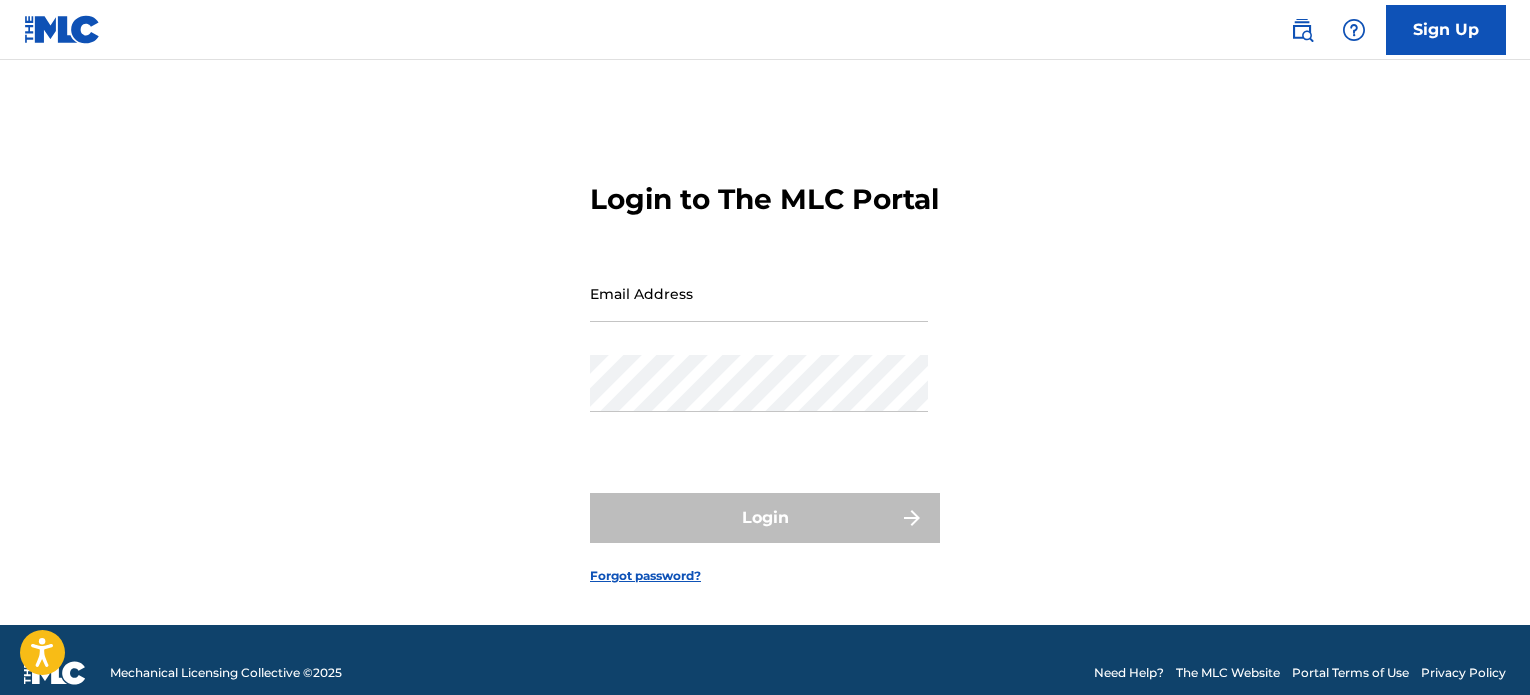 scroll, scrollTop: 0, scrollLeft: 0, axis: both 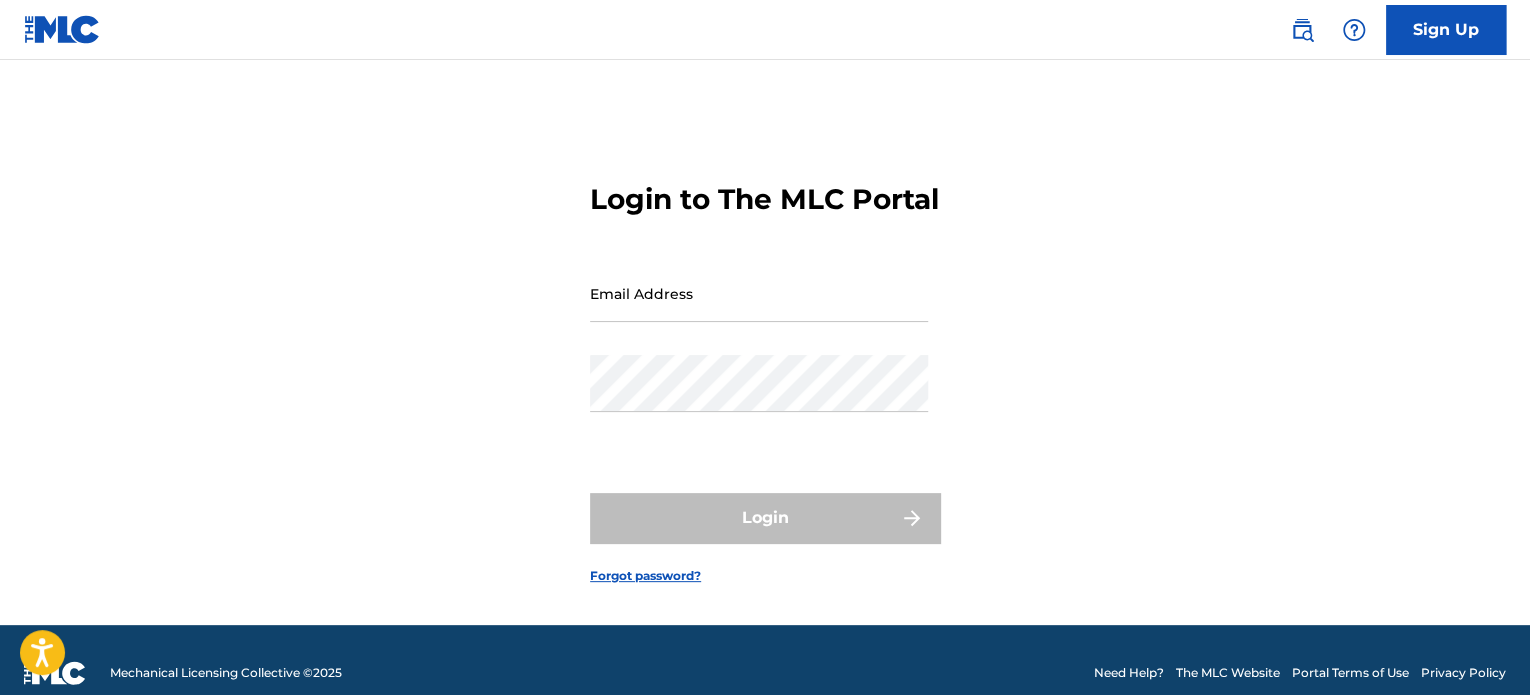 click on "Email Address" at bounding box center [759, 293] 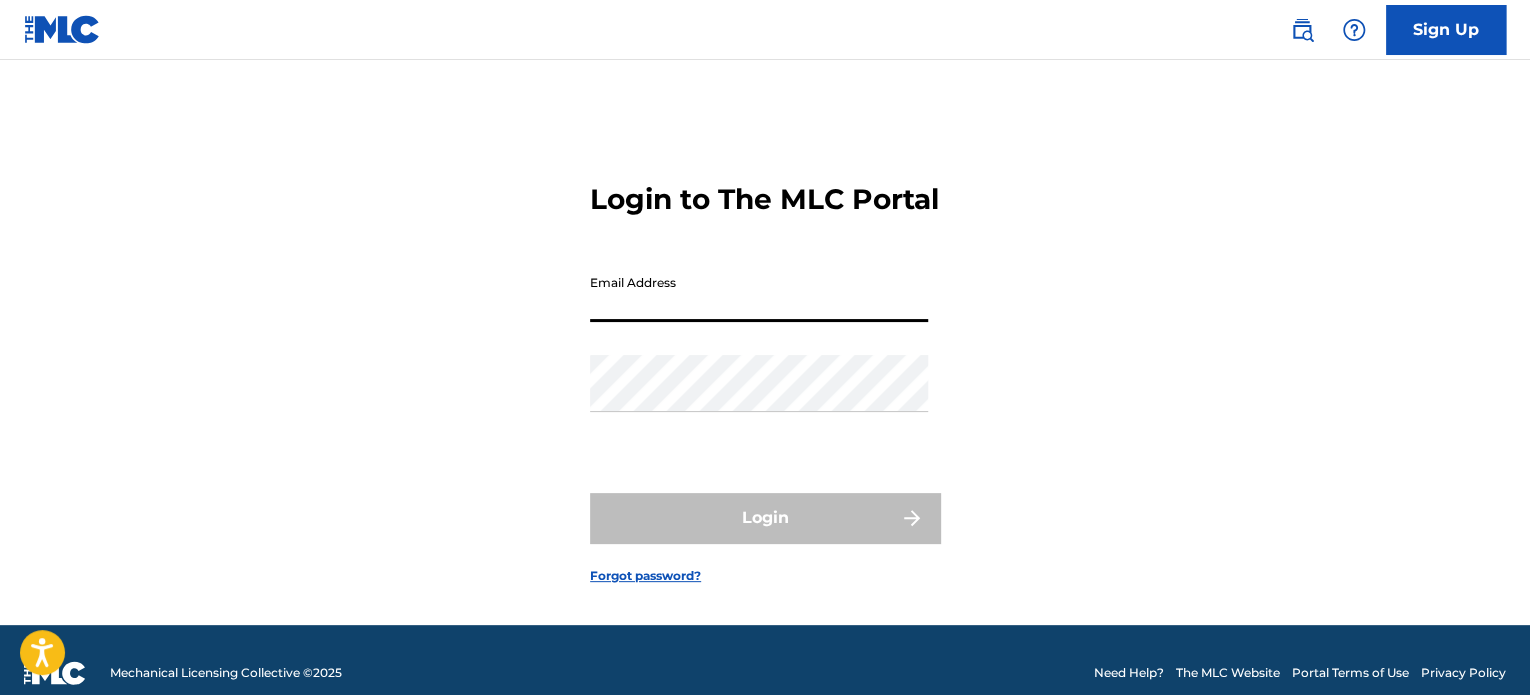 drag, startPoint x: 1423, startPoint y: 80, endPoint x: 1492, endPoint y: 21, distance: 90.78546 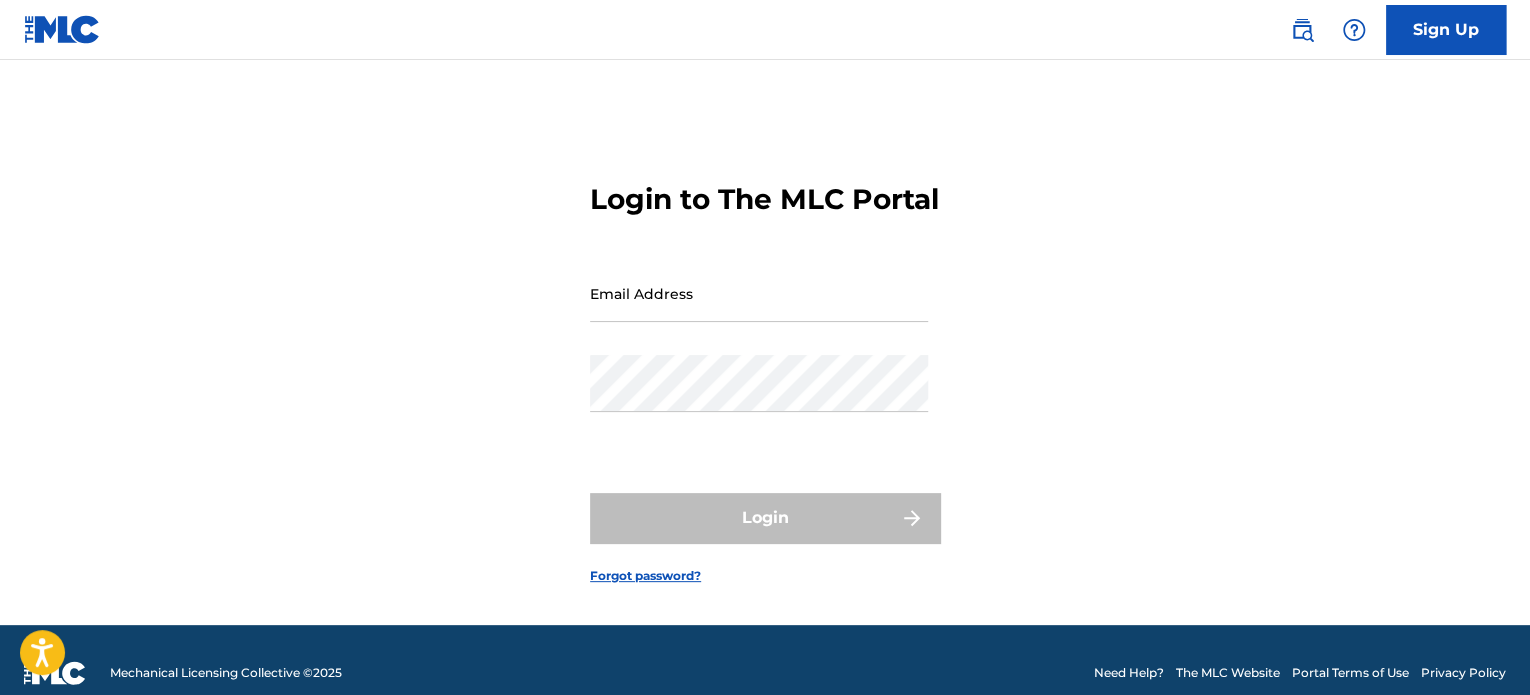 click on "Sign Up" at bounding box center [1446, 30] 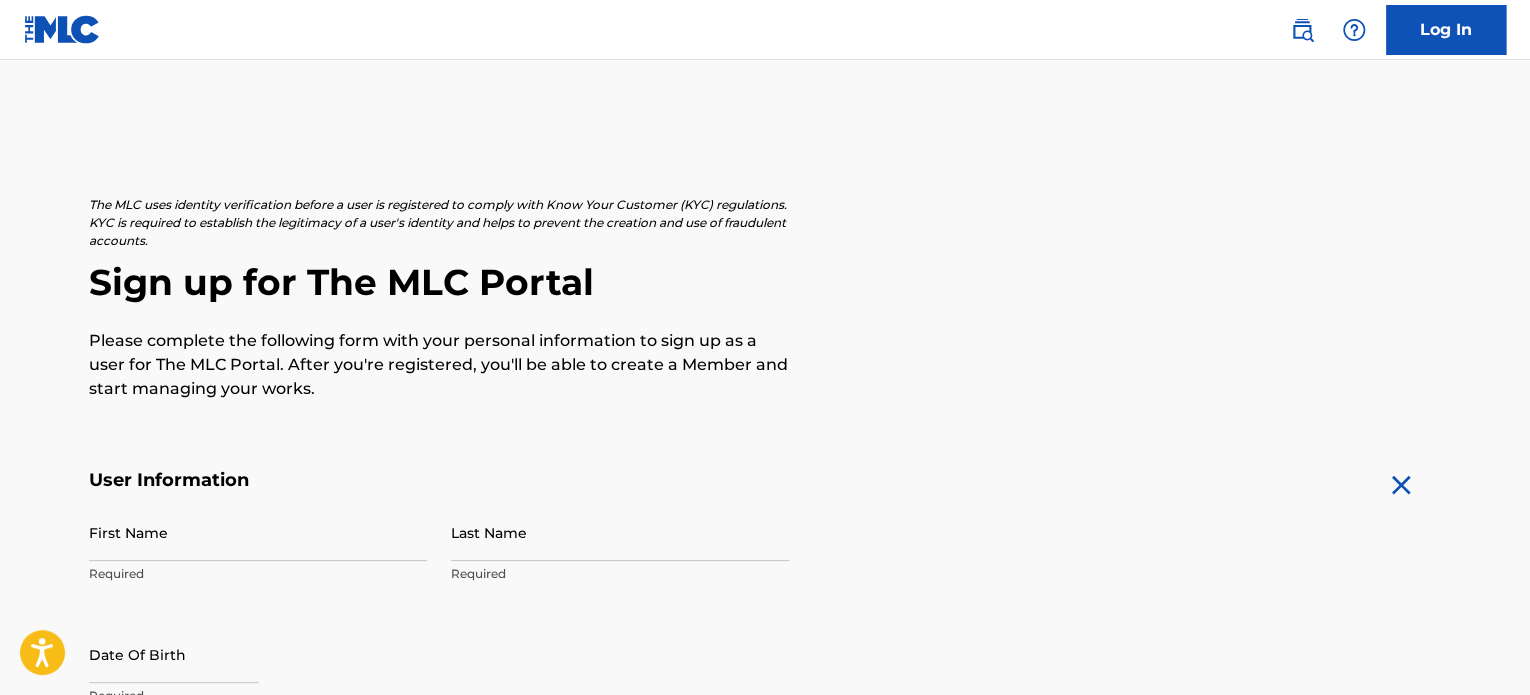 scroll, scrollTop: 100, scrollLeft: 0, axis: vertical 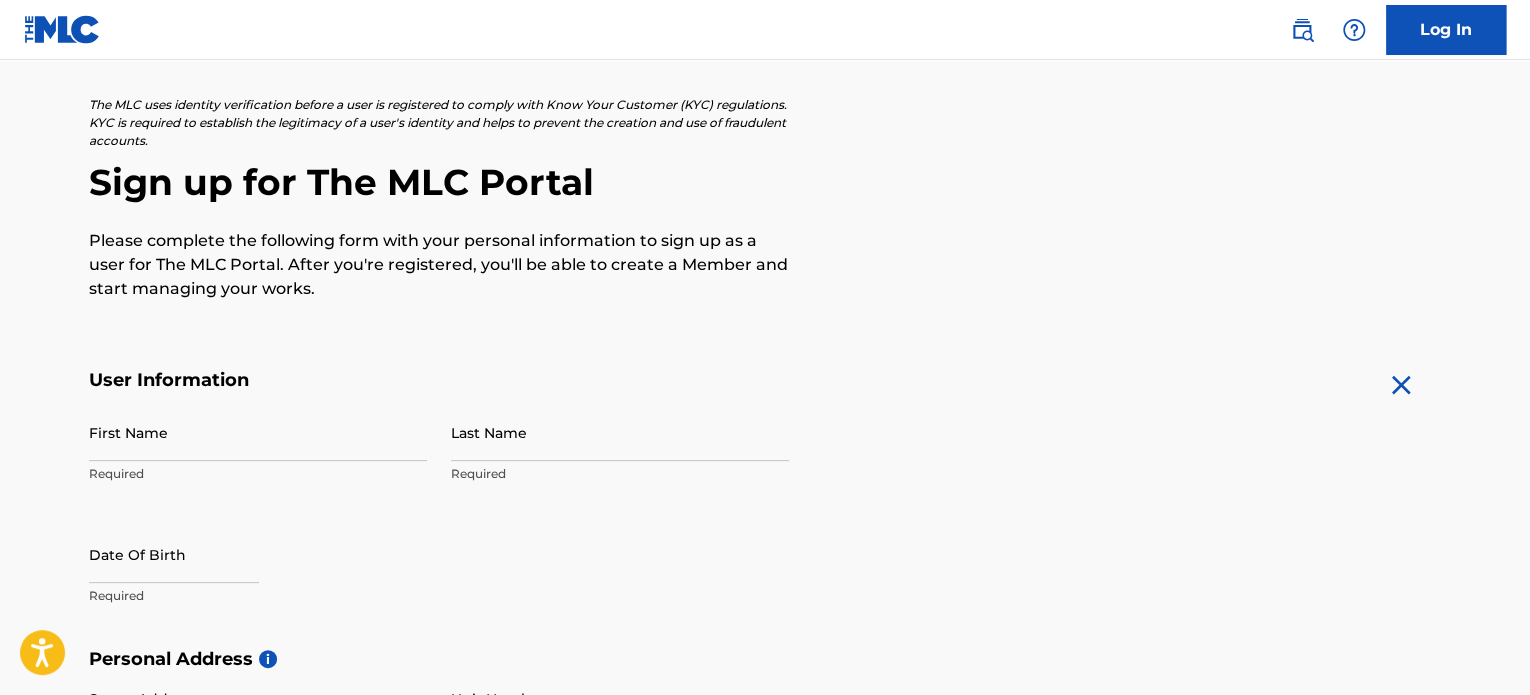 click on "First Name" at bounding box center [258, 432] 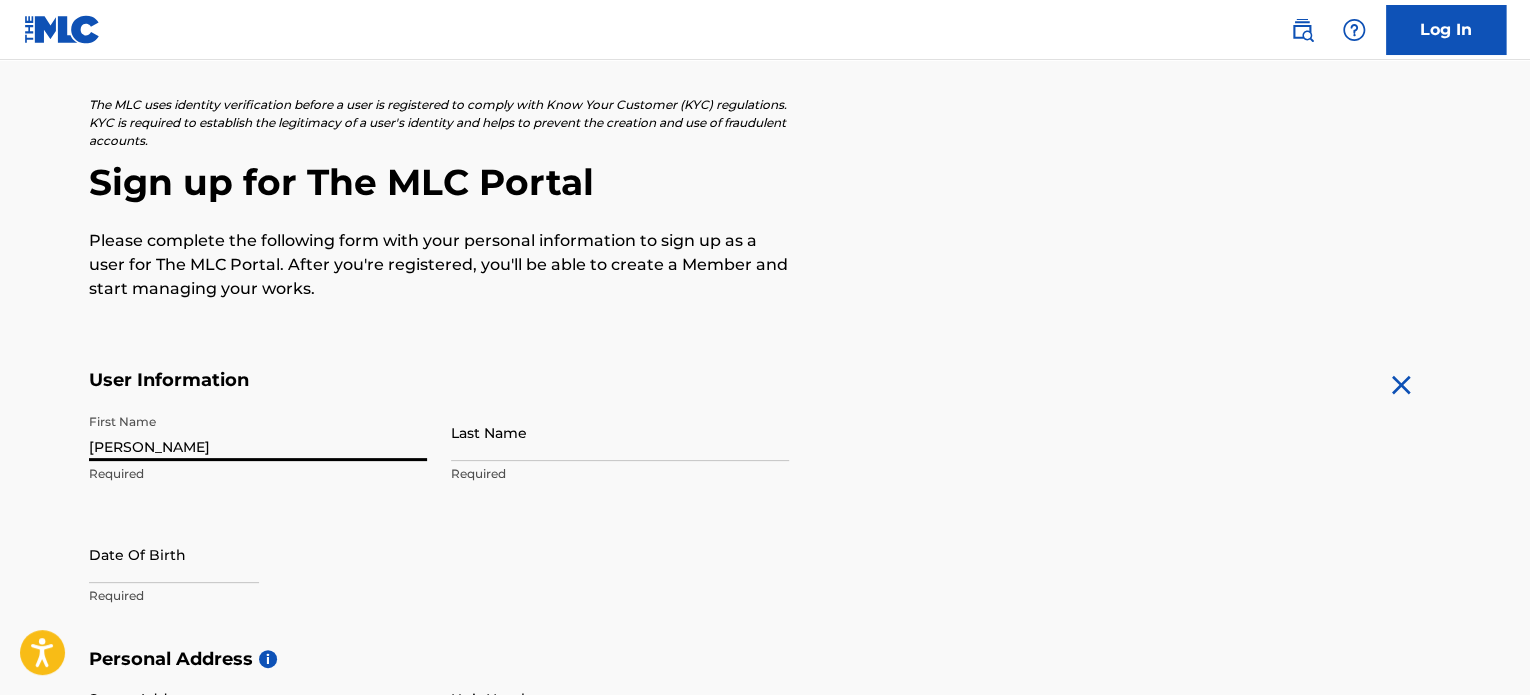 type on "[PERSON_NAME]" 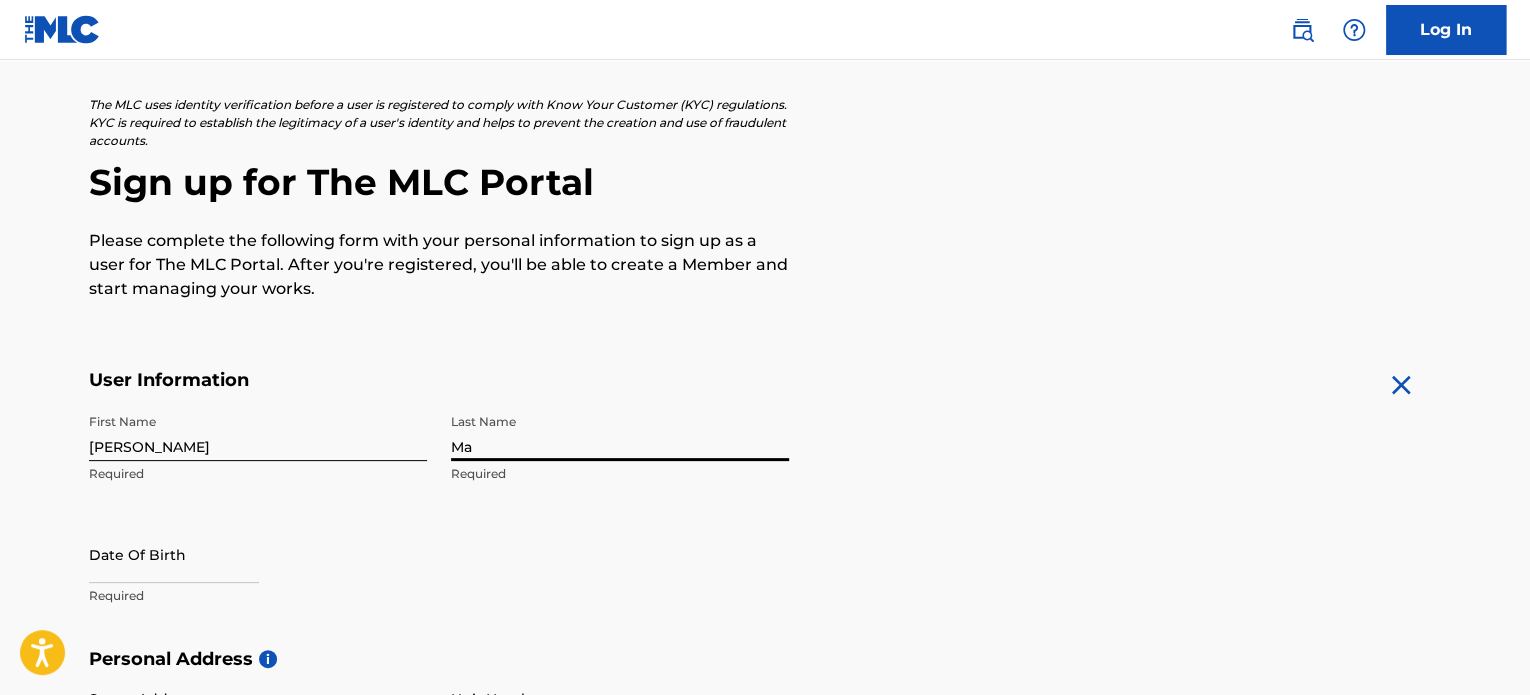 type on "M" 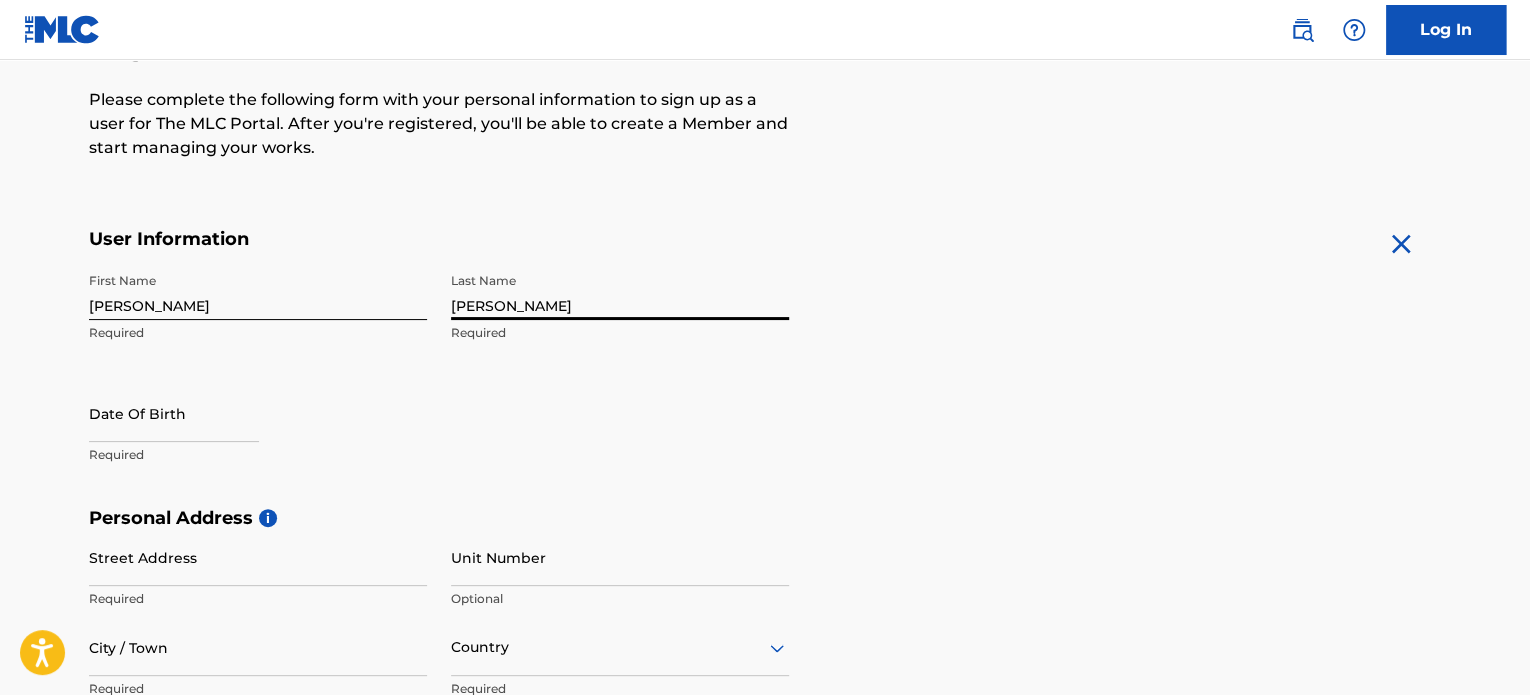 scroll, scrollTop: 300, scrollLeft: 0, axis: vertical 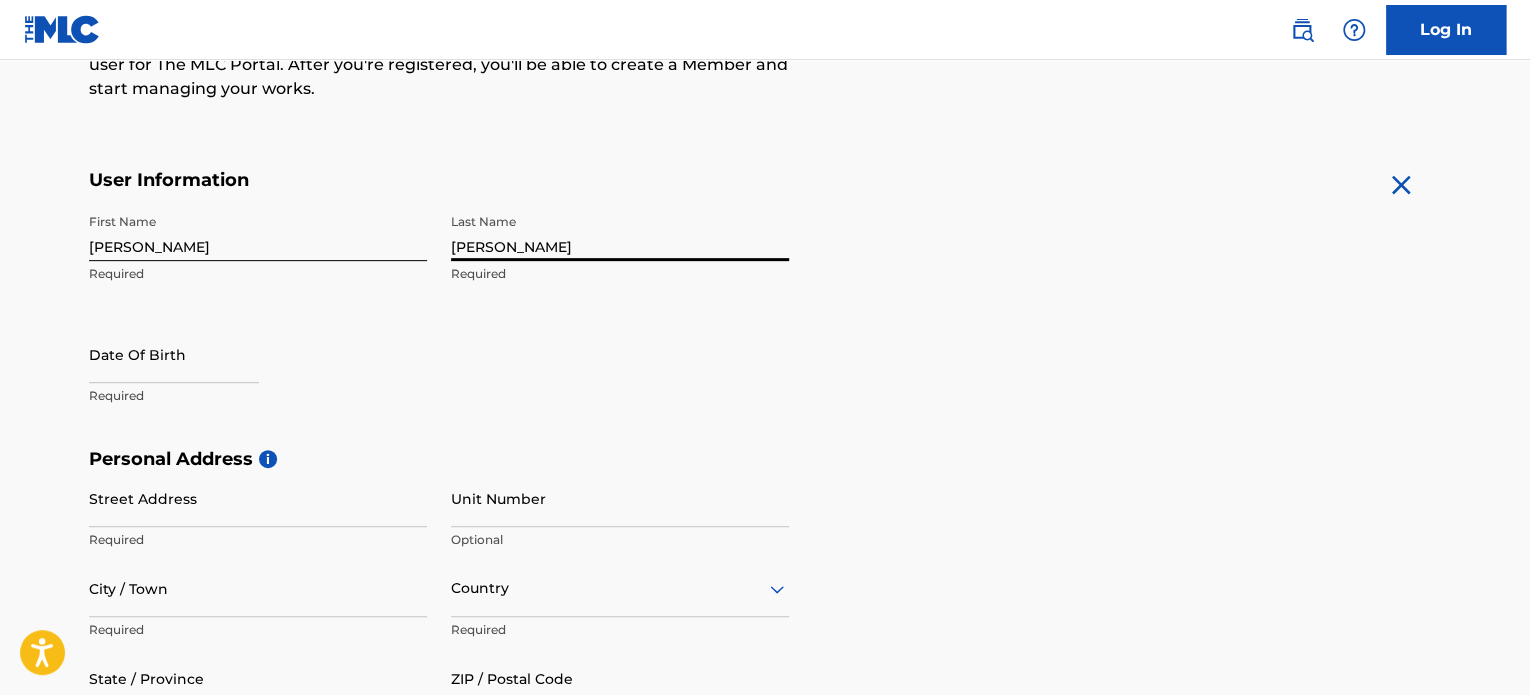 type on "[PERSON_NAME]" 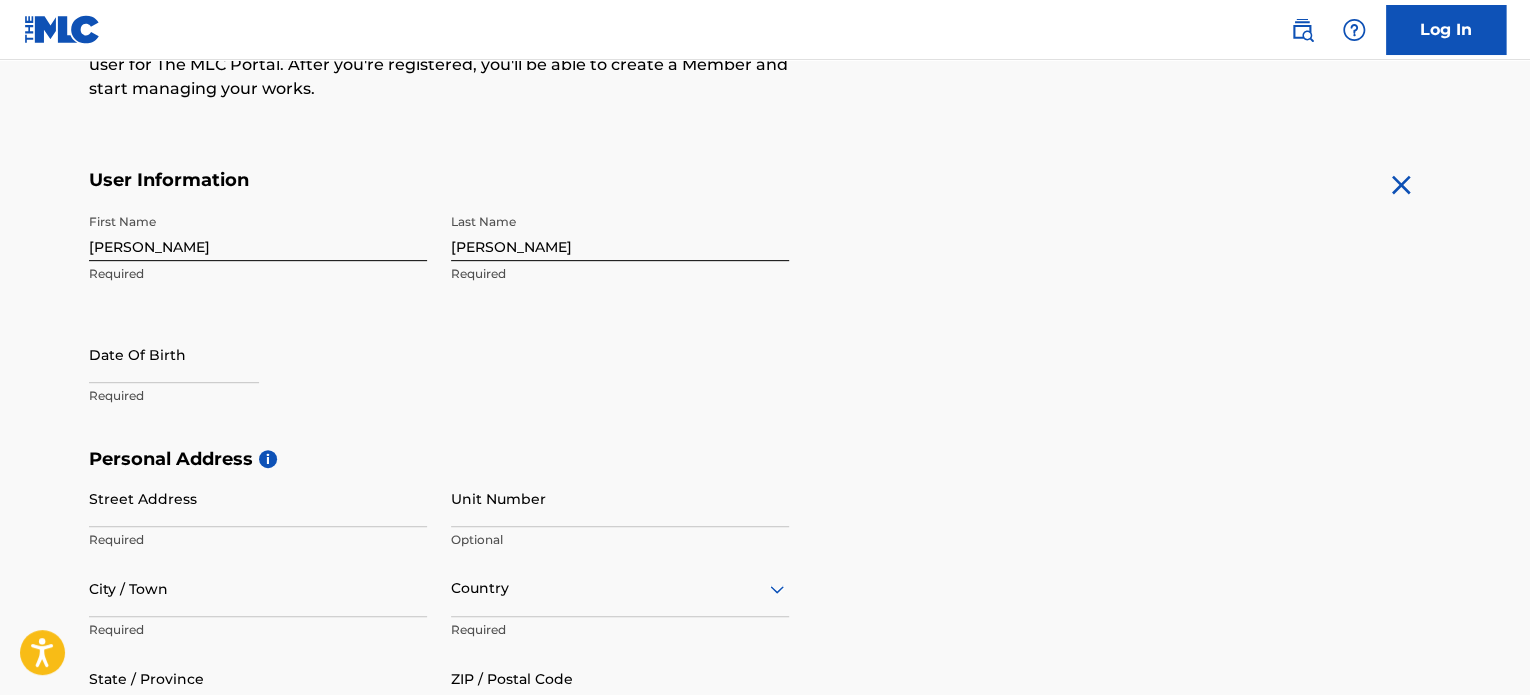 click at bounding box center (174, 354) 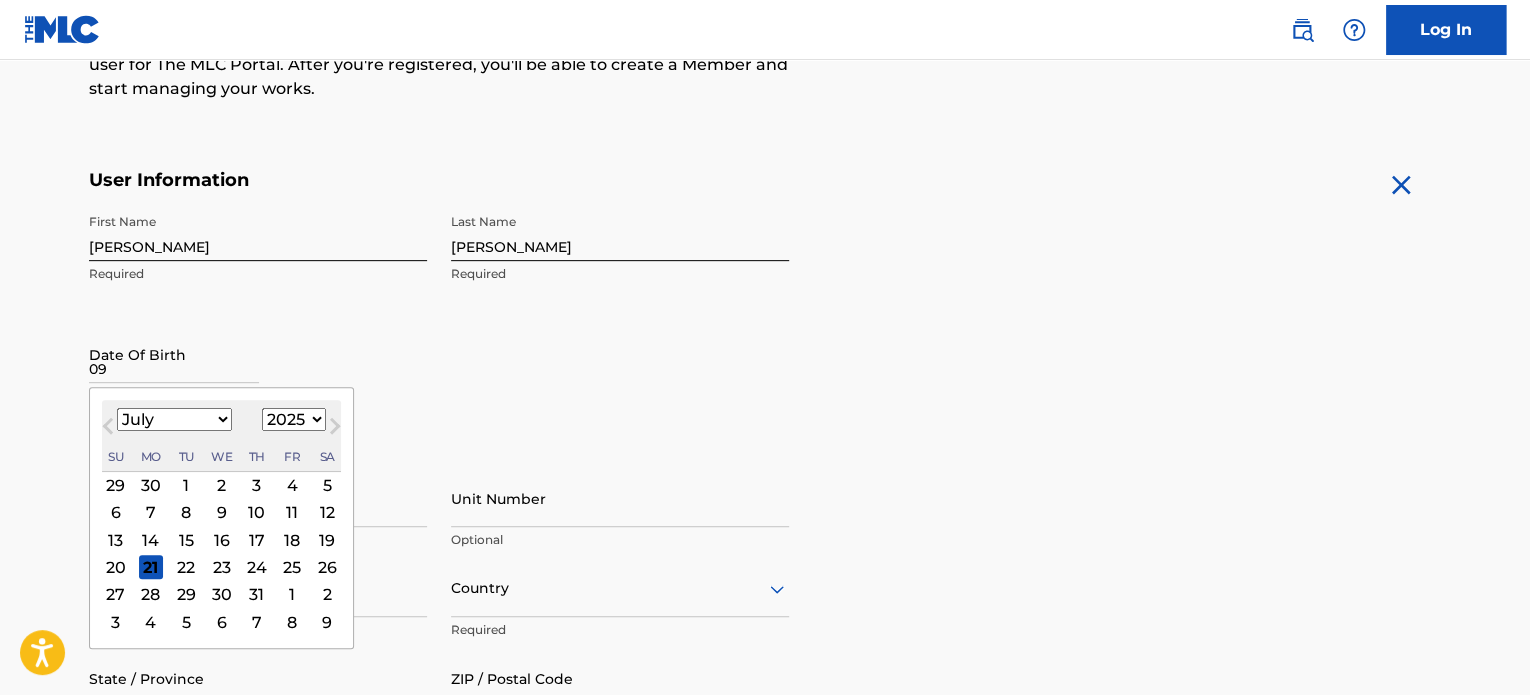 type on "0" 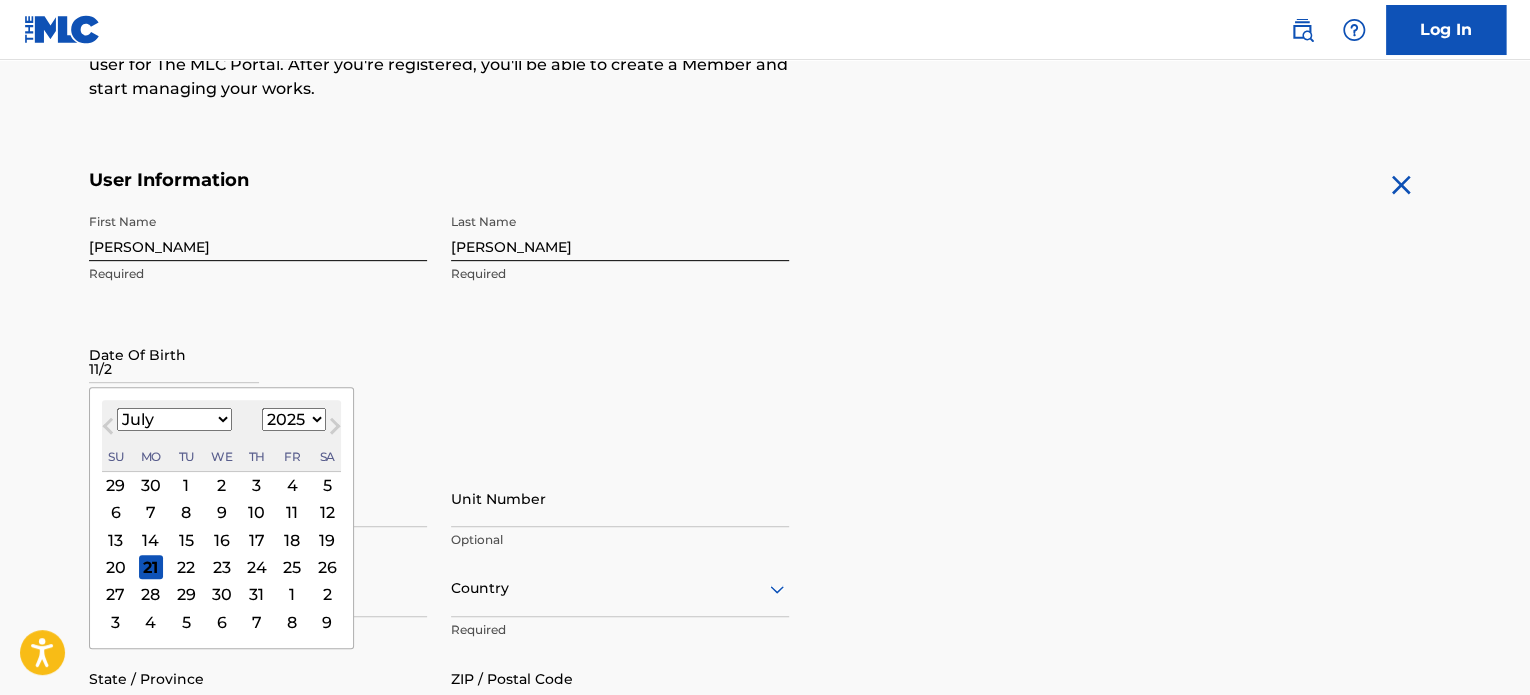 type on "11/26" 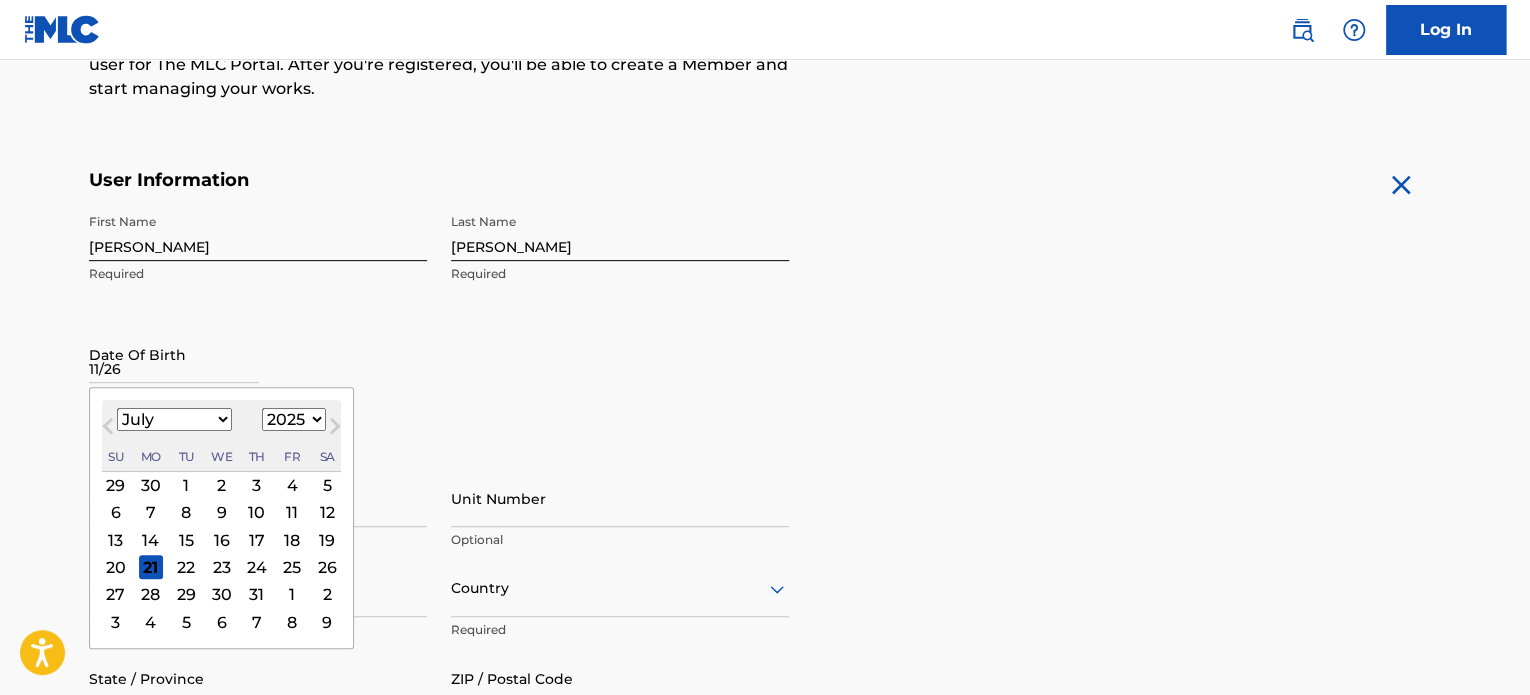 type 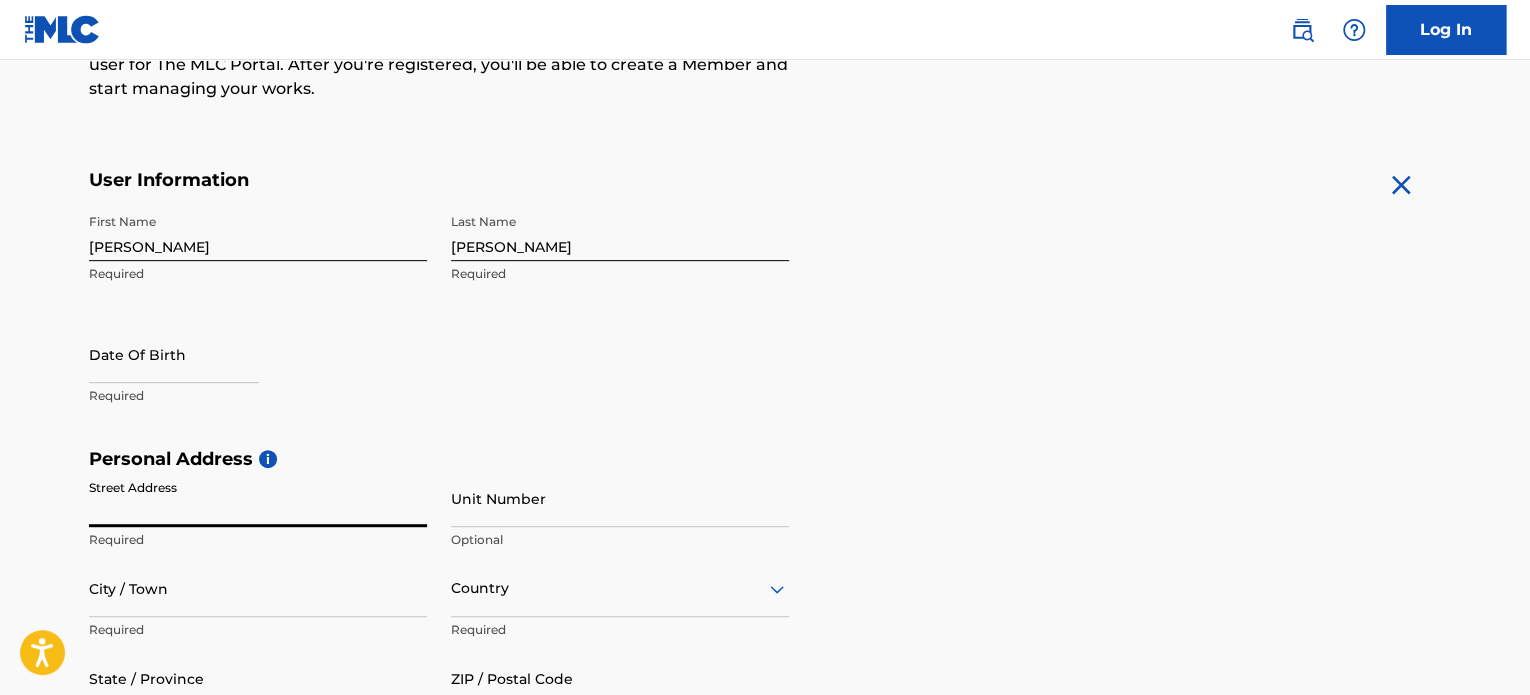 click at bounding box center [174, 354] 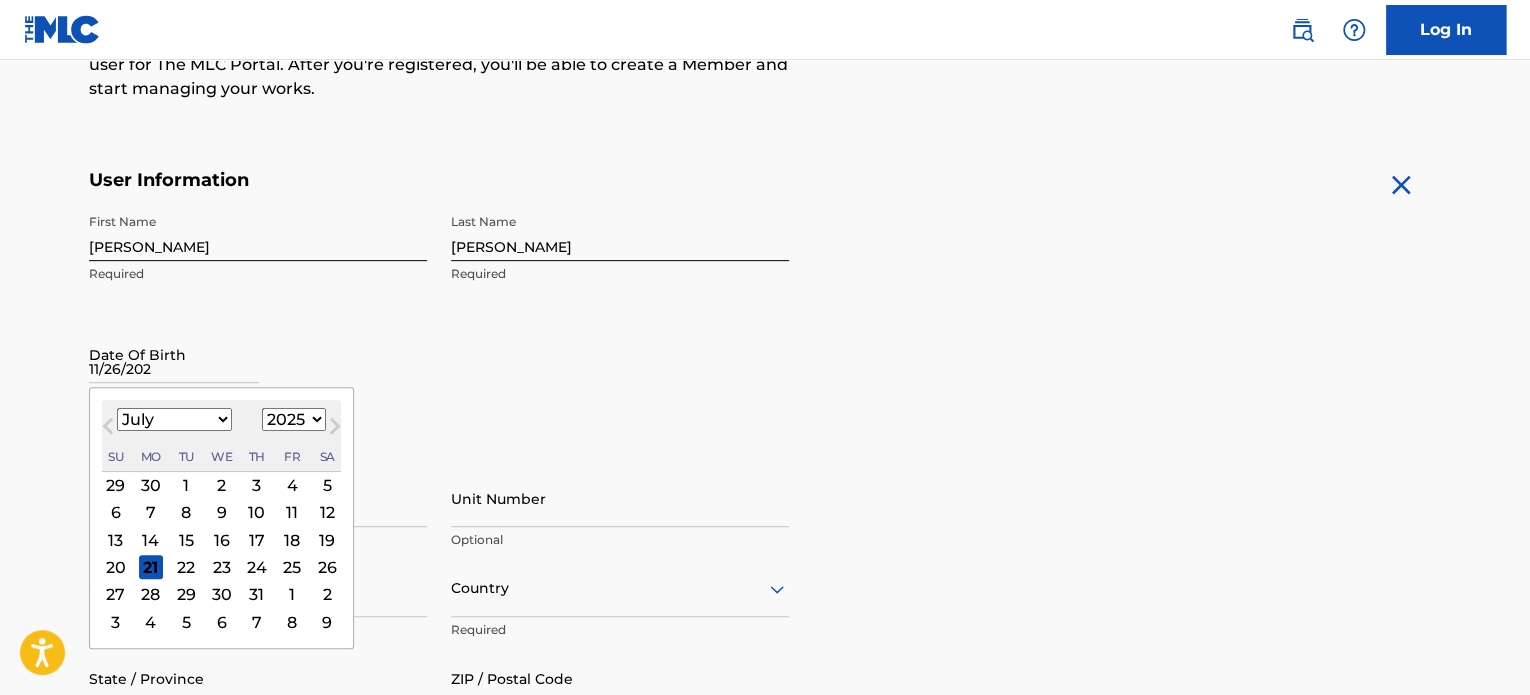 type on "[DATE]" 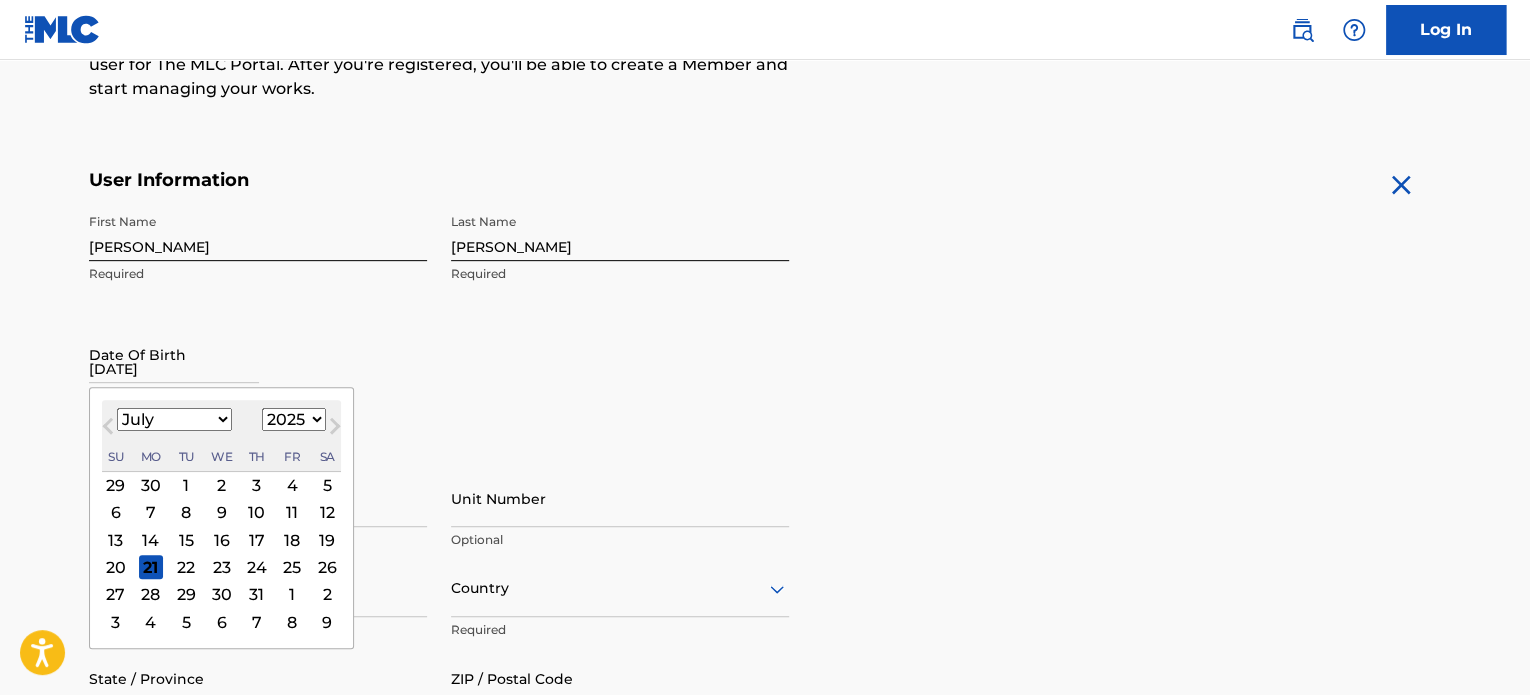 type 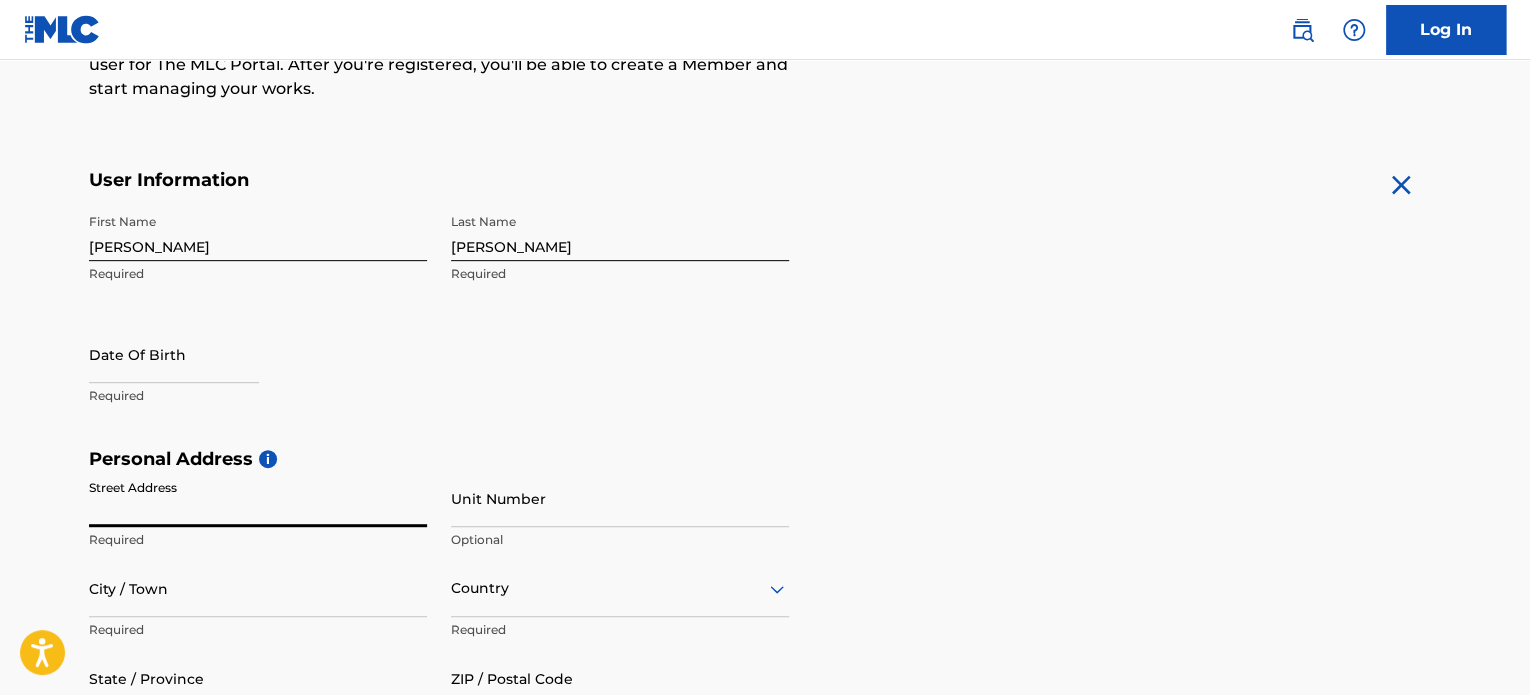 click at bounding box center [174, 354] 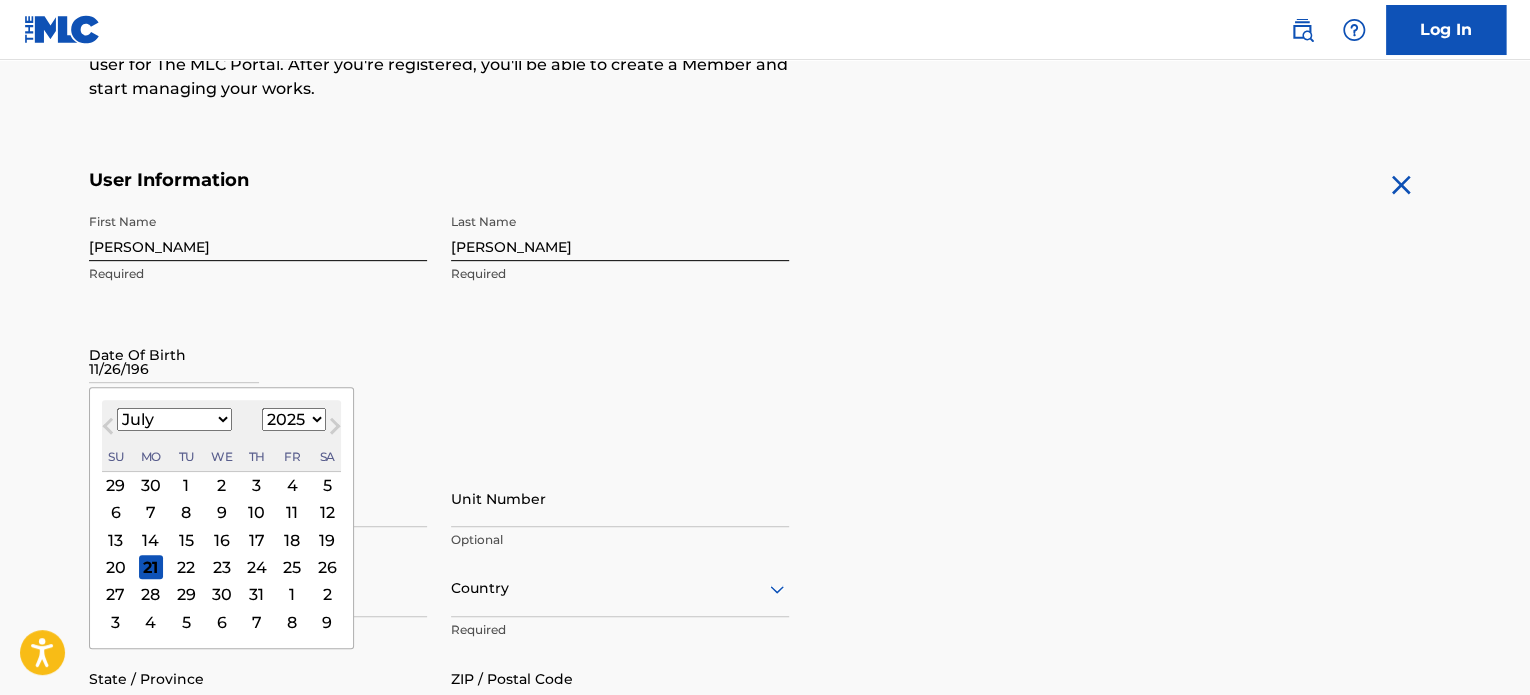type on "[DATE]" 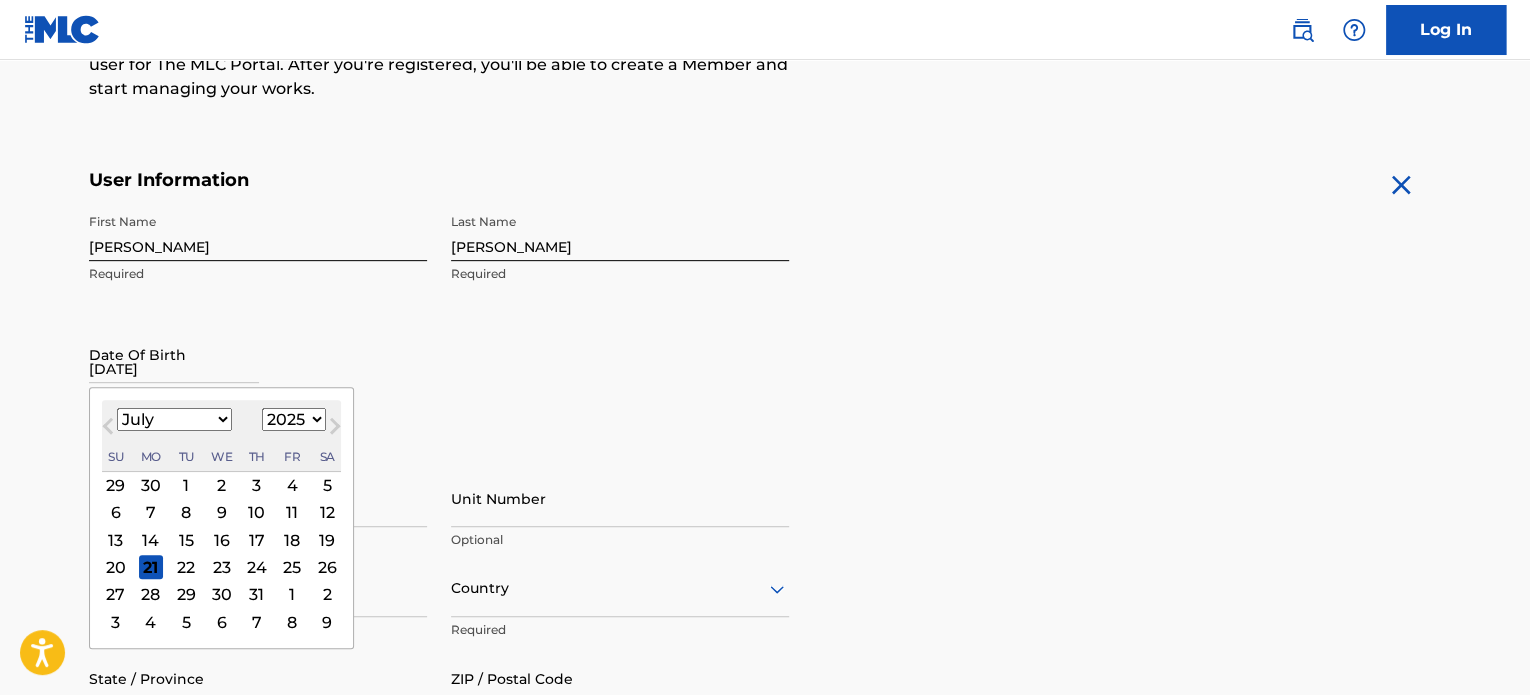 type 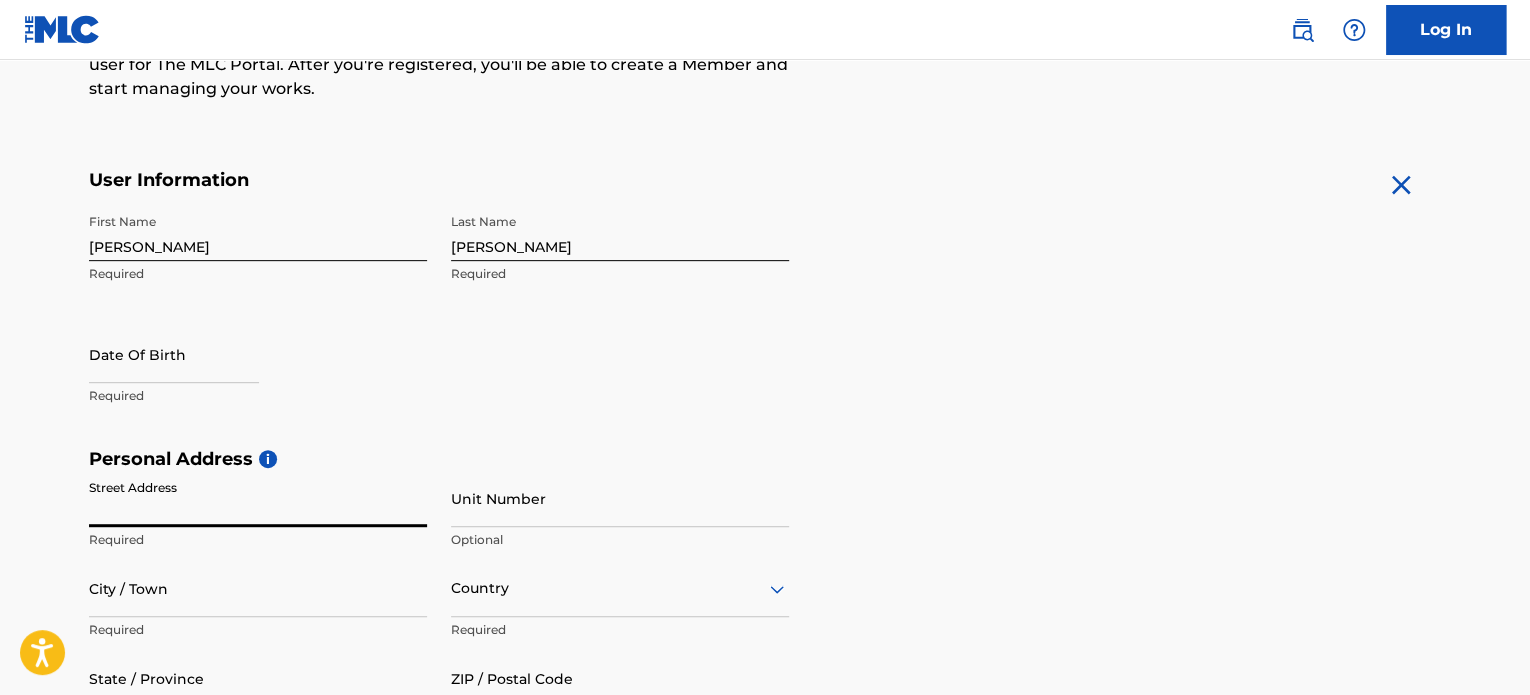 click at bounding box center (174, 354) 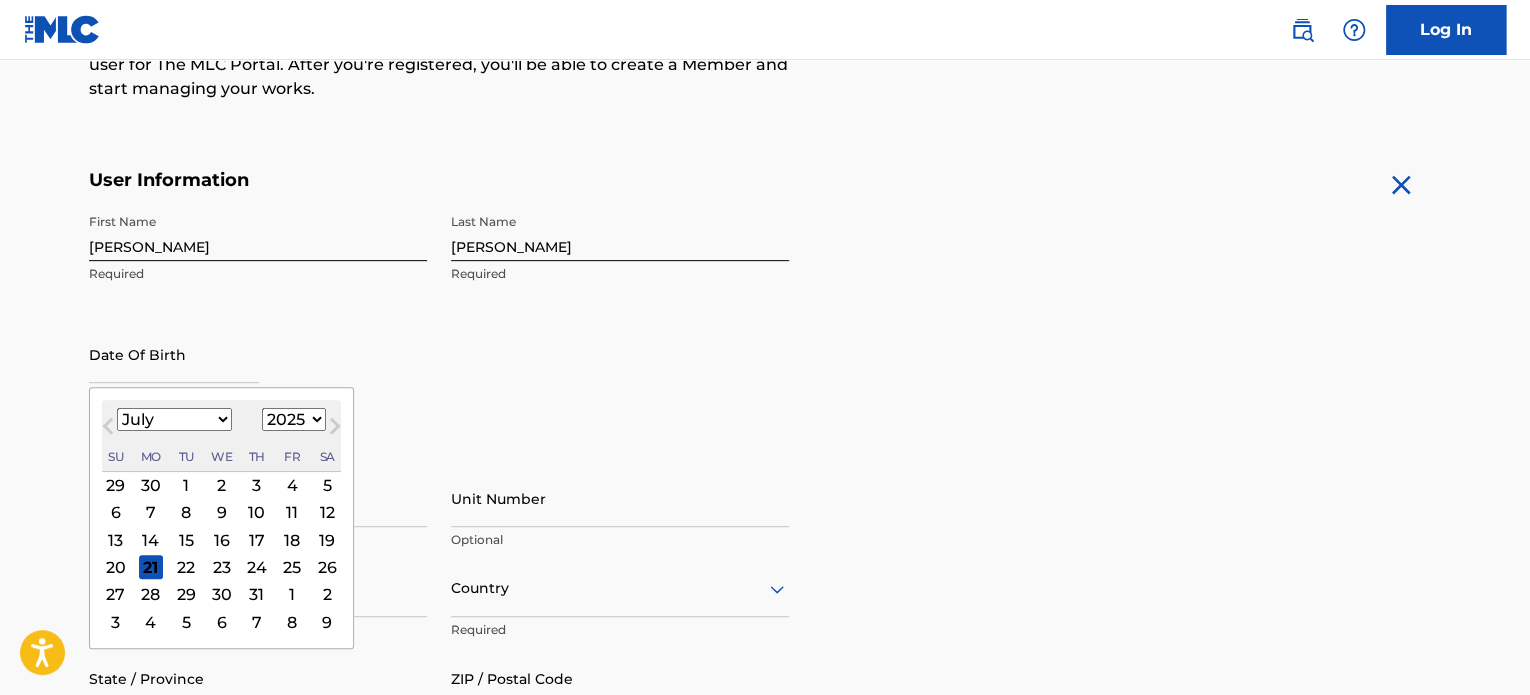 click on "January February March April May June July August September October November December" at bounding box center (174, 419) 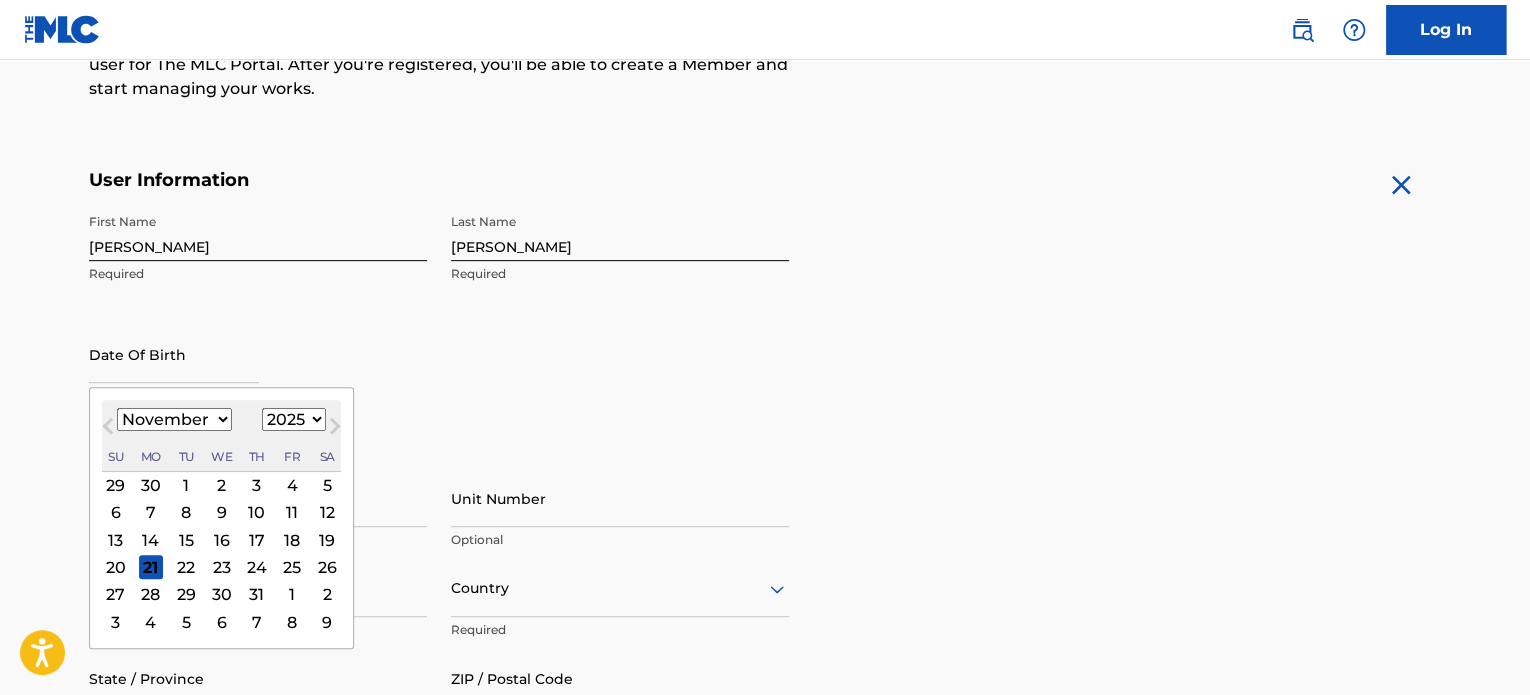 click on "January February March April May June July August September October November December" at bounding box center (174, 419) 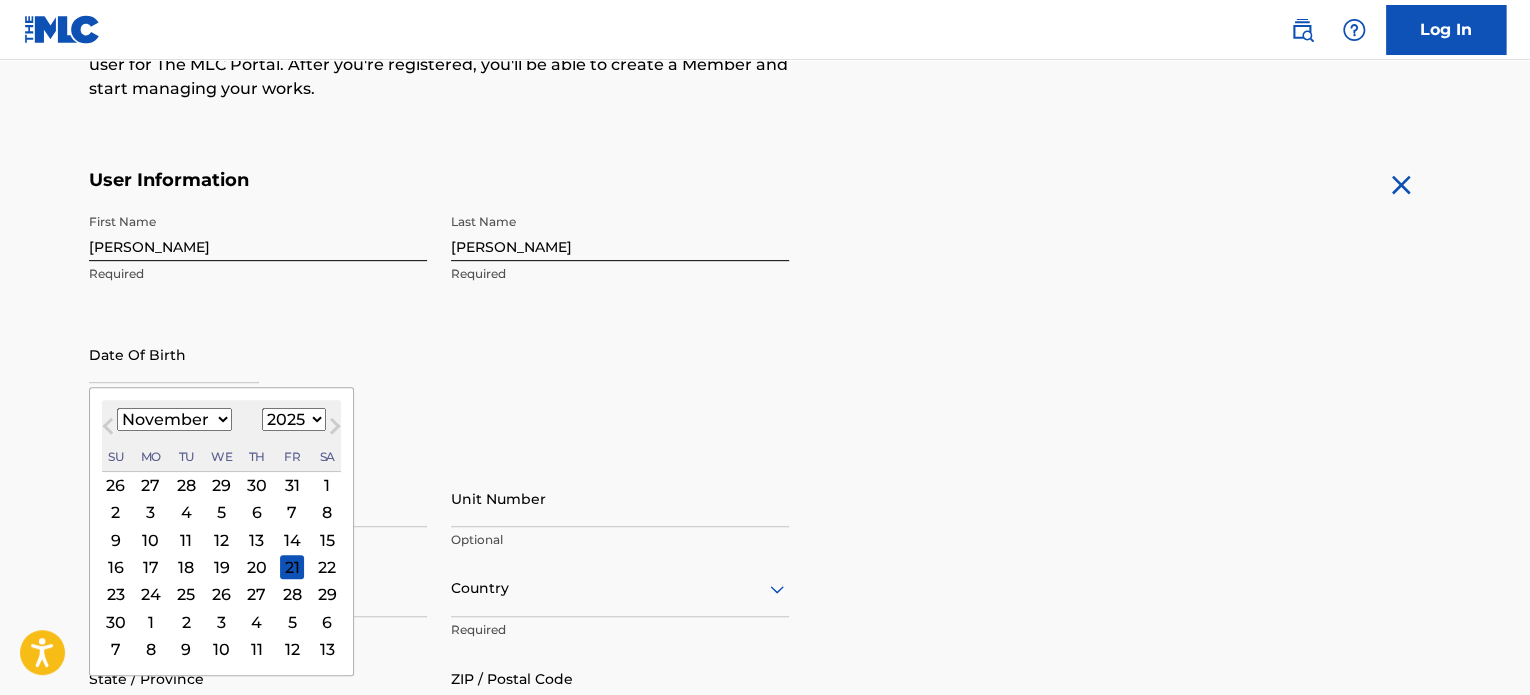 click on "1899 1900 1901 1902 1903 1904 1905 1906 1907 1908 1909 1910 1911 1912 1913 1914 1915 1916 1917 1918 1919 1920 1921 1922 1923 1924 1925 1926 1927 1928 1929 1930 1931 1932 1933 1934 1935 1936 1937 1938 1939 1940 1941 1942 1943 1944 1945 1946 1947 1948 1949 1950 1951 1952 1953 1954 1955 1956 1957 1958 1959 1960 1961 1962 1963 1964 1965 1966 1967 1968 1969 1970 1971 1972 1973 1974 1975 1976 1977 1978 1979 1980 1981 1982 1983 1984 1985 1986 1987 1988 1989 1990 1991 1992 1993 1994 1995 1996 1997 1998 1999 2000 2001 2002 2003 2004 2005 2006 2007 2008 2009 2010 2011 2012 2013 2014 2015 2016 2017 2018 2019 2020 2021 2022 2023 2024 2025 2026 2027 2028 2029 2030 2031 2032 2033 2034 2035 2036 2037 2038 2039 2040 2041 2042 2043 2044 2045 2046 2047 2048 2049 2050 2051 2052 2053 2054 2055 2056 2057 2058 2059 2060 2061 2062 2063 2064 2065 2066 2067 2068 2069 2070 2071 2072 2073 2074 2075 2076 2077 2078 2079 2080 2081 2082 2083 2084 2085 2086 2087 2088 2089 2090 2091 2092 2093 2094 2095 2096 2097 2098 2099 2100" at bounding box center [294, 419] 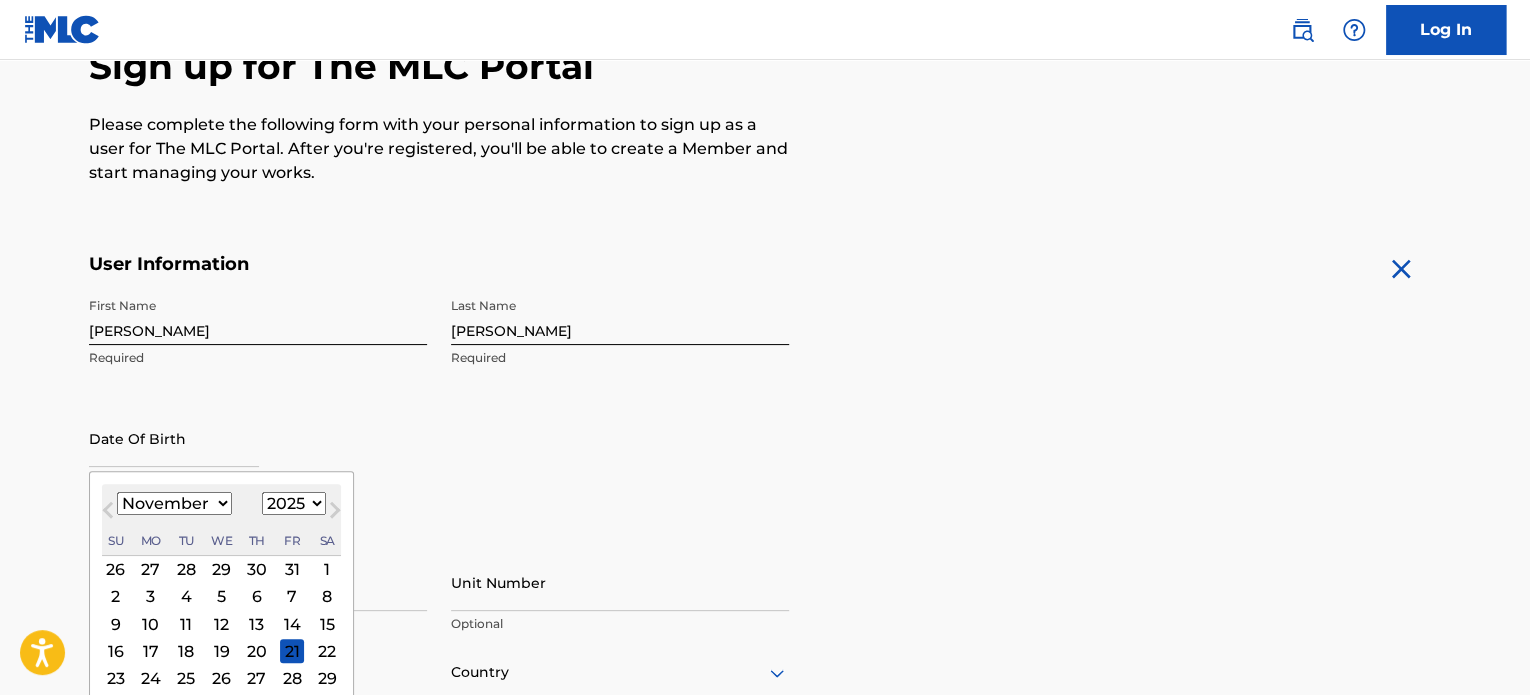 scroll, scrollTop: 300, scrollLeft: 0, axis: vertical 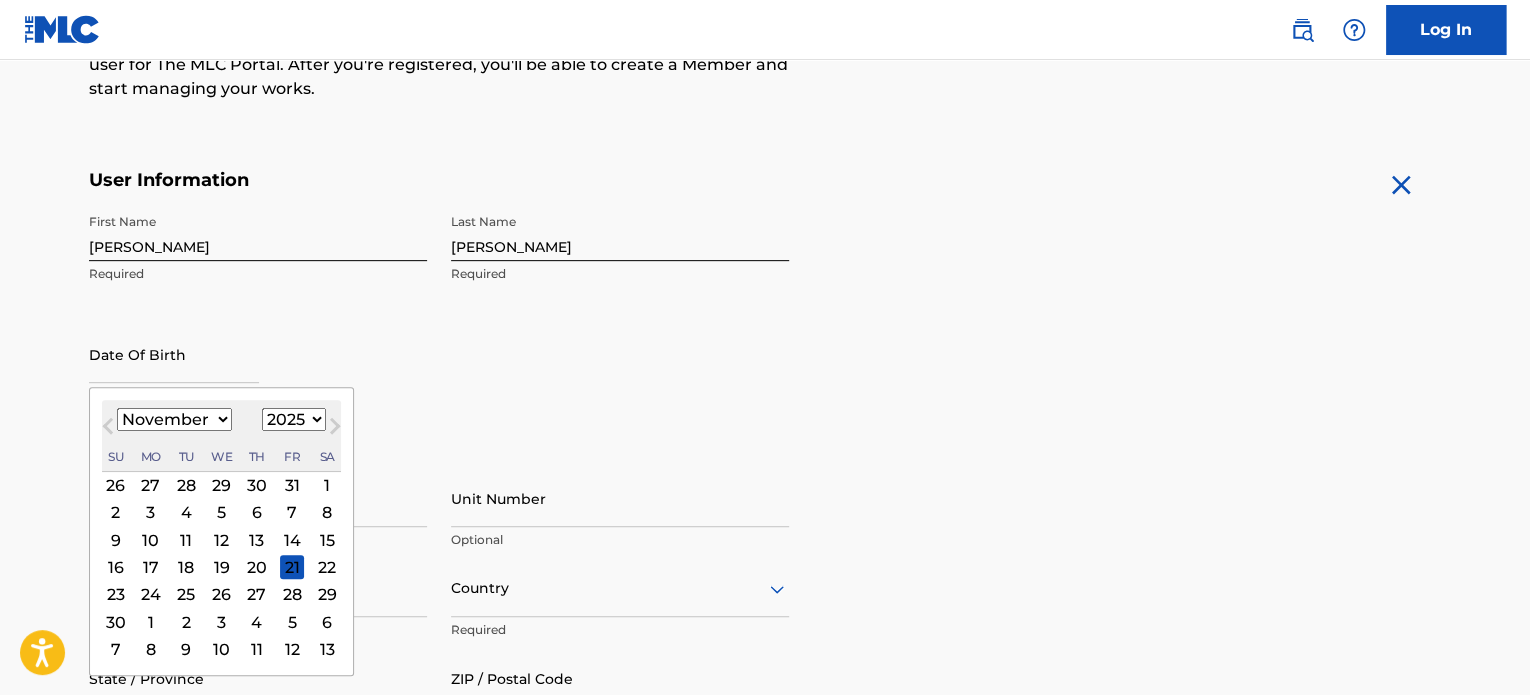 click on "1899 1900 1901 1902 1903 1904 1905 1906 1907 1908 1909 1910 1911 1912 1913 1914 1915 1916 1917 1918 1919 1920 1921 1922 1923 1924 1925 1926 1927 1928 1929 1930 1931 1932 1933 1934 1935 1936 1937 1938 1939 1940 1941 1942 1943 1944 1945 1946 1947 1948 1949 1950 1951 1952 1953 1954 1955 1956 1957 1958 1959 1960 1961 1962 1963 1964 1965 1966 1967 1968 1969 1970 1971 1972 1973 1974 1975 1976 1977 1978 1979 1980 1981 1982 1983 1984 1985 1986 1987 1988 1989 1990 1991 1992 1993 1994 1995 1996 1997 1998 1999 2000 2001 2002 2003 2004 2005 2006 2007 2008 2009 2010 2011 2012 2013 2014 2015 2016 2017 2018 2019 2020 2021 2022 2023 2024 2025 2026 2027 2028 2029 2030 2031 2032 2033 2034 2035 2036 2037 2038 2039 2040 2041 2042 2043 2044 2045 2046 2047 2048 2049 2050 2051 2052 2053 2054 2055 2056 2057 2058 2059 2060 2061 2062 2063 2064 2065 2066 2067 2068 2069 2070 2071 2072 2073 2074 2075 2076 2077 2078 2079 2080 2081 2082 2083 2084 2085 2086 2087 2088 2089 2090 2091 2092 2093 2094 2095 2096 2097 2098 2099 2100" at bounding box center (294, 419) 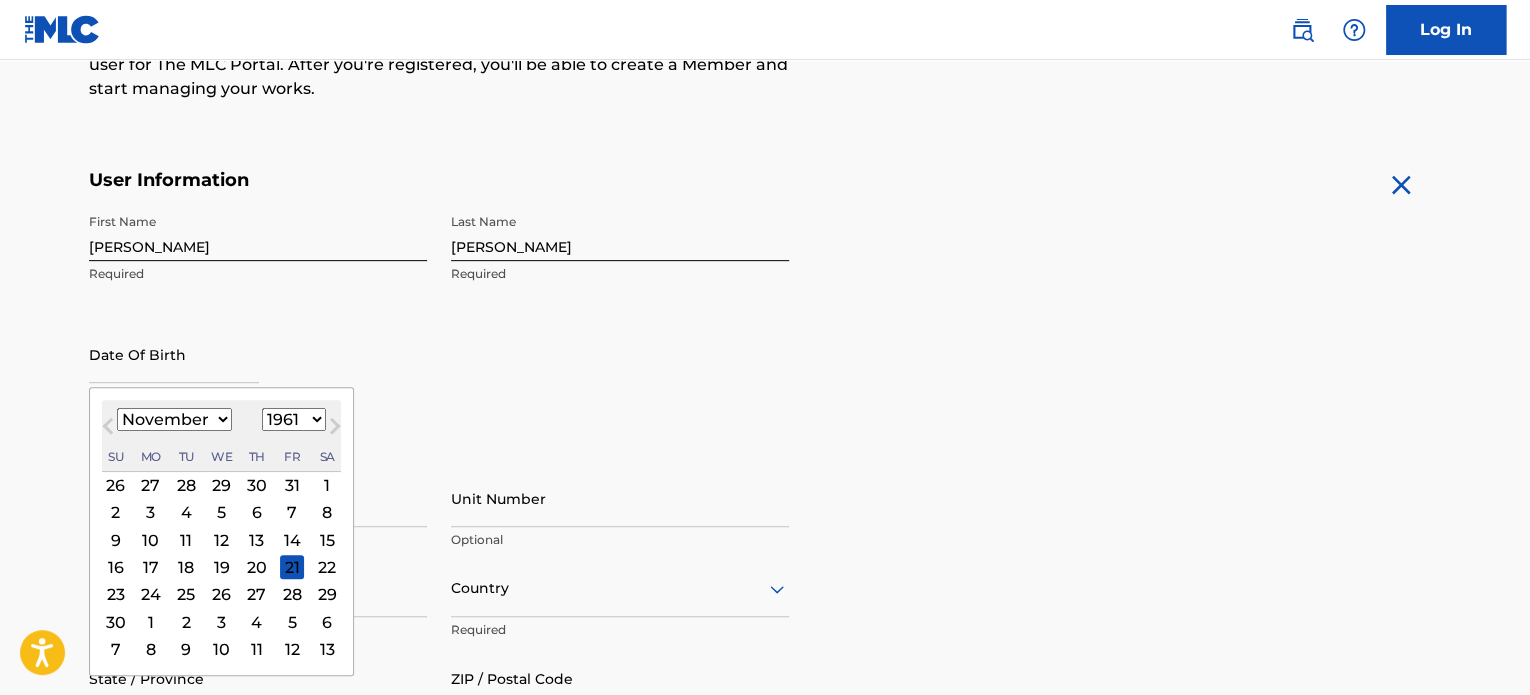 click on "1899 1900 1901 1902 1903 1904 1905 1906 1907 1908 1909 1910 1911 1912 1913 1914 1915 1916 1917 1918 1919 1920 1921 1922 1923 1924 1925 1926 1927 1928 1929 1930 1931 1932 1933 1934 1935 1936 1937 1938 1939 1940 1941 1942 1943 1944 1945 1946 1947 1948 1949 1950 1951 1952 1953 1954 1955 1956 1957 1958 1959 1960 1961 1962 1963 1964 1965 1966 1967 1968 1969 1970 1971 1972 1973 1974 1975 1976 1977 1978 1979 1980 1981 1982 1983 1984 1985 1986 1987 1988 1989 1990 1991 1992 1993 1994 1995 1996 1997 1998 1999 2000 2001 2002 2003 2004 2005 2006 2007 2008 2009 2010 2011 2012 2013 2014 2015 2016 2017 2018 2019 2020 2021 2022 2023 2024 2025 2026 2027 2028 2029 2030 2031 2032 2033 2034 2035 2036 2037 2038 2039 2040 2041 2042 2043 2044 2045 2046 2047 2048 2049 2050 2051 2052 2053 2054 2055 2056 2057 2058 2059 2060 2061 2062 2063 2064 2065 2066 2067 2068 2069 2070 2071 2072 2073 2074 2075 2076 2077 2078 2079 2080 2081 2082 2083 2084 2085 2086 2087 2088 2089 2090 2091 2092 2093 2094 2095 2096 2097 2098 2099 2100" at bounding box center [294, 419] 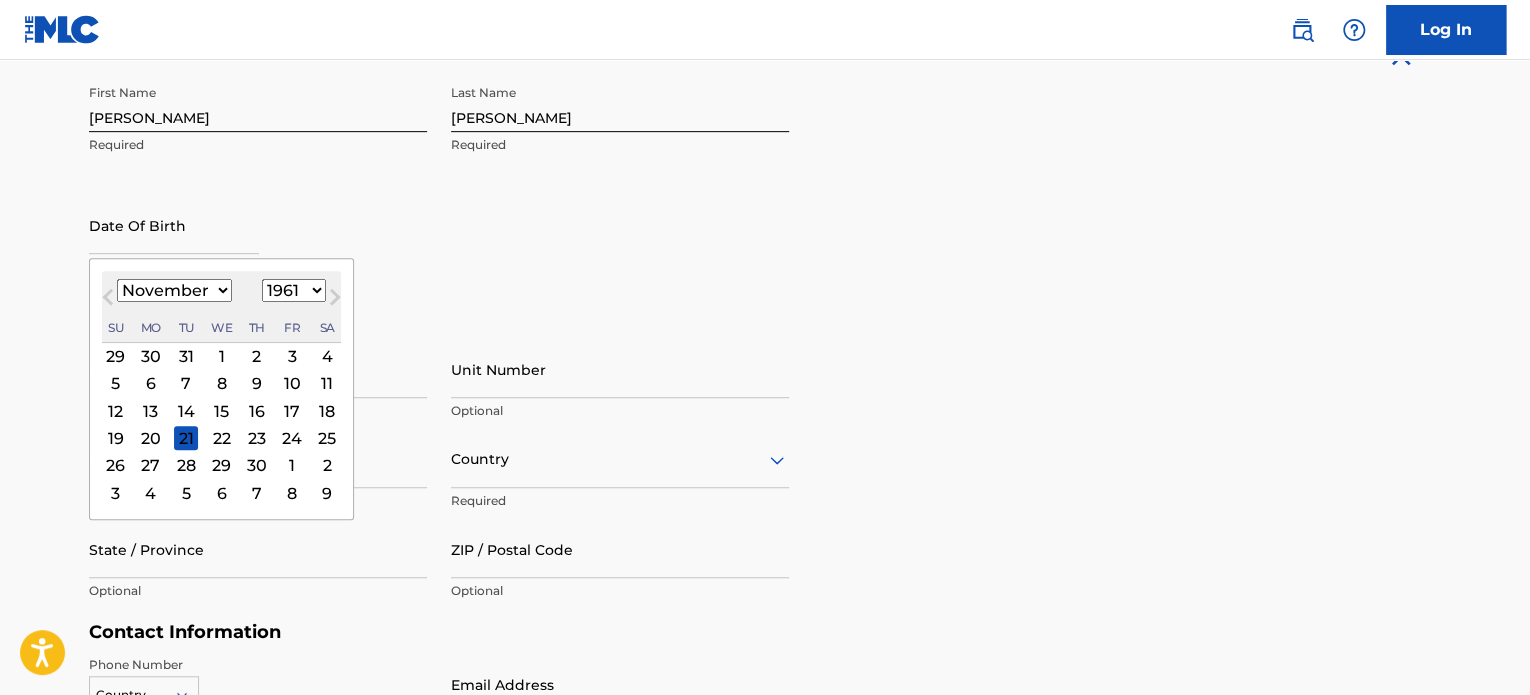 scroll, scrollTop: 500, scrollLeft: 0, axis: vertical 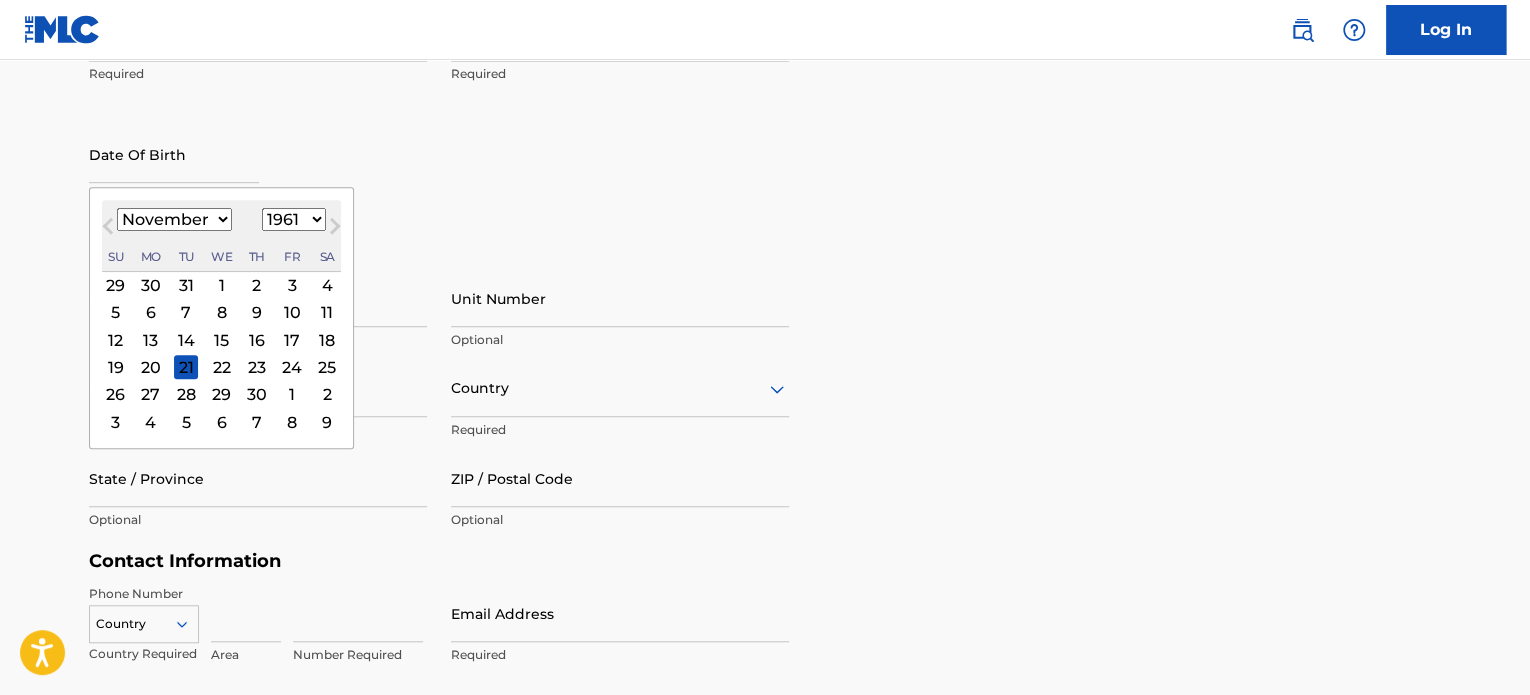 click on "26" at bounding box center (116, 395) 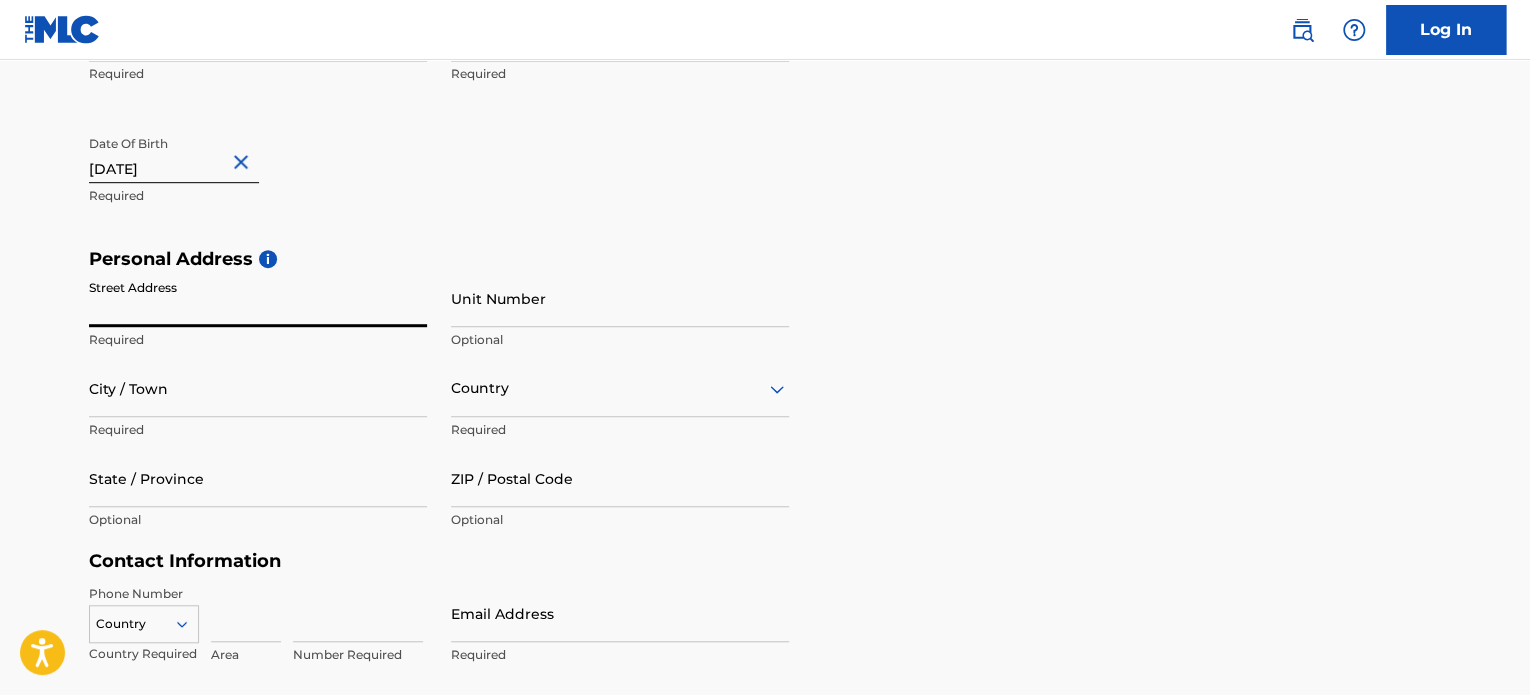 click on "Street Address" at bounding box center (258, 298) 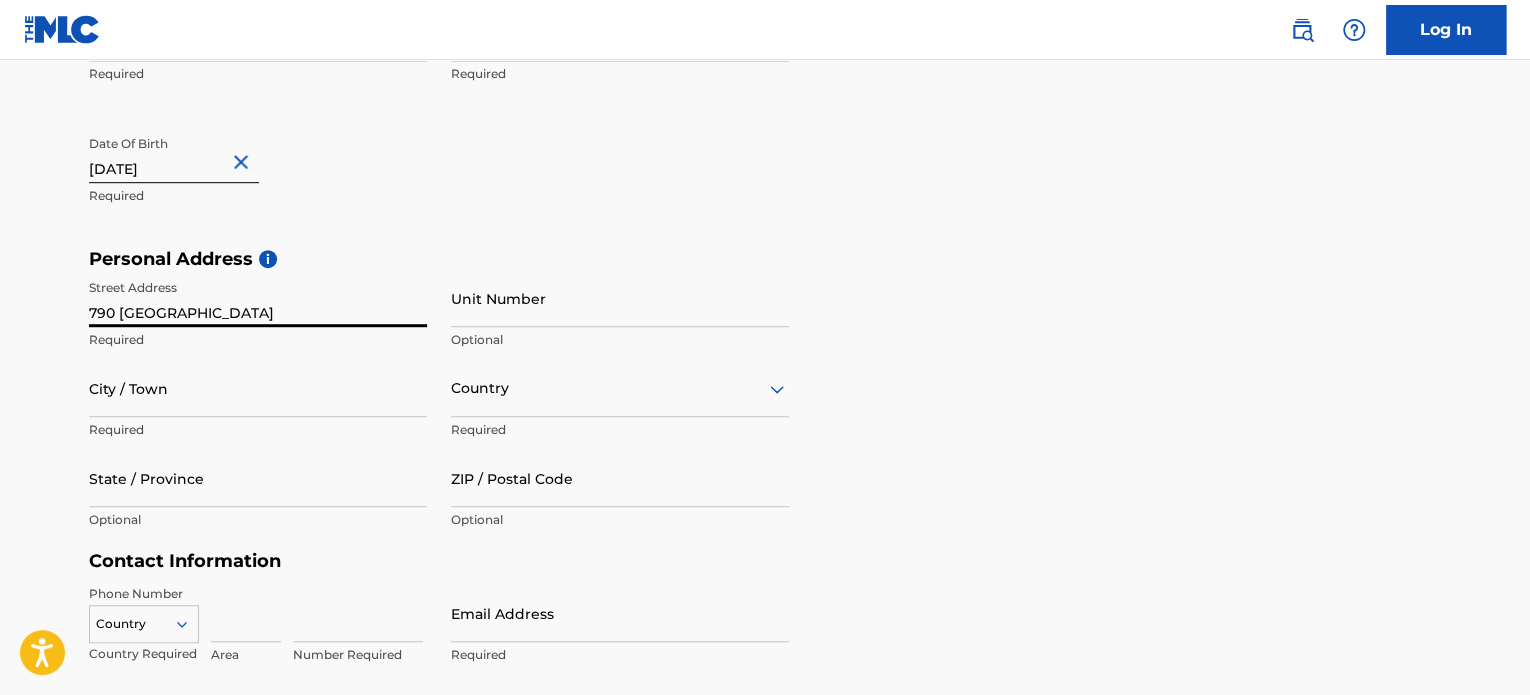 type on "[STREET_ADDRESS]" 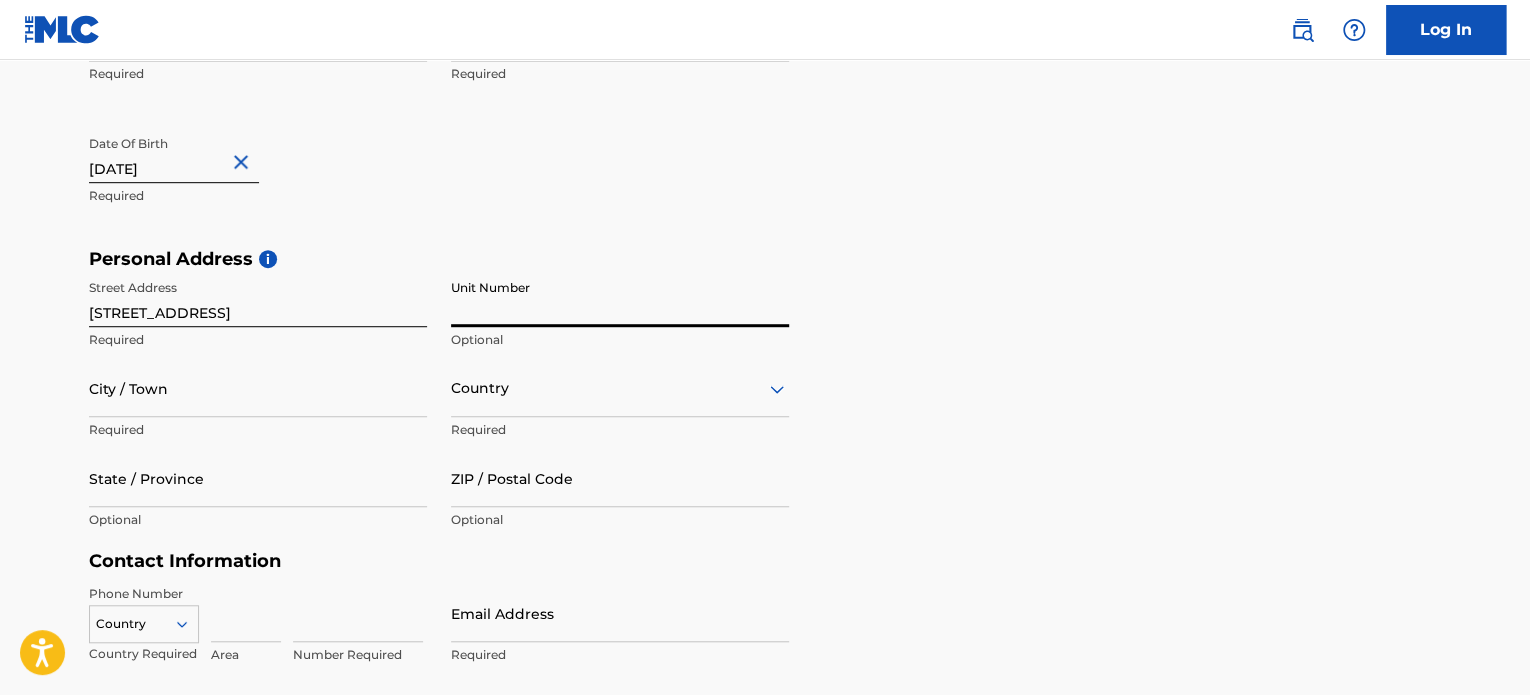 drag, startPoint x: 665, startPoint y: 295, endPoint x: 650, endPoint y: 309, distance: 20.518284 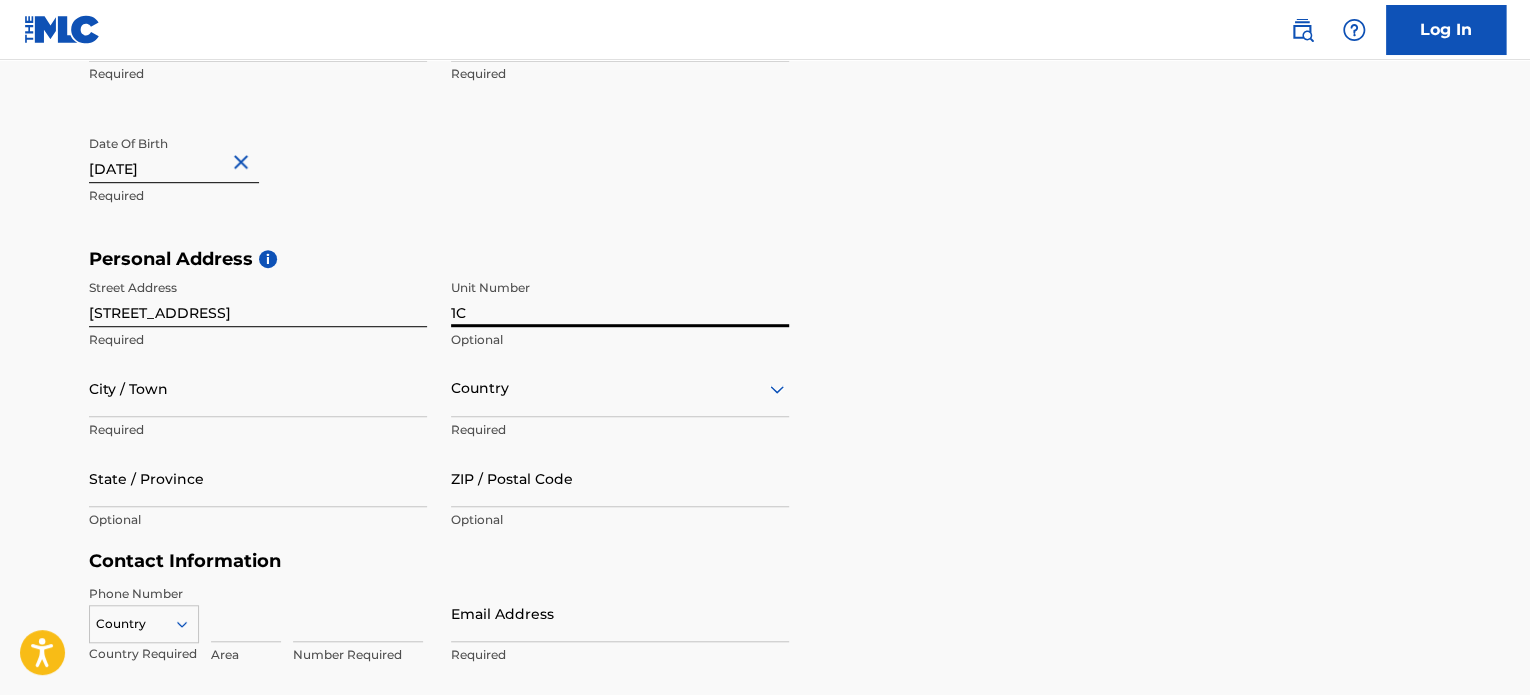 type on "1C" 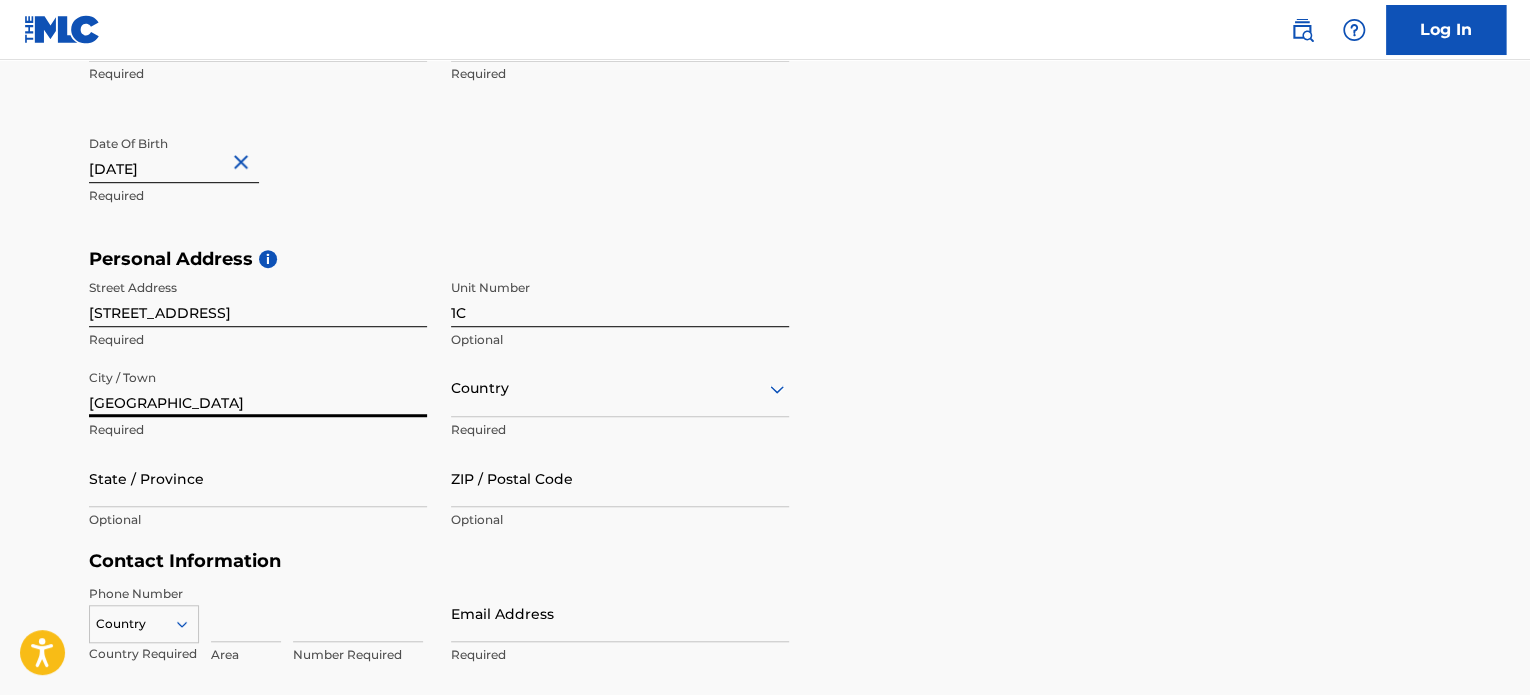type on "[GEOGRAPHIC_DATA]" 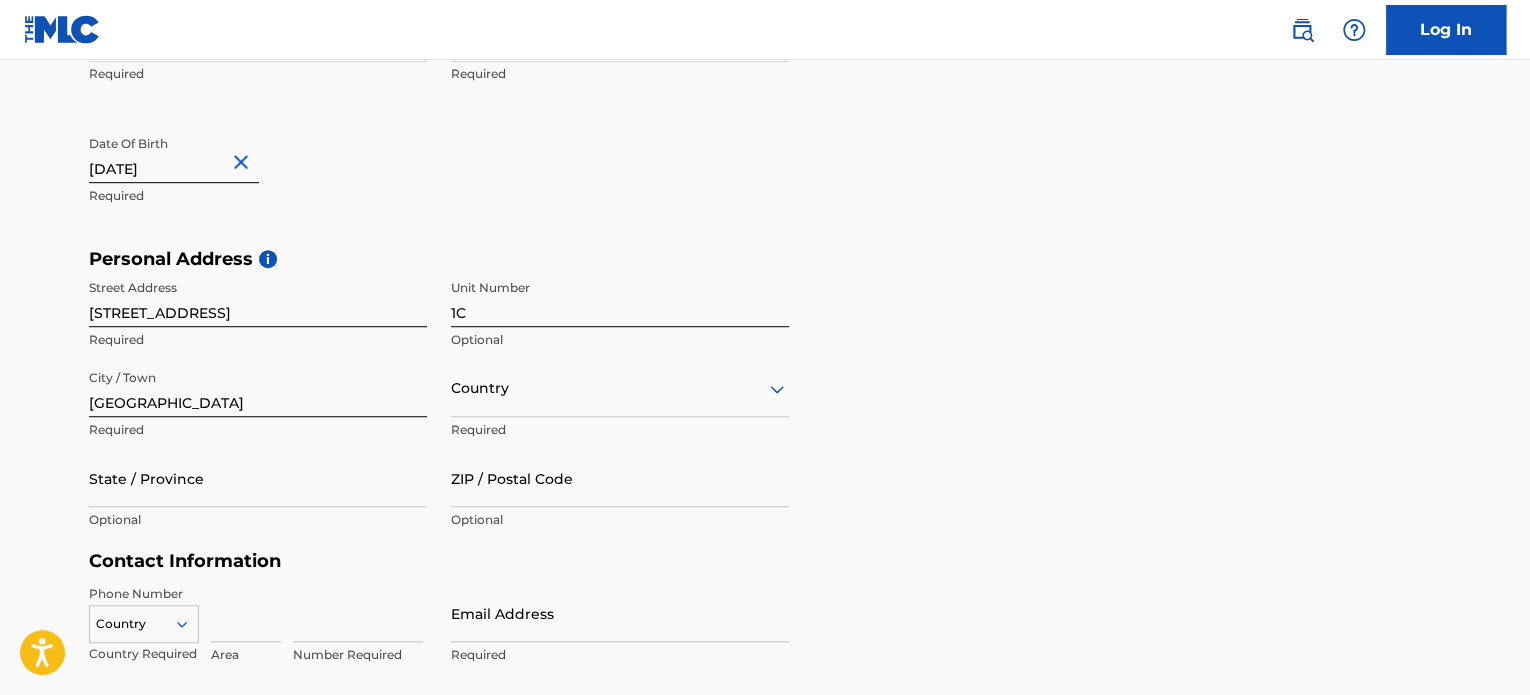 click at bounding box center [620, 388] 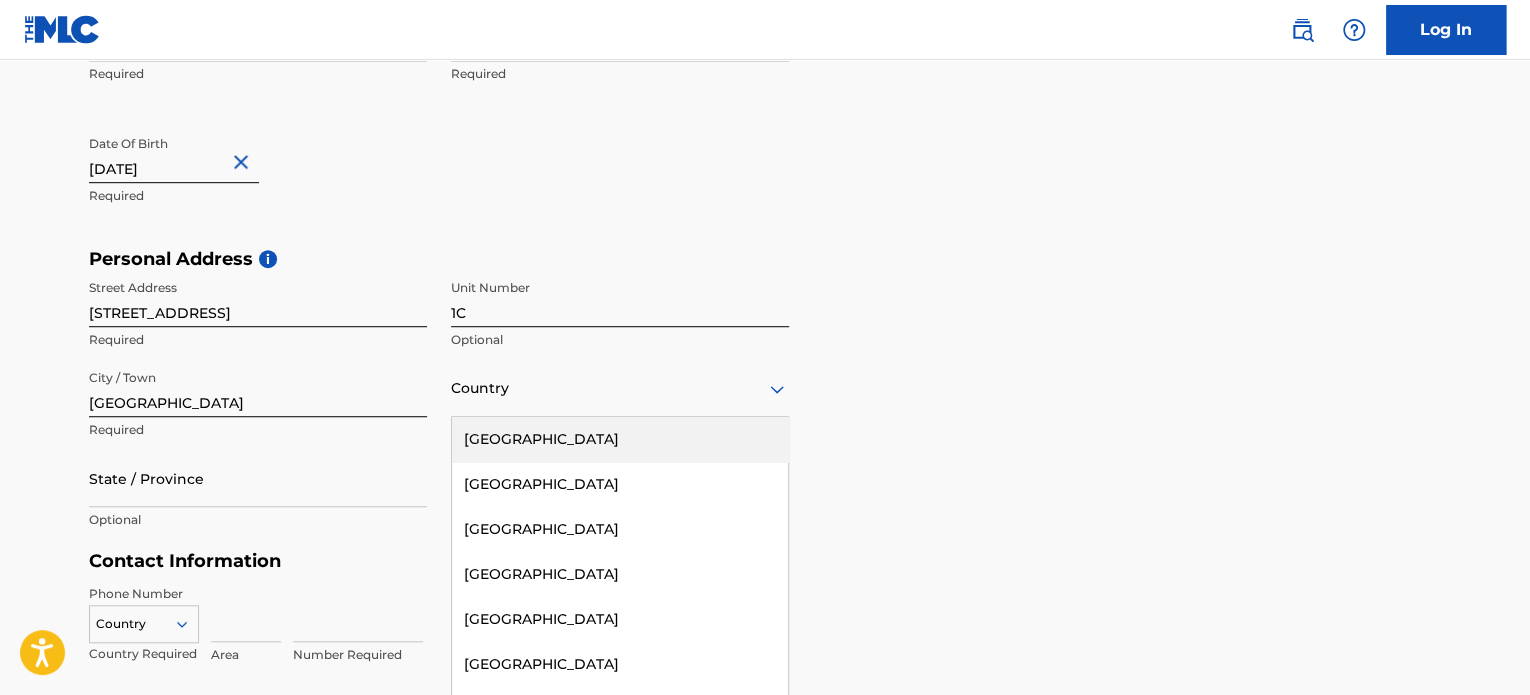 scroll, scrollTop: 523, scrollLeft: 0, axis: vertical 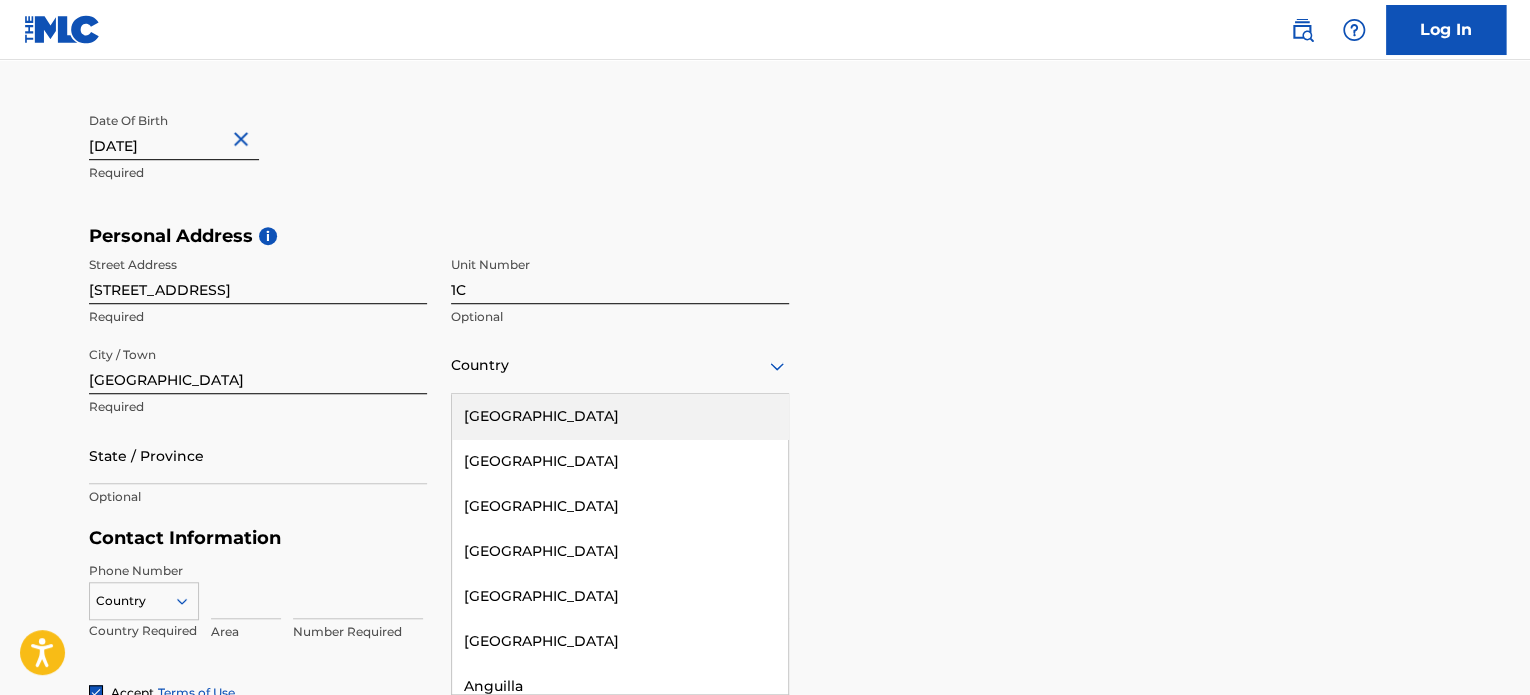 click on "[GEOGRAPHIC_DATA]" at bounding box center [620, 416] 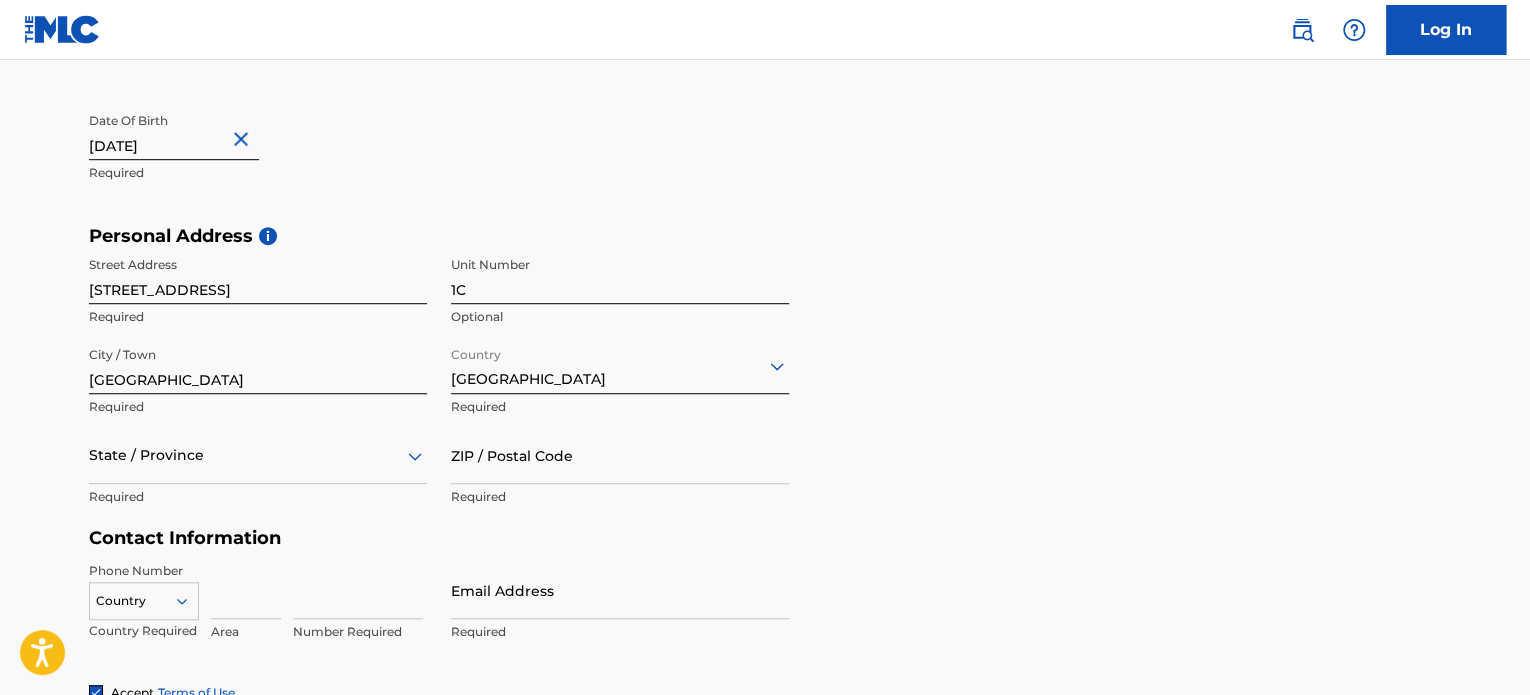 click on "State / Province" at bounding box center [258, 455] 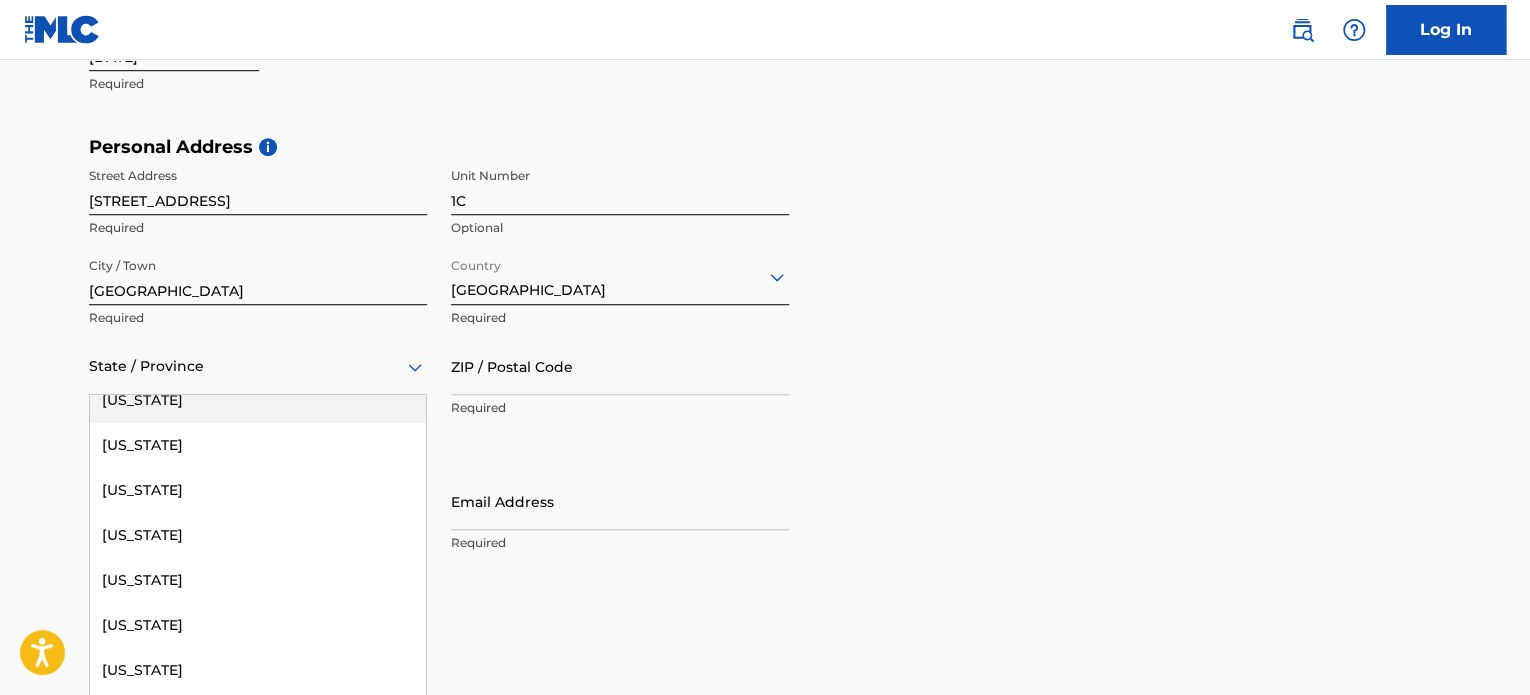 scroll, scrollTop: 1400, scrollLeft: 0, axis: vertical 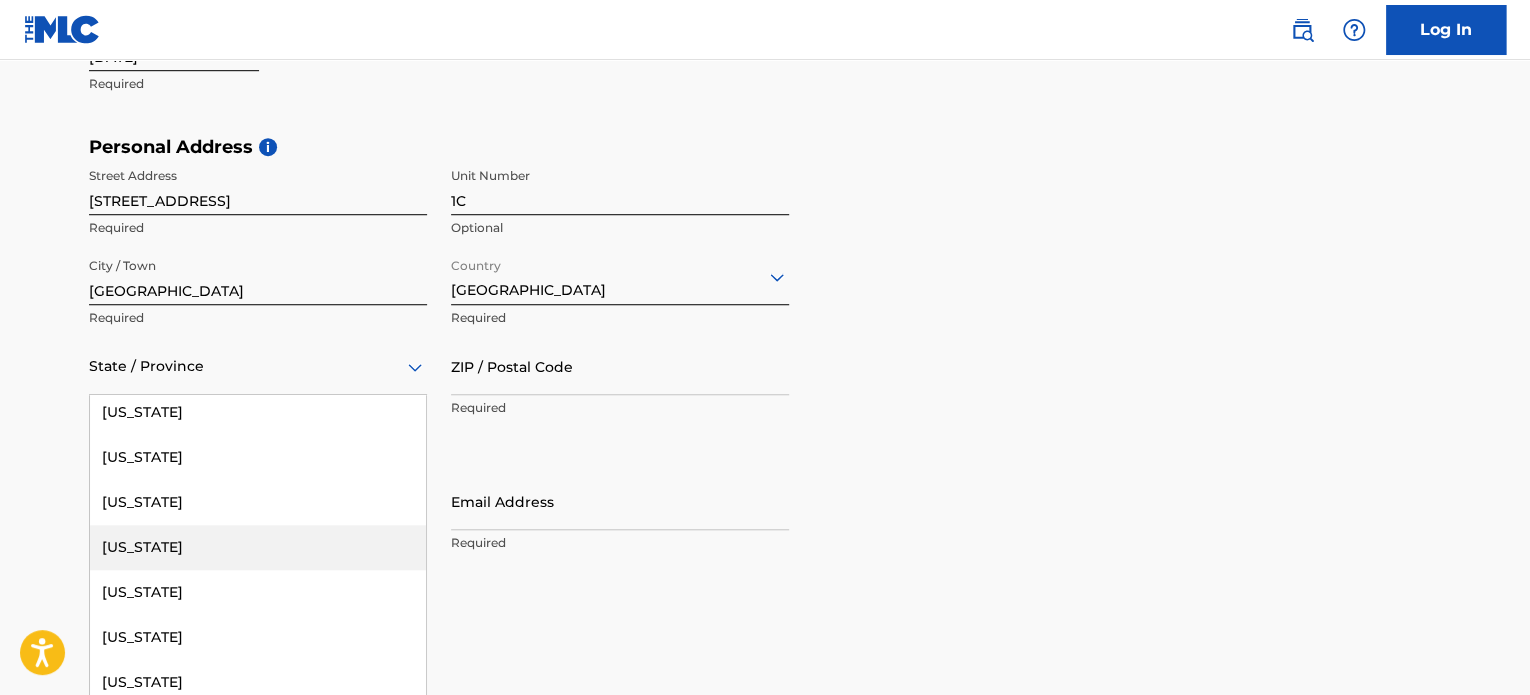 click on "[US_STATE]" at bounding box center (258, 547) 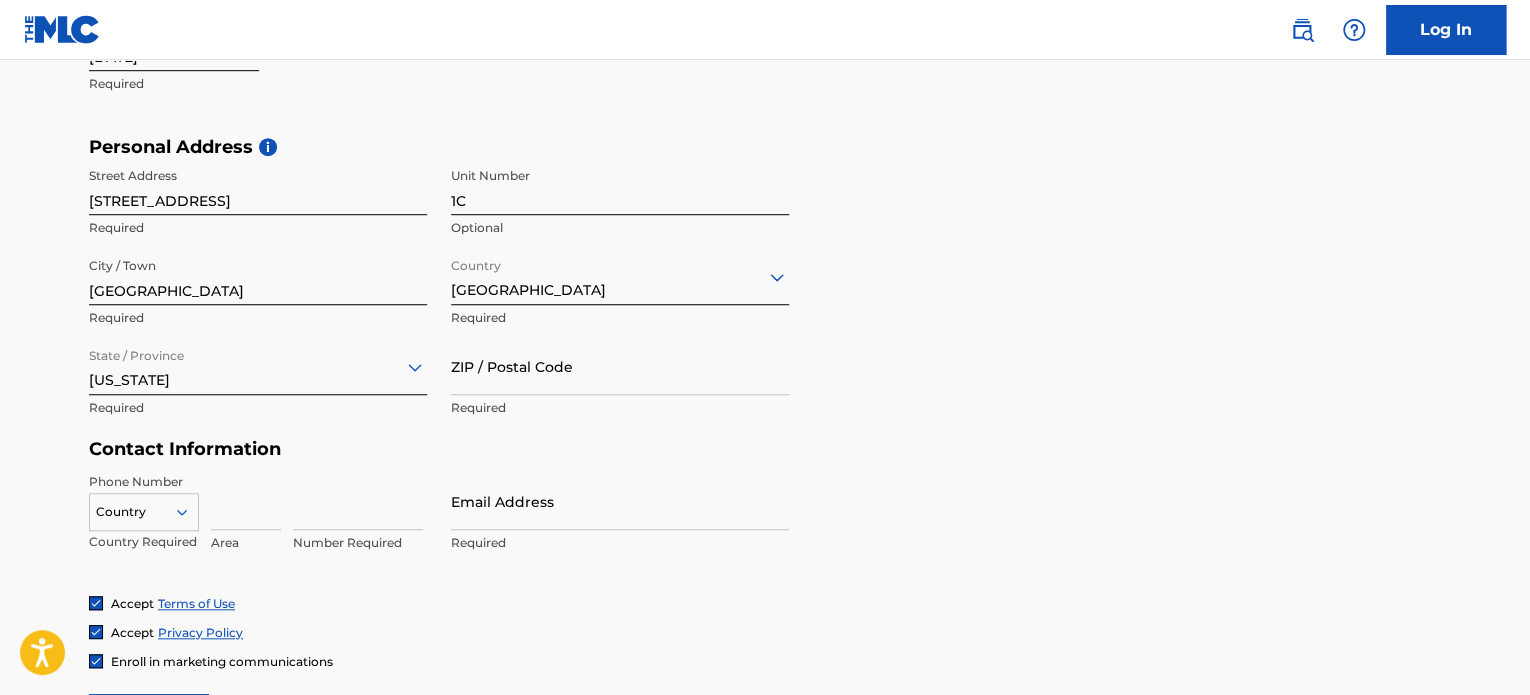click on "ZIP / Postal Code Required" at bounding box center [620, 383] 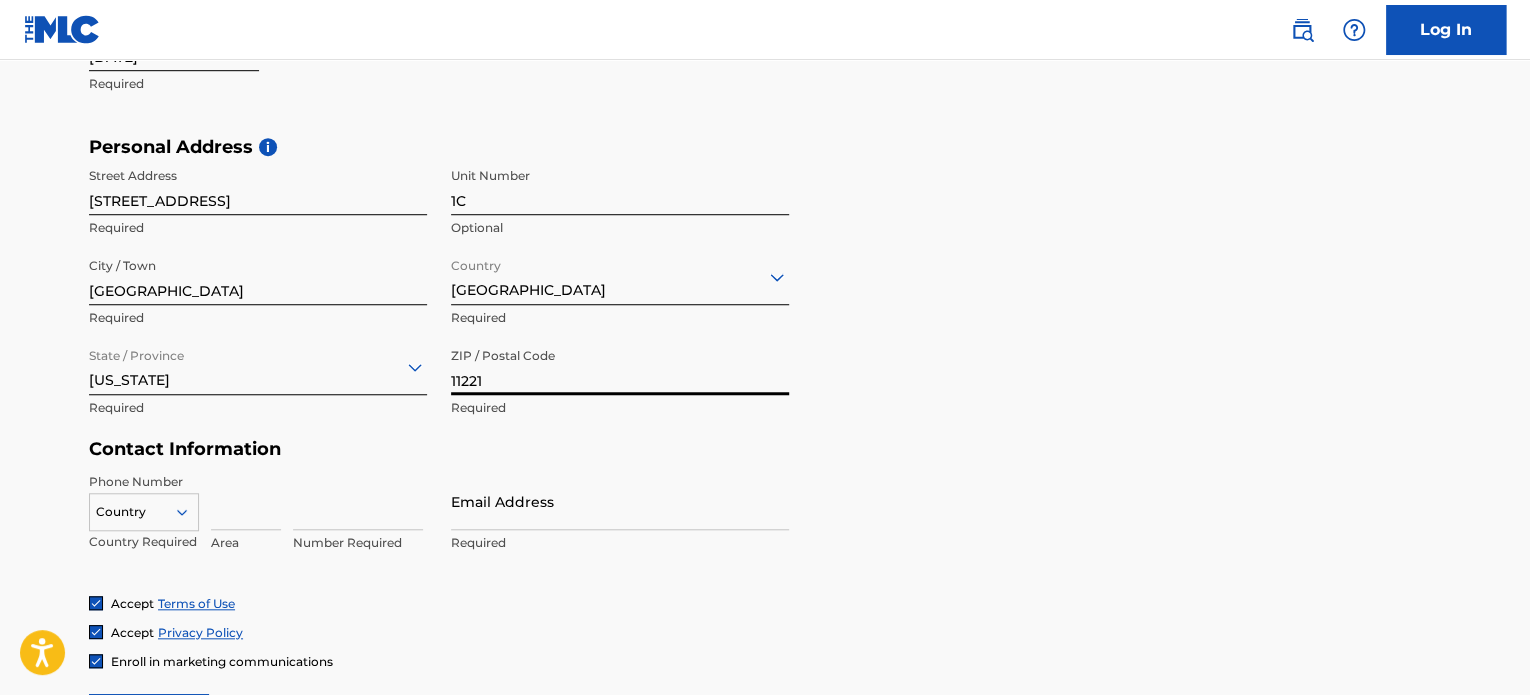type on "11221" 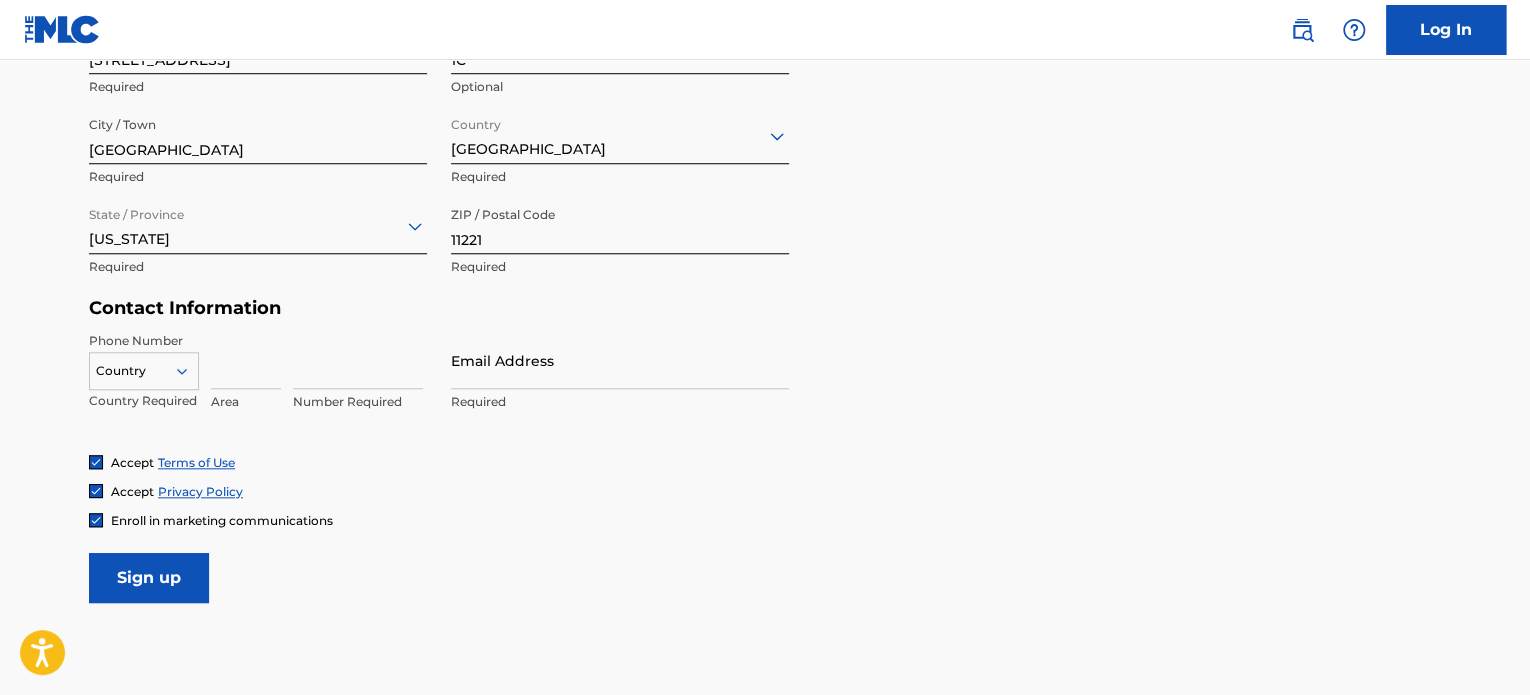 scroll, scrollTop: 812, scrollLeft: 0, axis: vertical 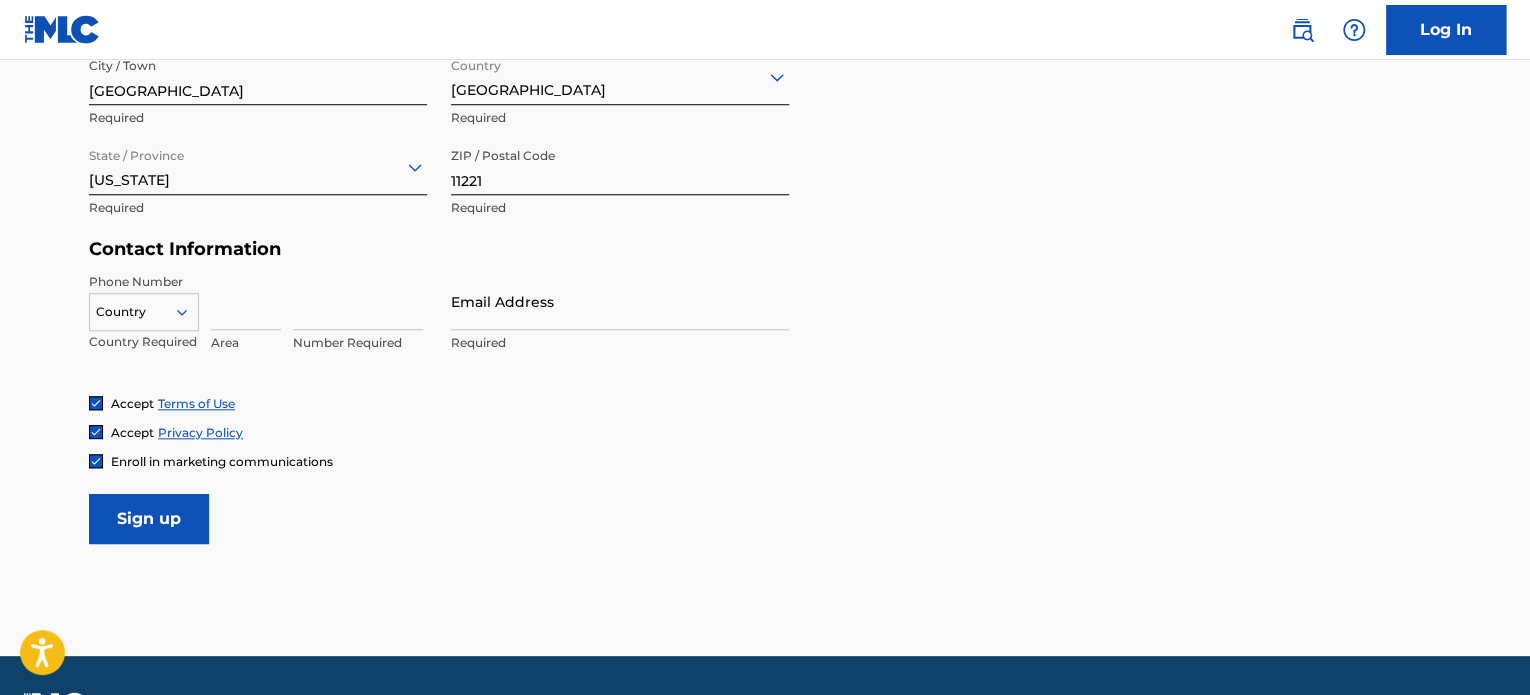 click at bounding box center [246, 301] 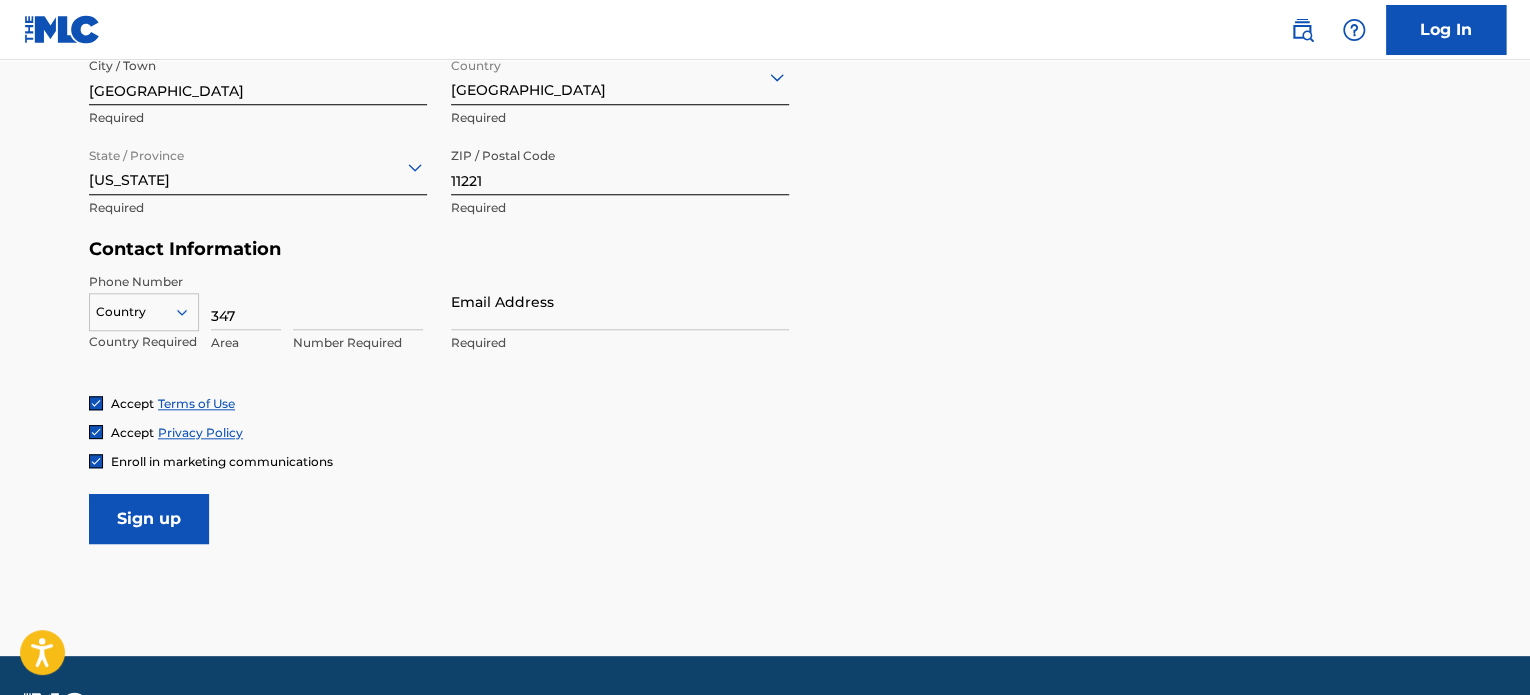 type on "347" 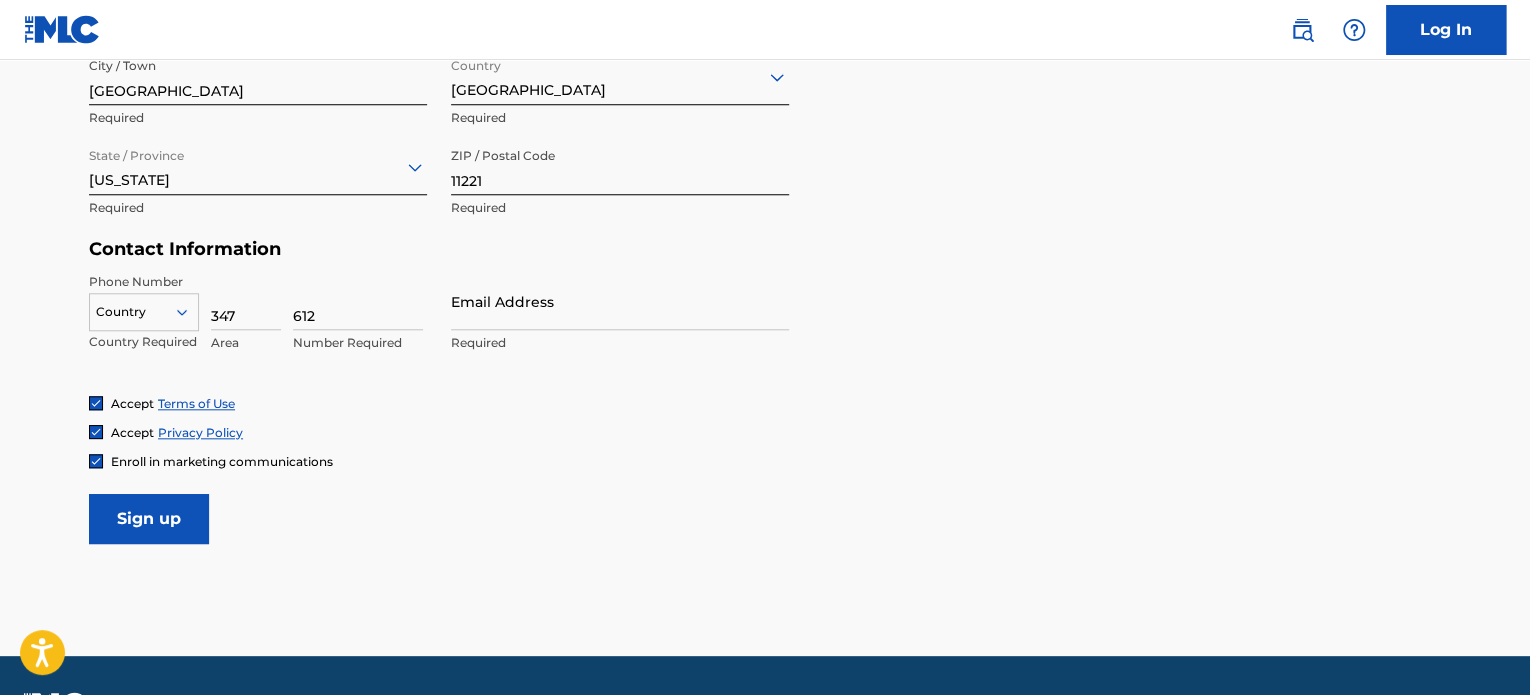 type on "612" 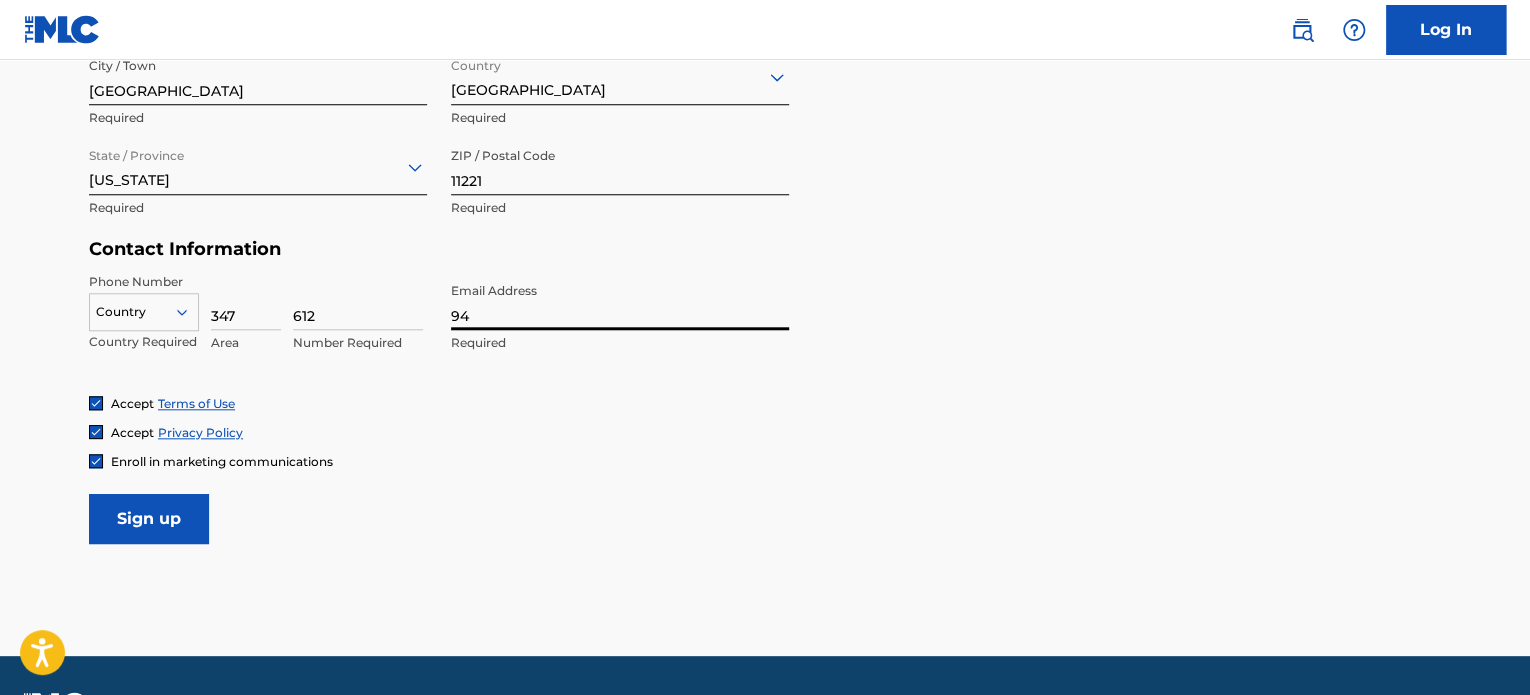 type on "9" 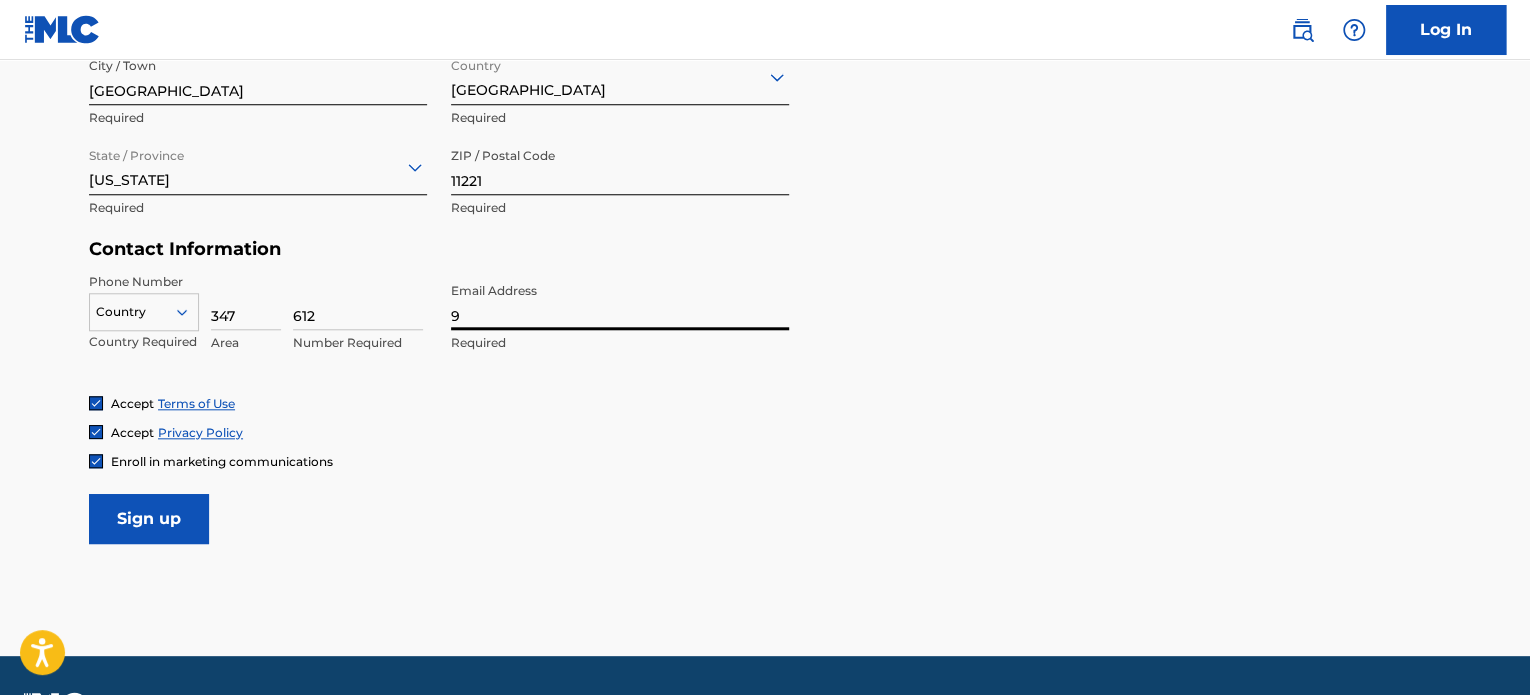 type 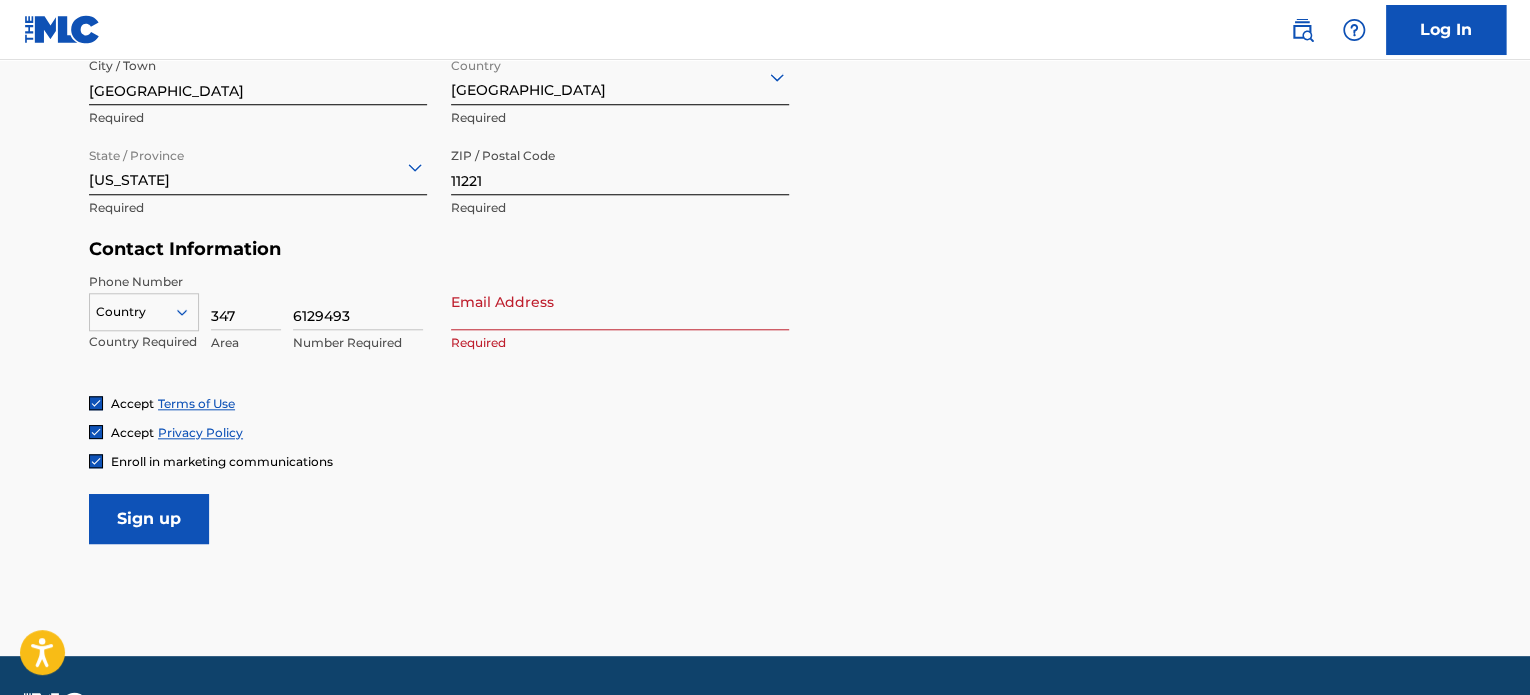 type on "6129493" 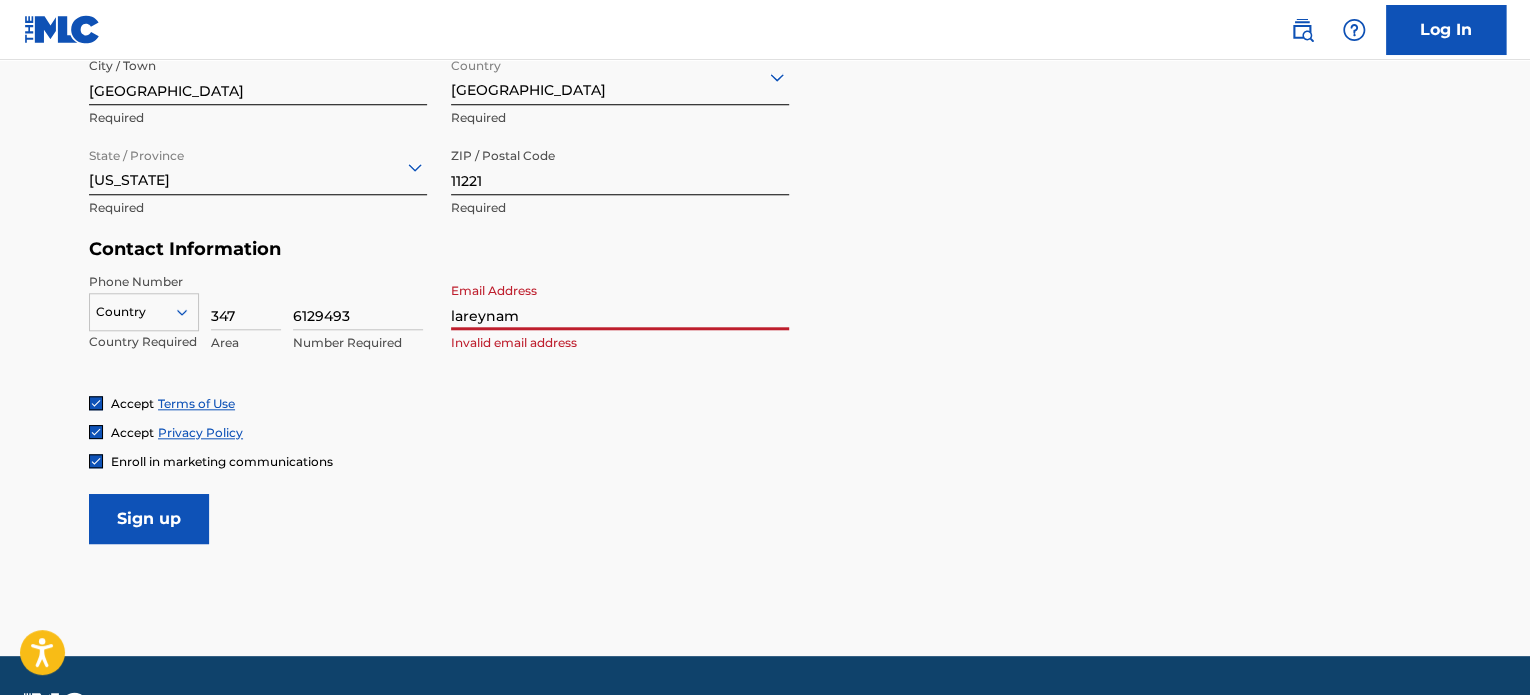 type on "[EMAIL_ADDRESS][DOMAIN_NAME]" 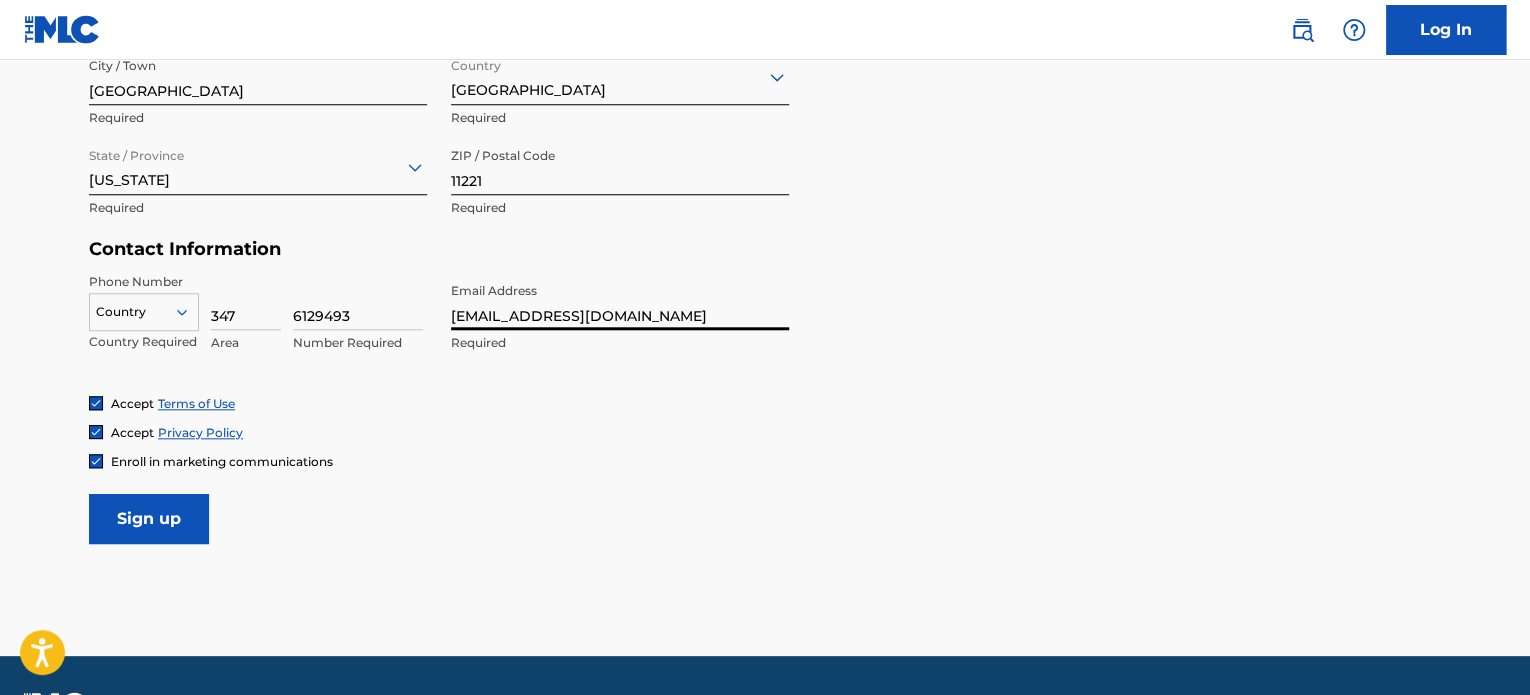 click at bounding box center (96, 461) 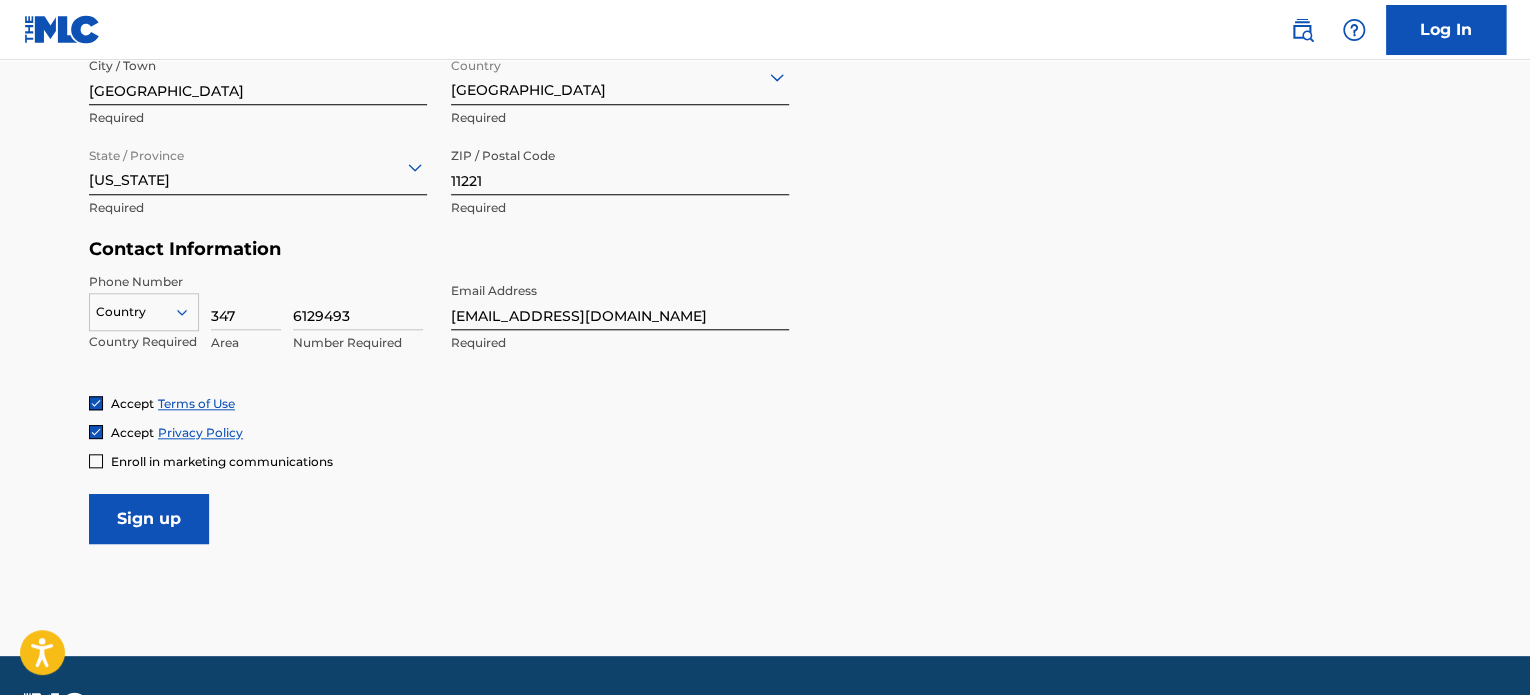 click on "Sign up" at bounding box center (149, 519) 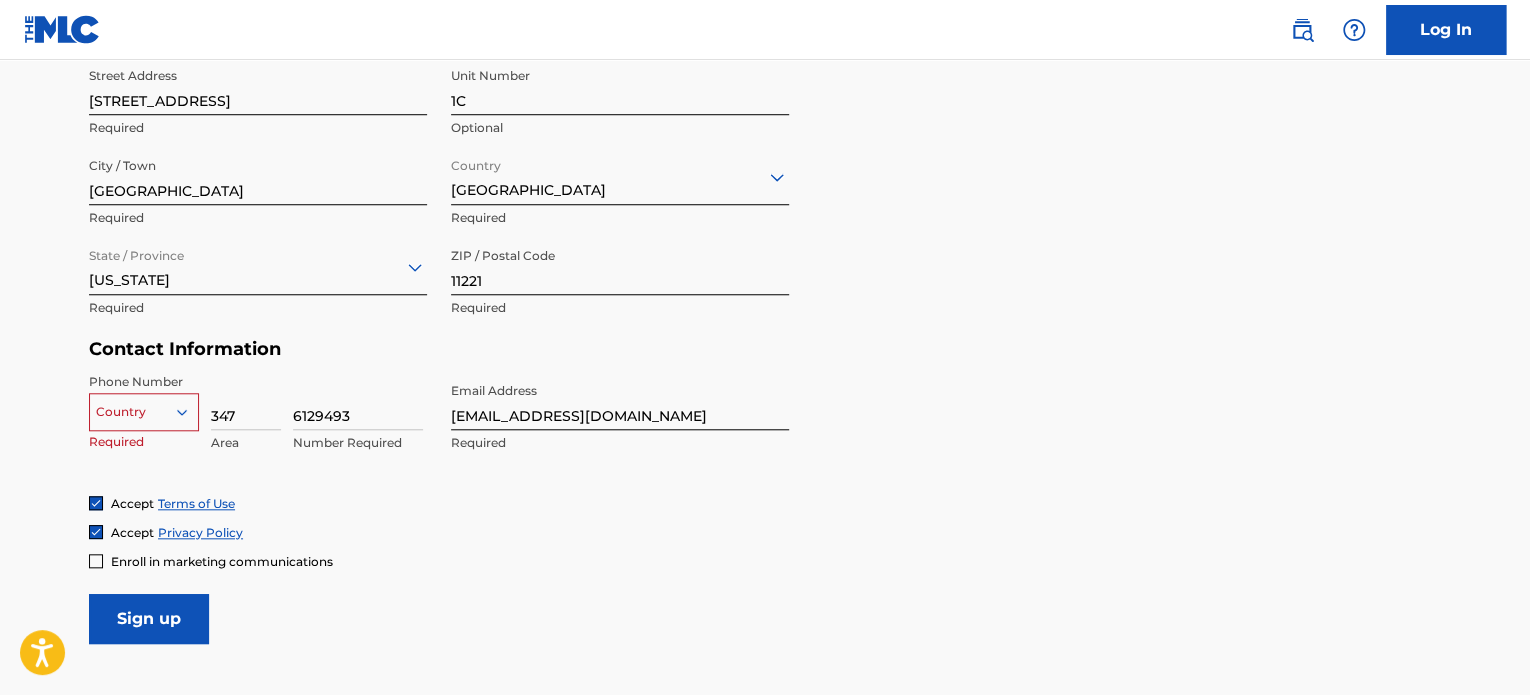 click on "option , selected. Select is focused ,type to refine list, press Down to open the menu,  Country" at bounding box center [144, 408] 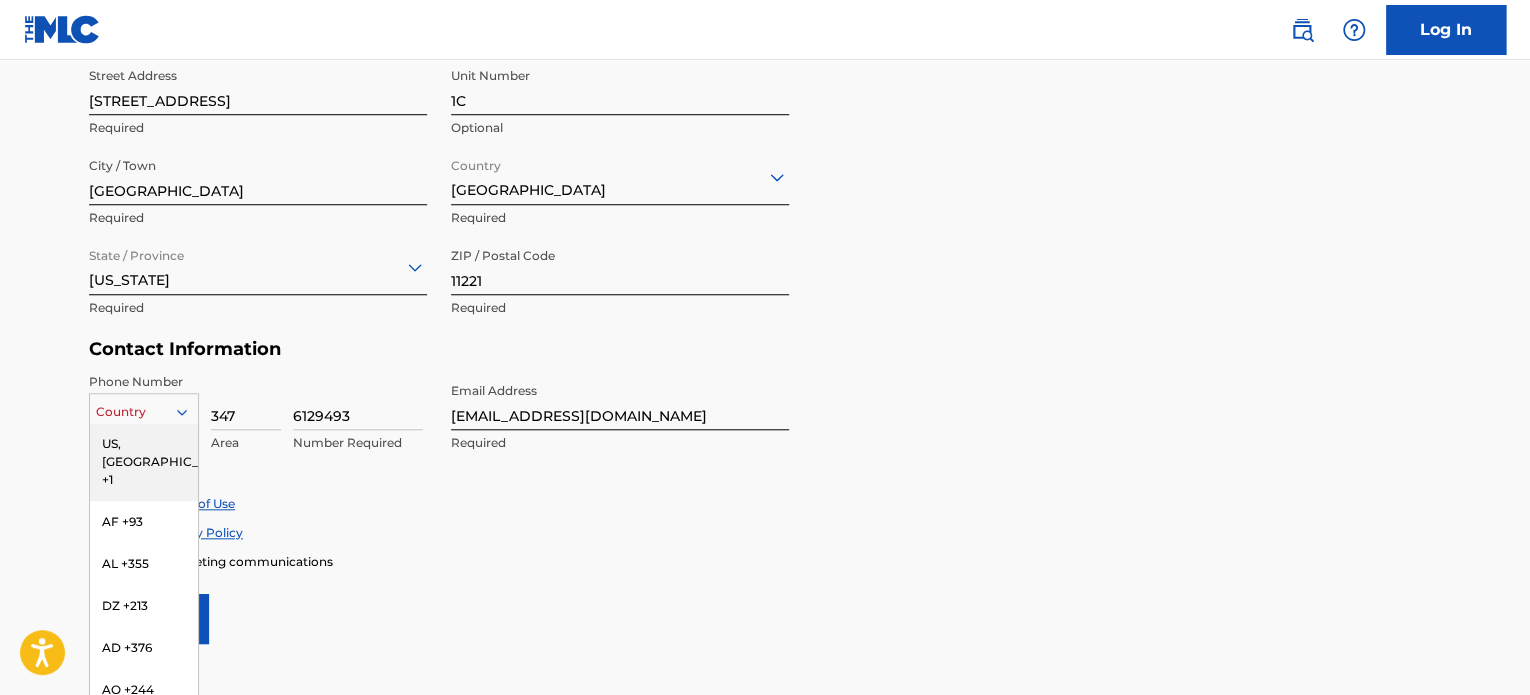 scroll, scrollTop: 740, scrollLeft: 0, axis: vertical 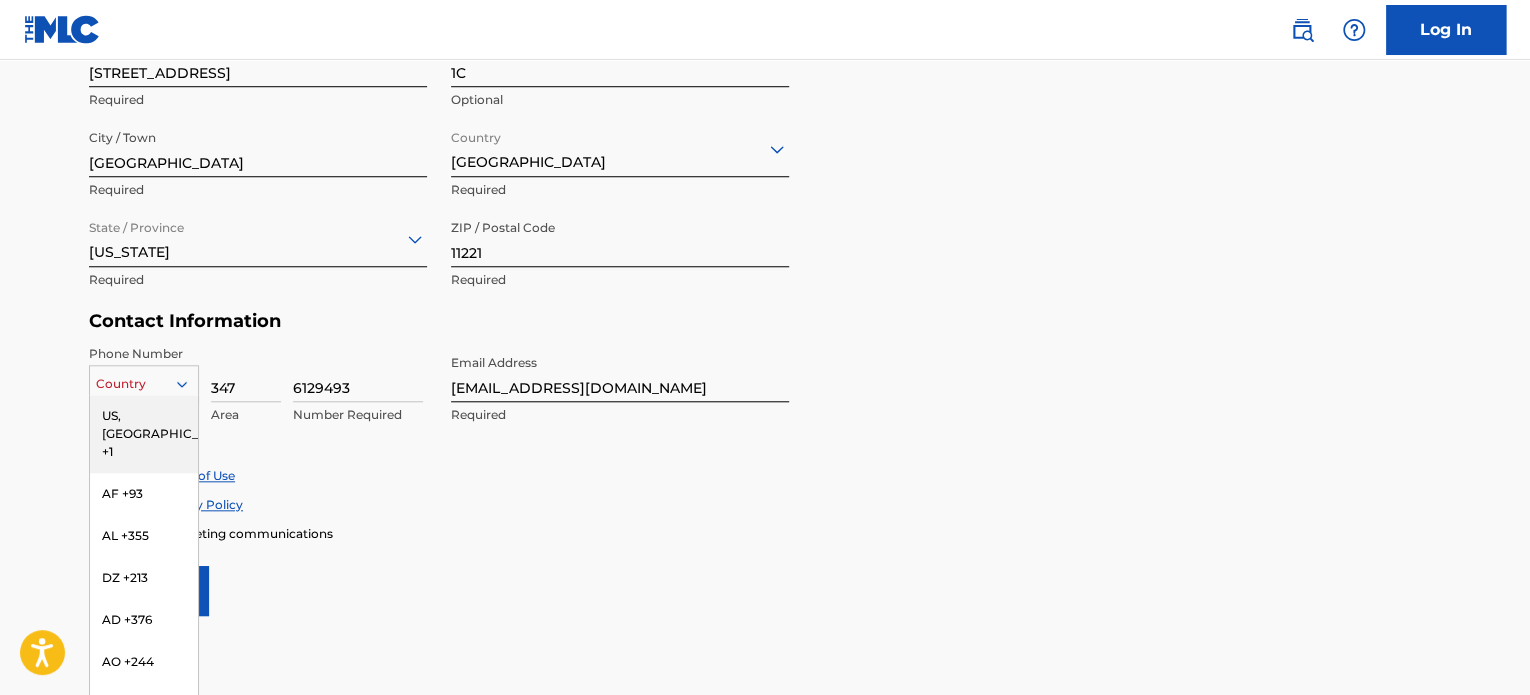 click on "US, [GEOGRAPHIC_DATA] +1" at bounding box center [144, 434] 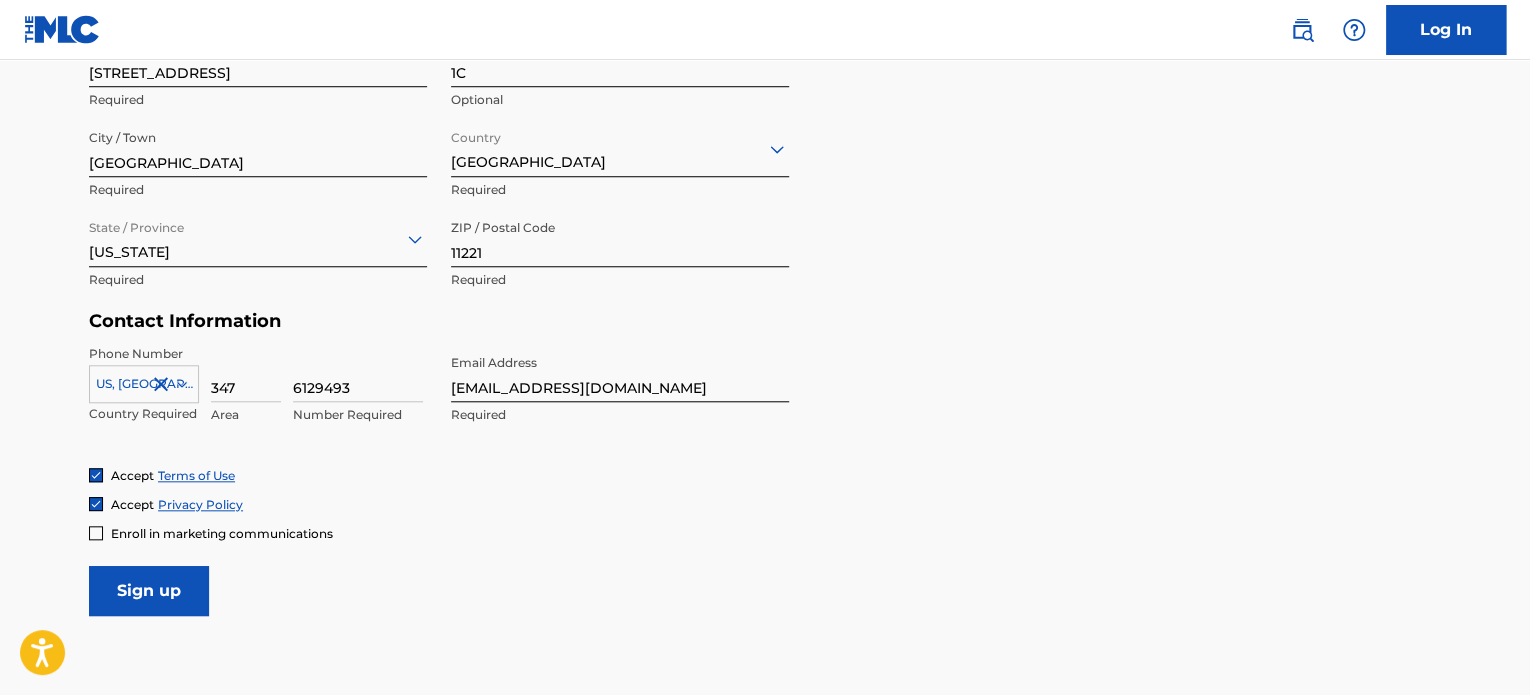 click on "Sign up" at bounding box center [149, 591] 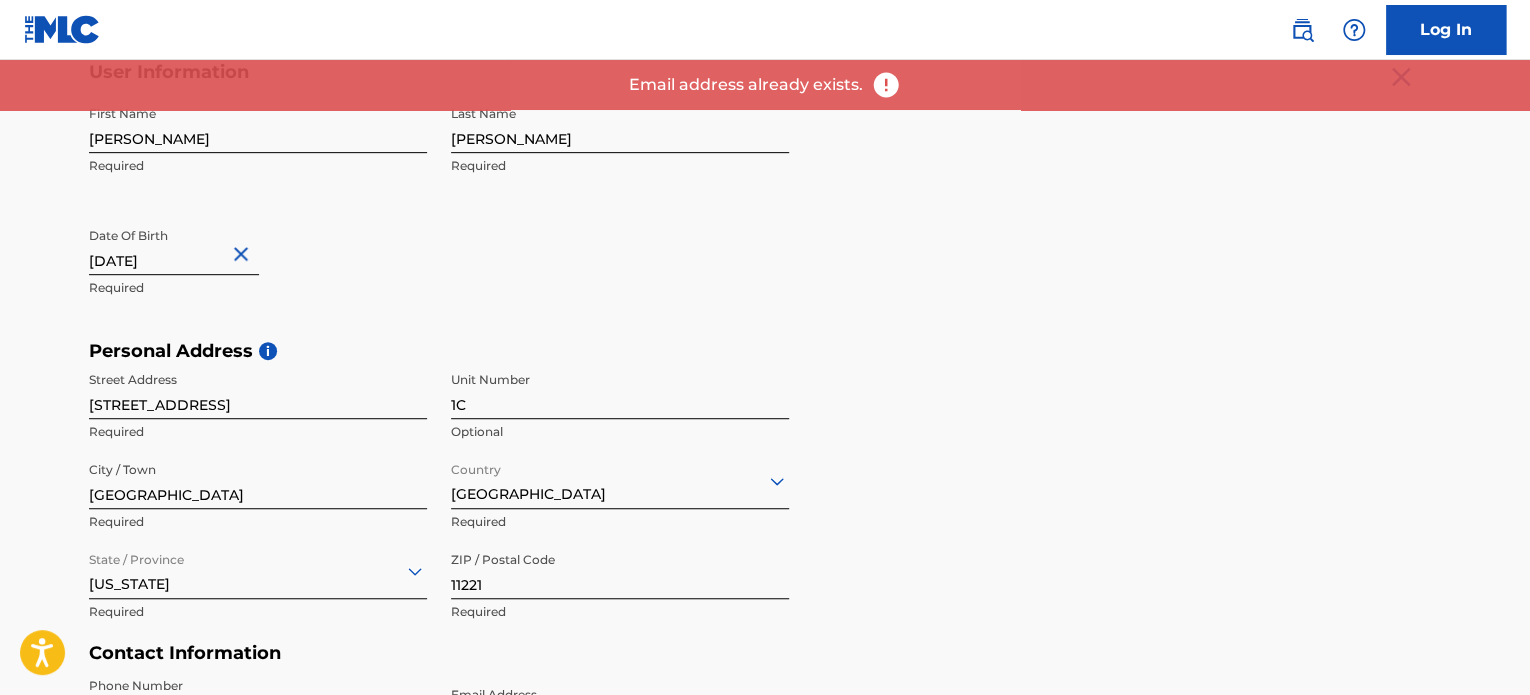 scroll, scrollTop: 140, scrollLeft: 0, axis: vertical 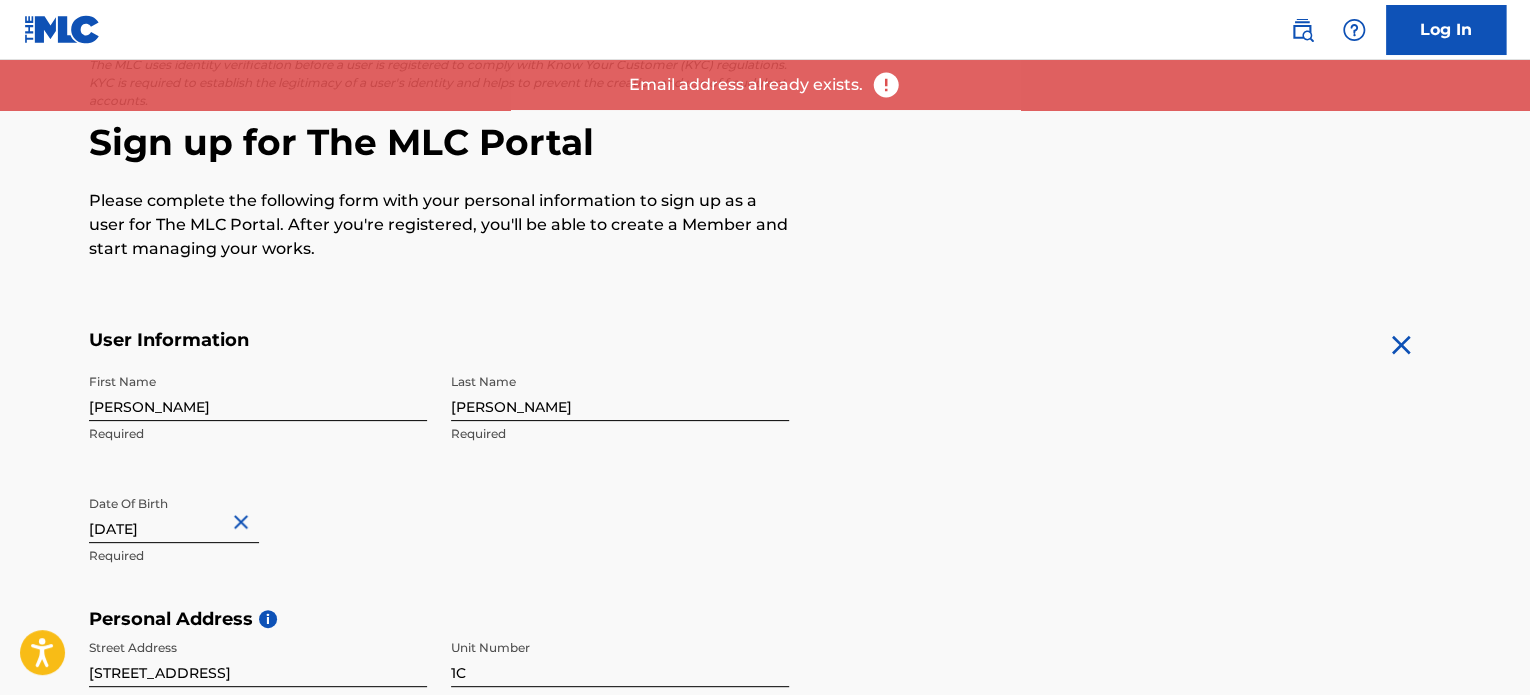 click on "Log In" at bounding box center (1446, 30) 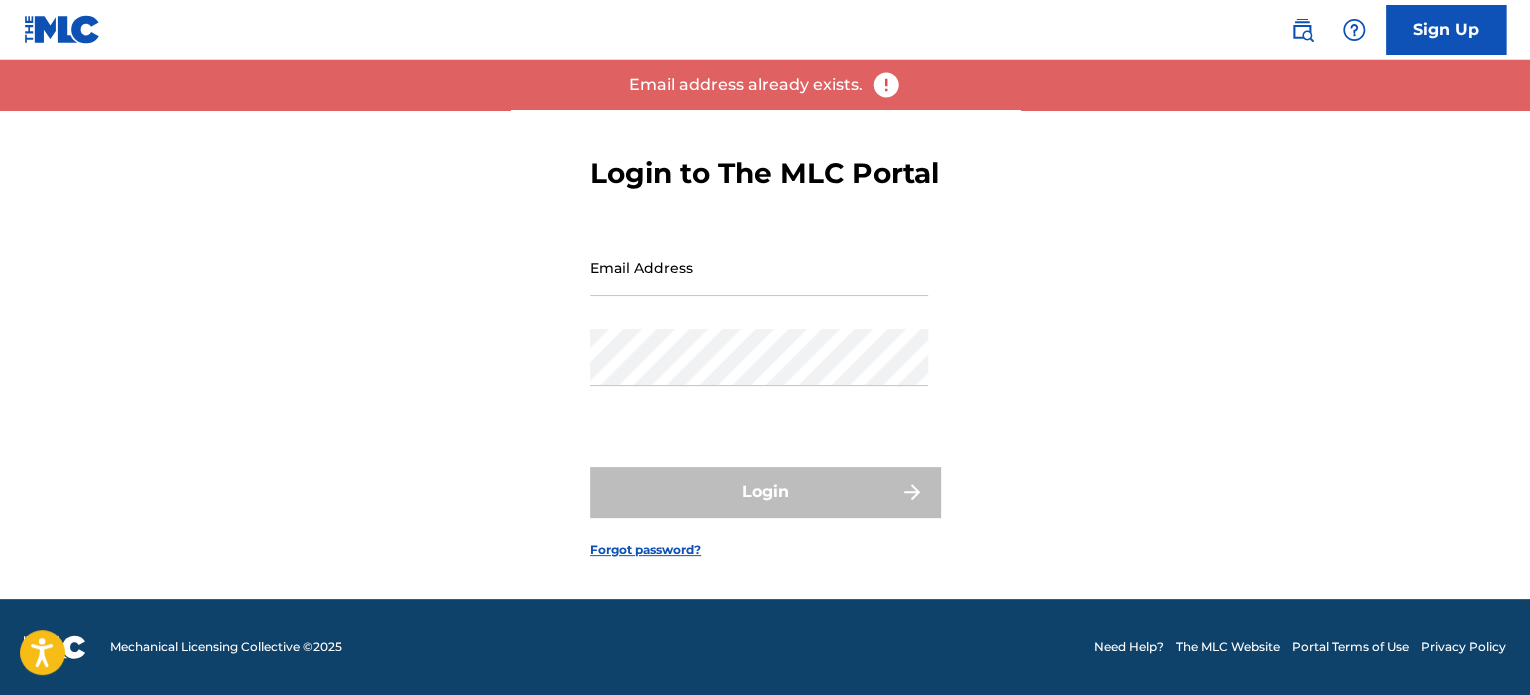 scroll, scrollTop: 0, scrollLeft: 0, axis: both 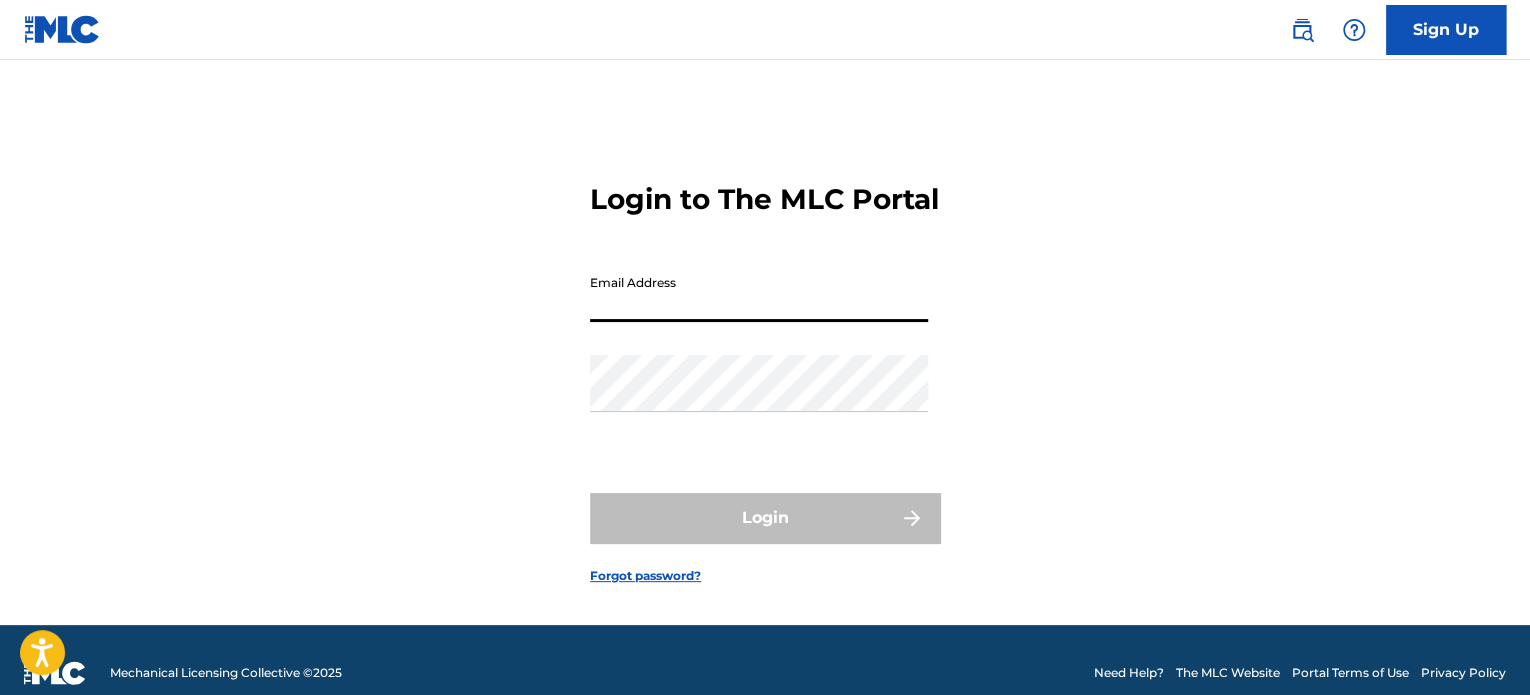 click on "Email Address" at bounding box center (759, 293) 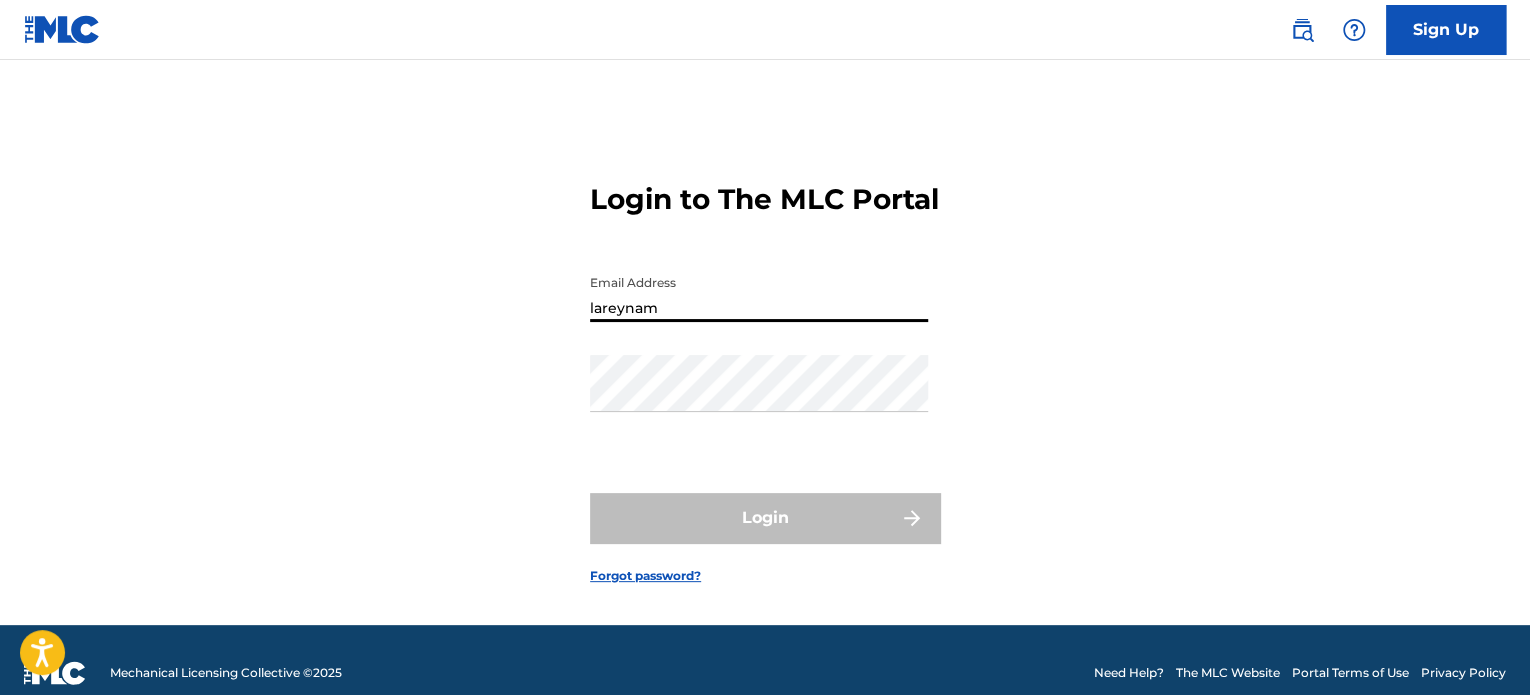 type on "[EMAIL_ADDRESS][DOMAIN_NAME]" 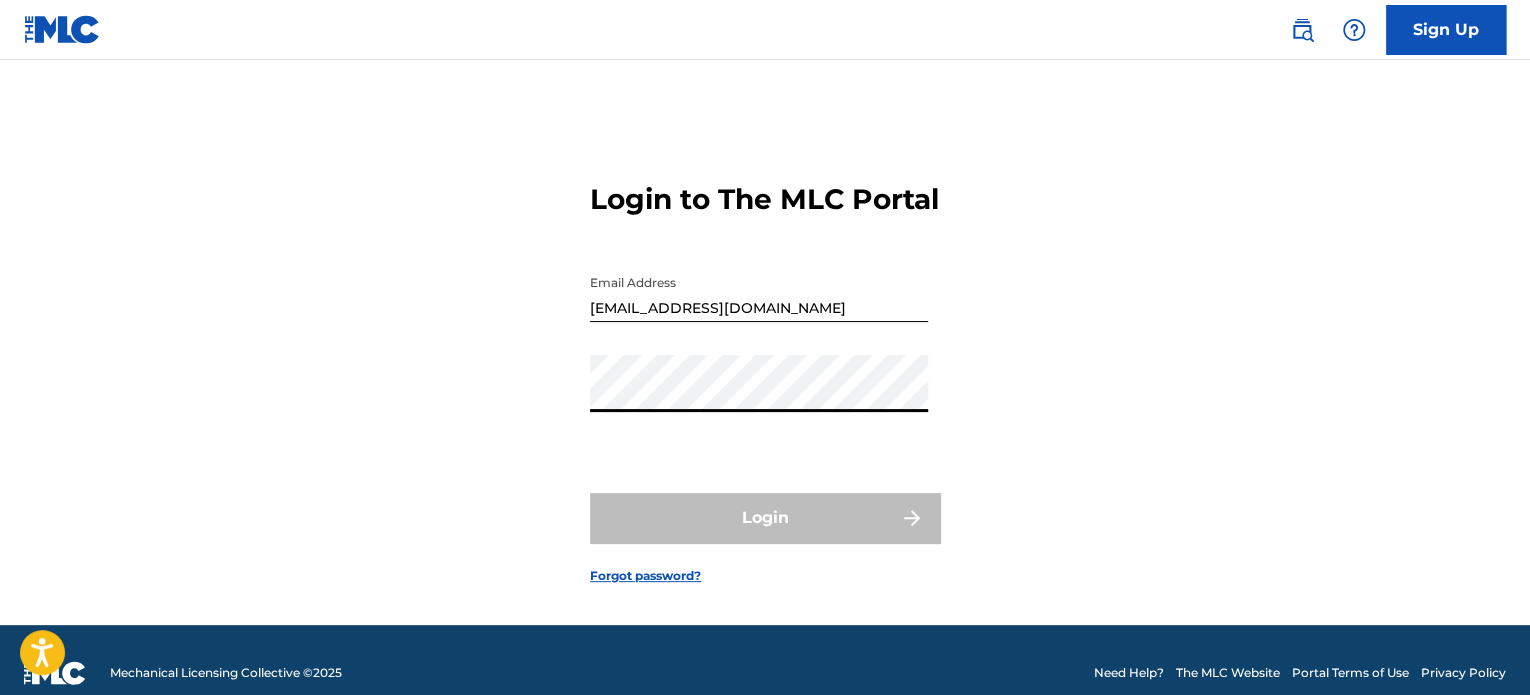 drag, startPoint x: 646, startPoint y: 462, endPoint x: 655, endPoint y: 447, distance: 17.492855 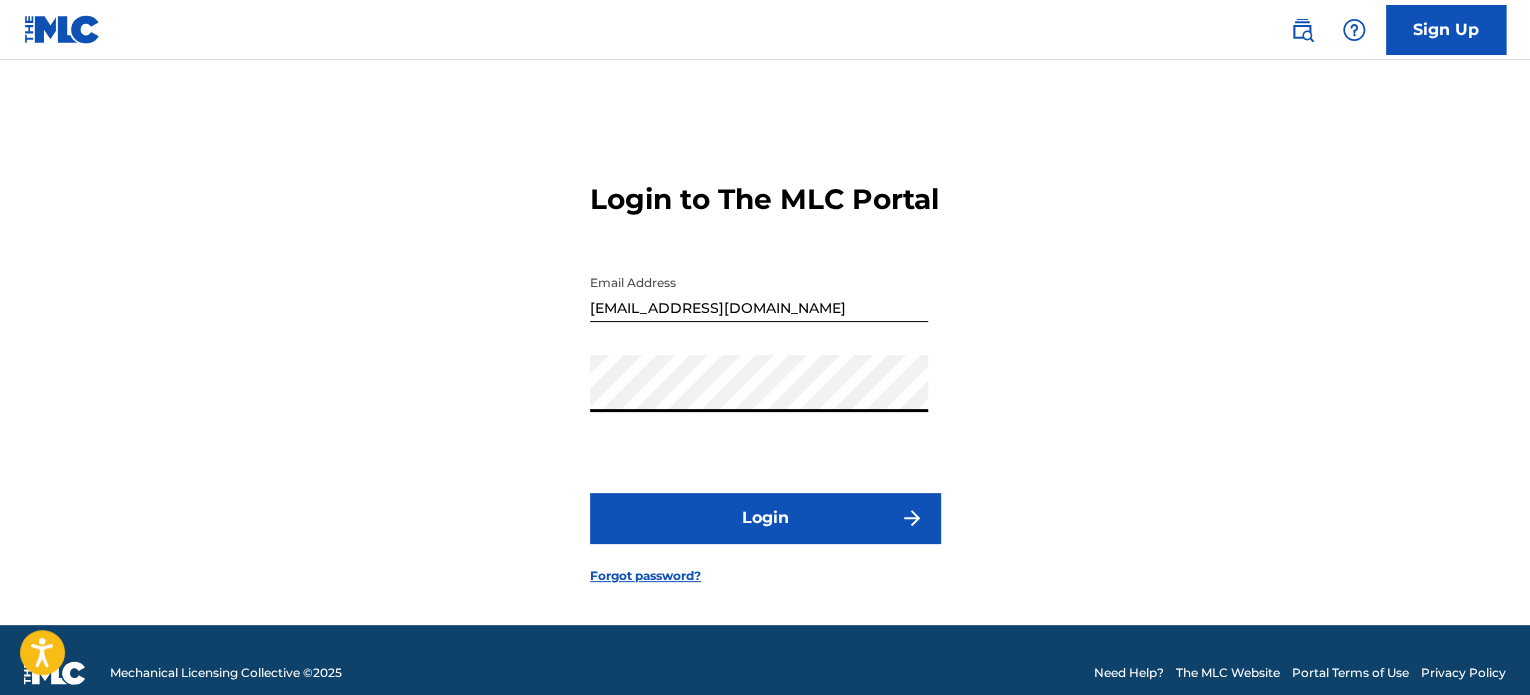 click on "Login" at bounding box center [765, 518] 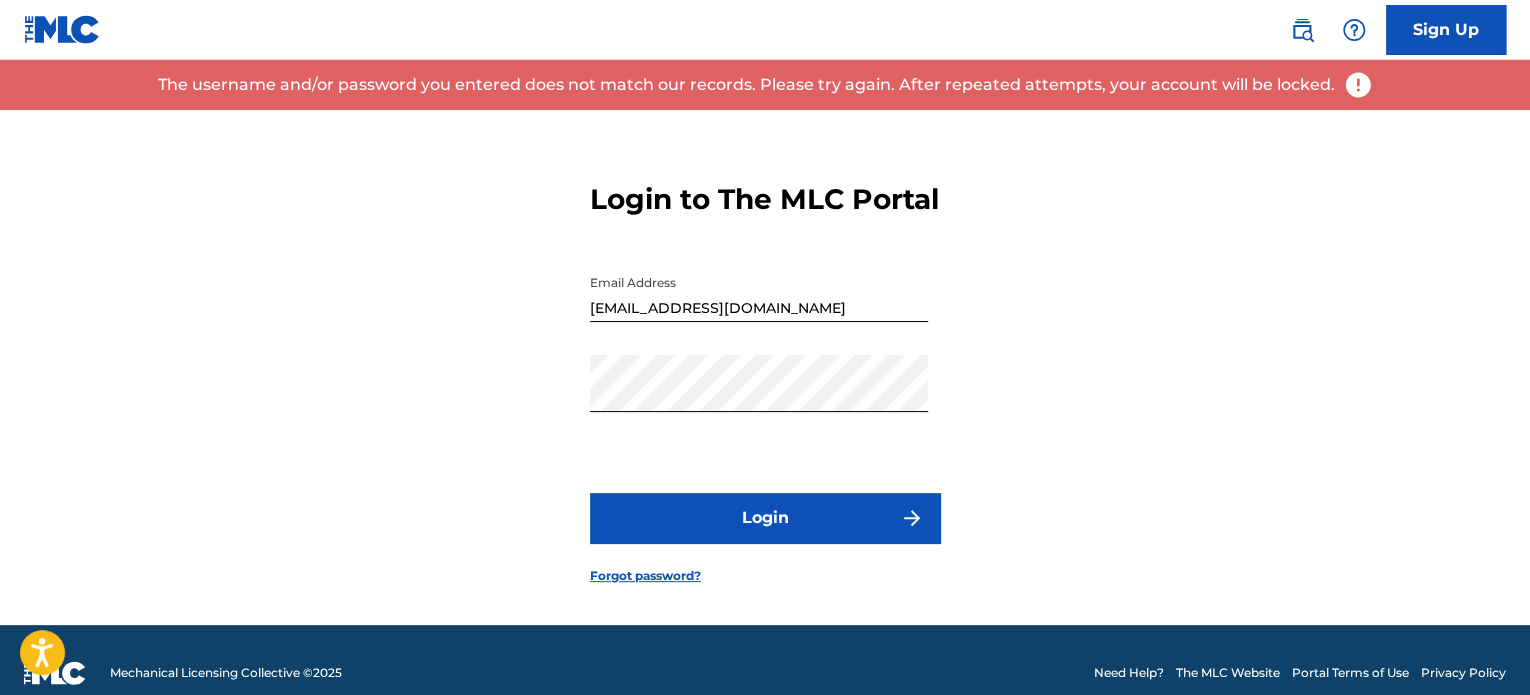 click on "Forgot password?" at bounding box center (645, 576) 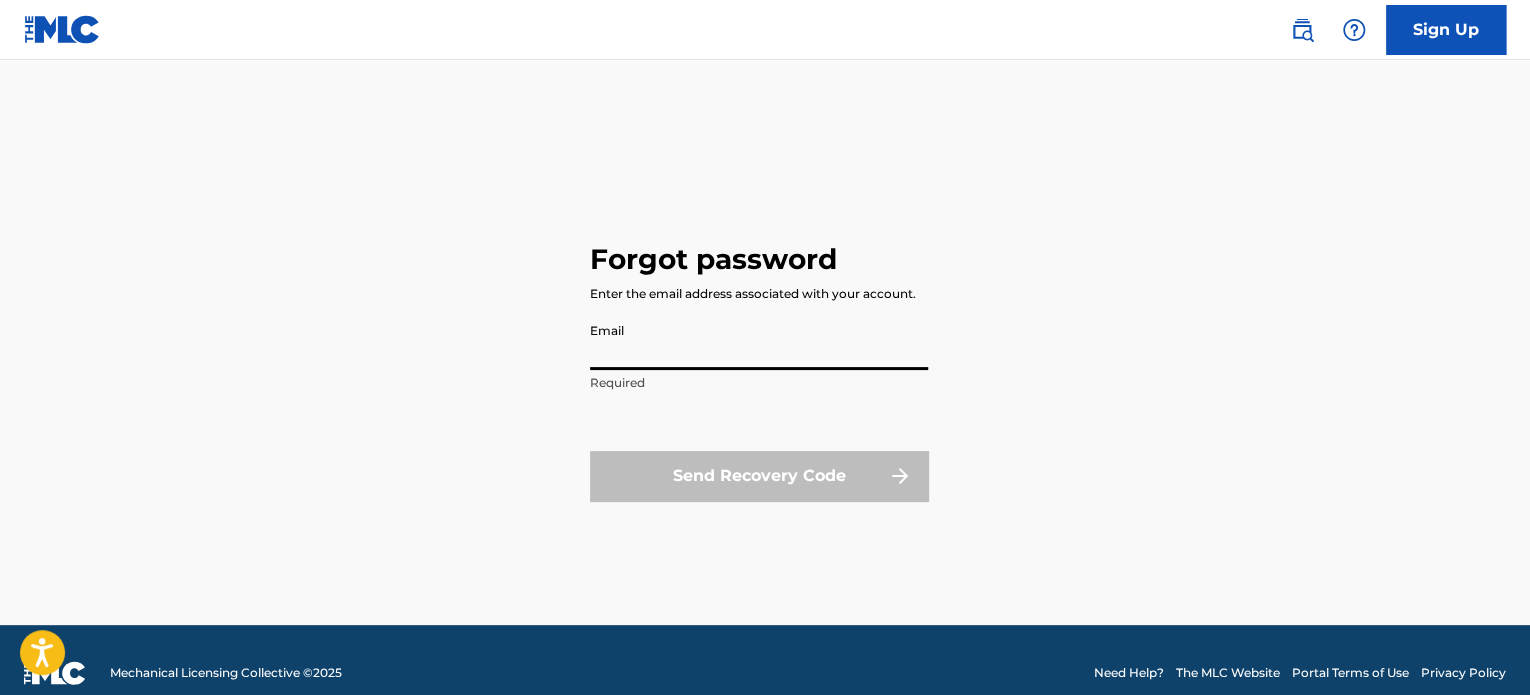 click on "Email" at bounding box center [759, 341] 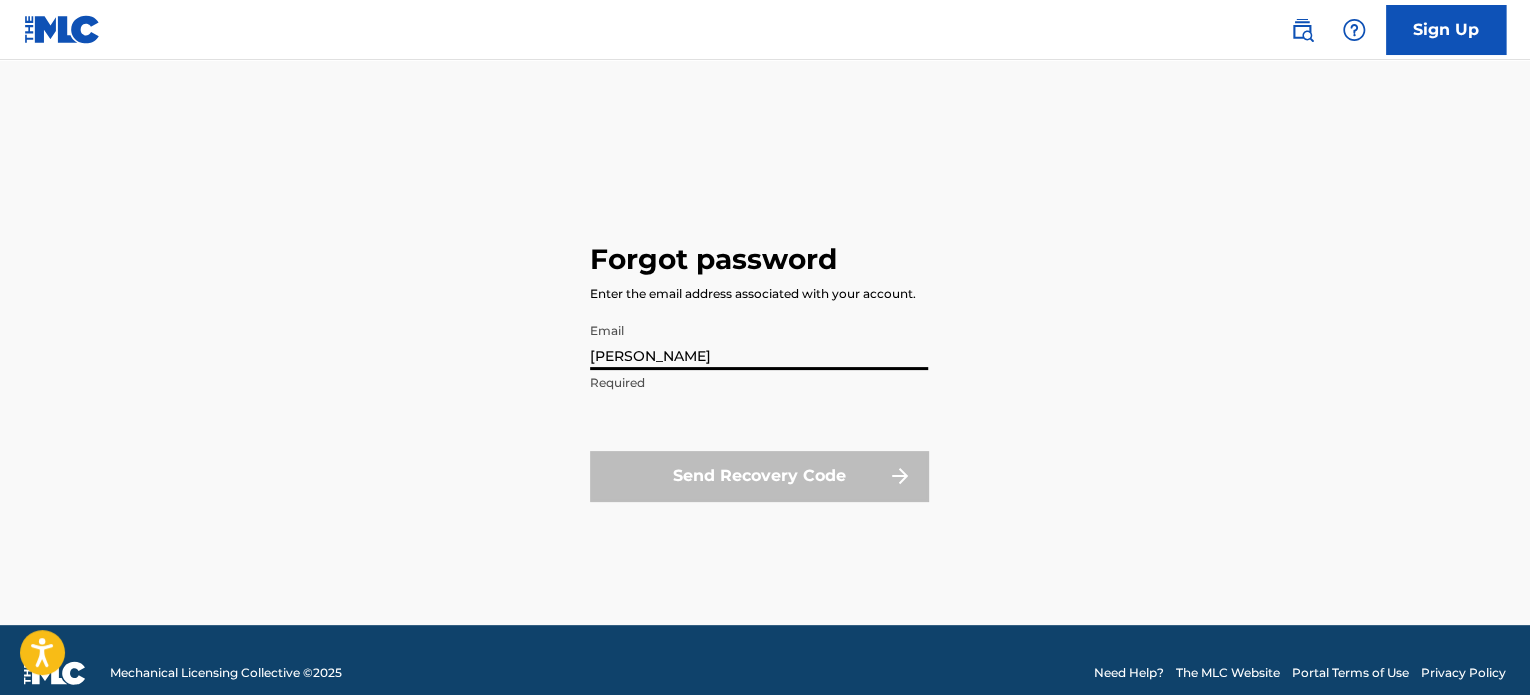 type on "[EMAIL_ADDRESS][DOMAIN_NAME]" 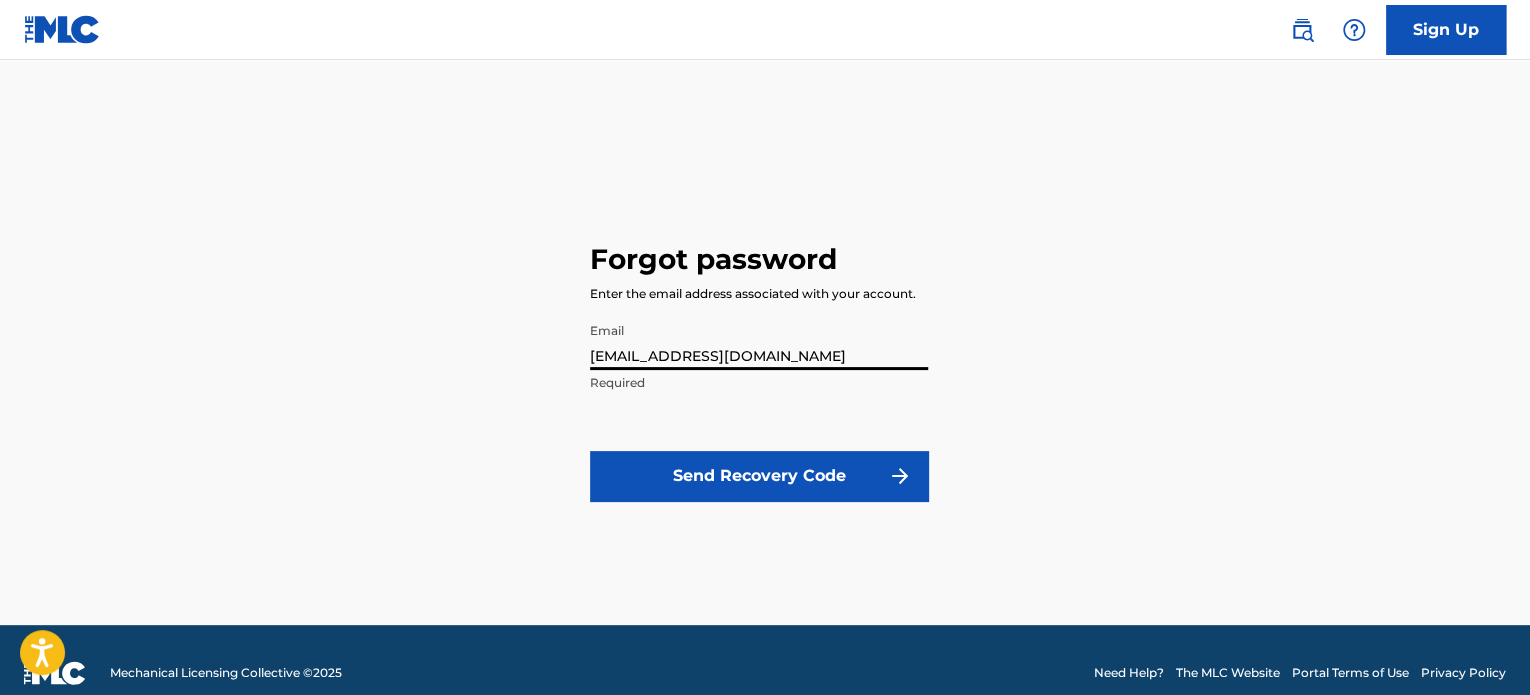 click on "Send Recovery Code" at bounding box center [759, 476] 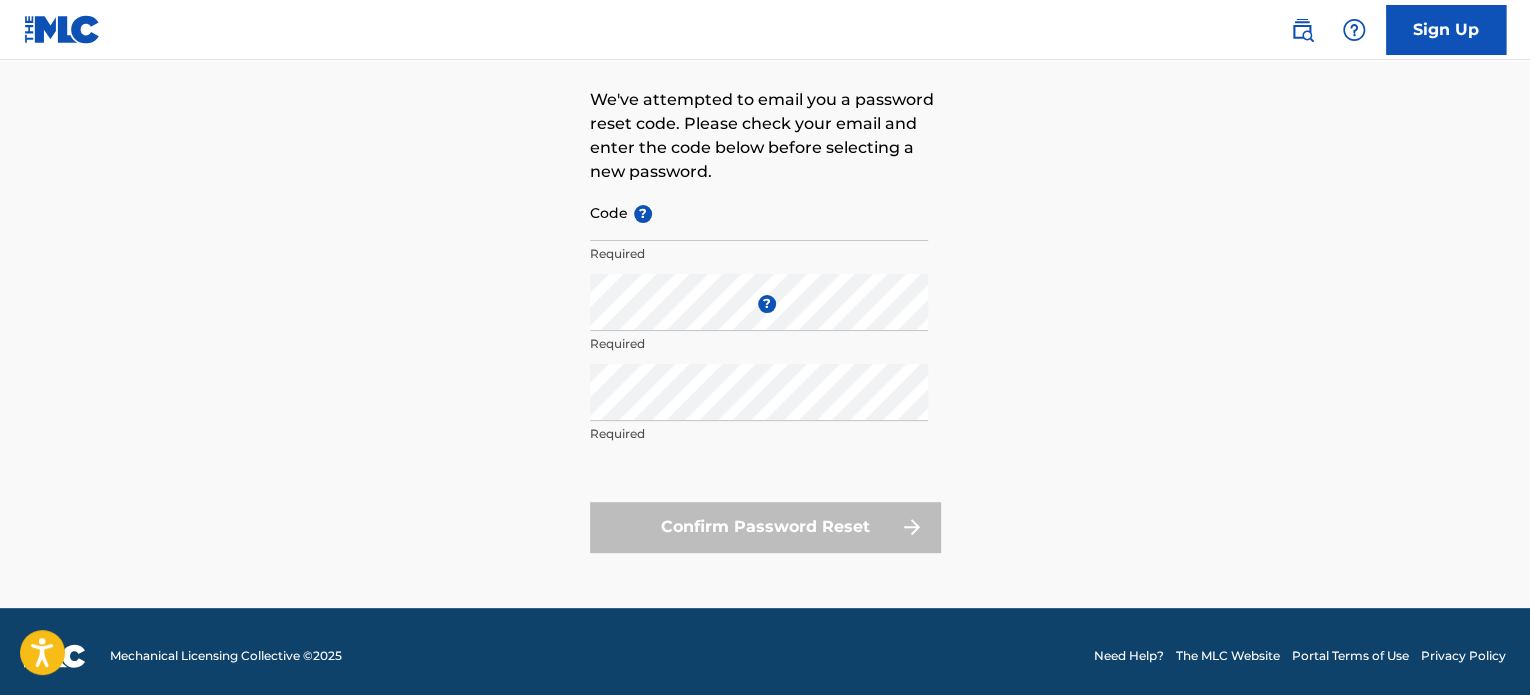 scroll, scrollTop: 177, scrollLeft: 0, axis: vertical 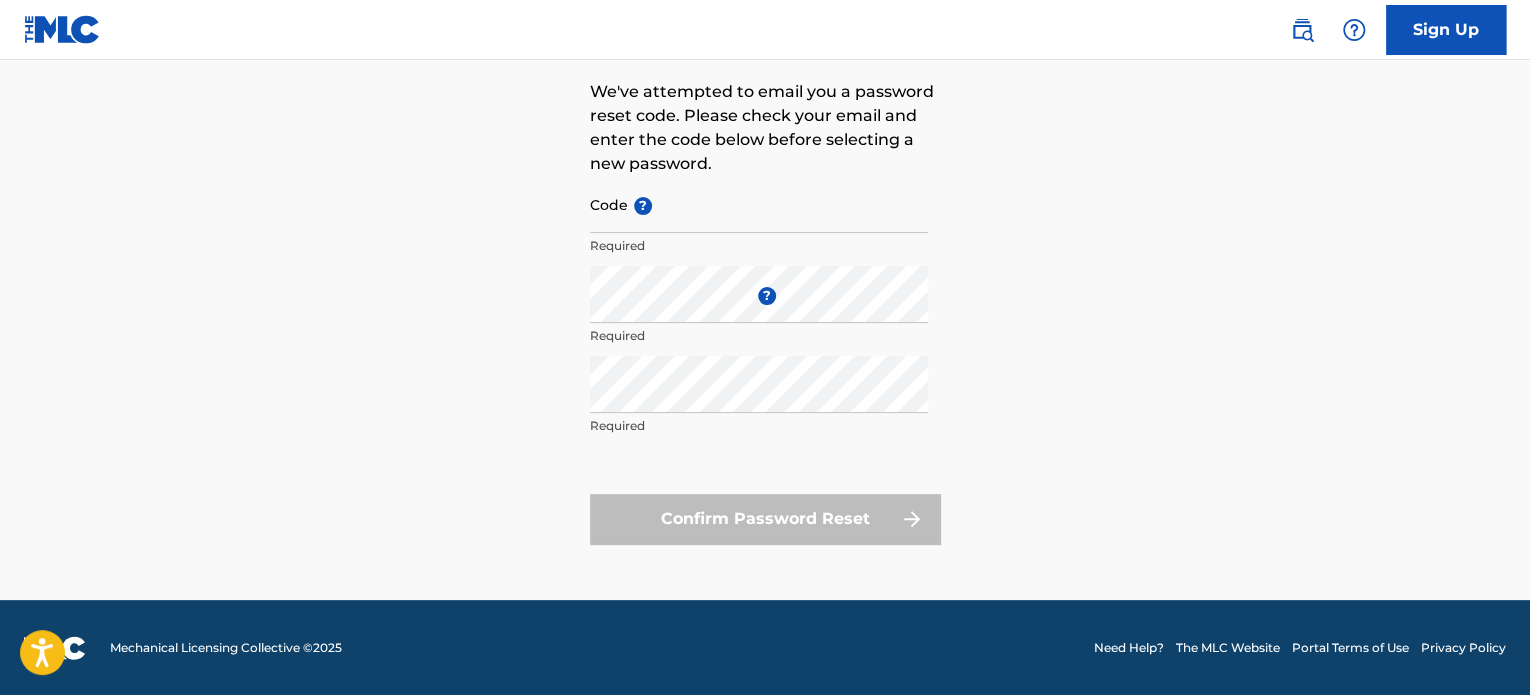 click on "Code ?" at bounding box center (759, 204) 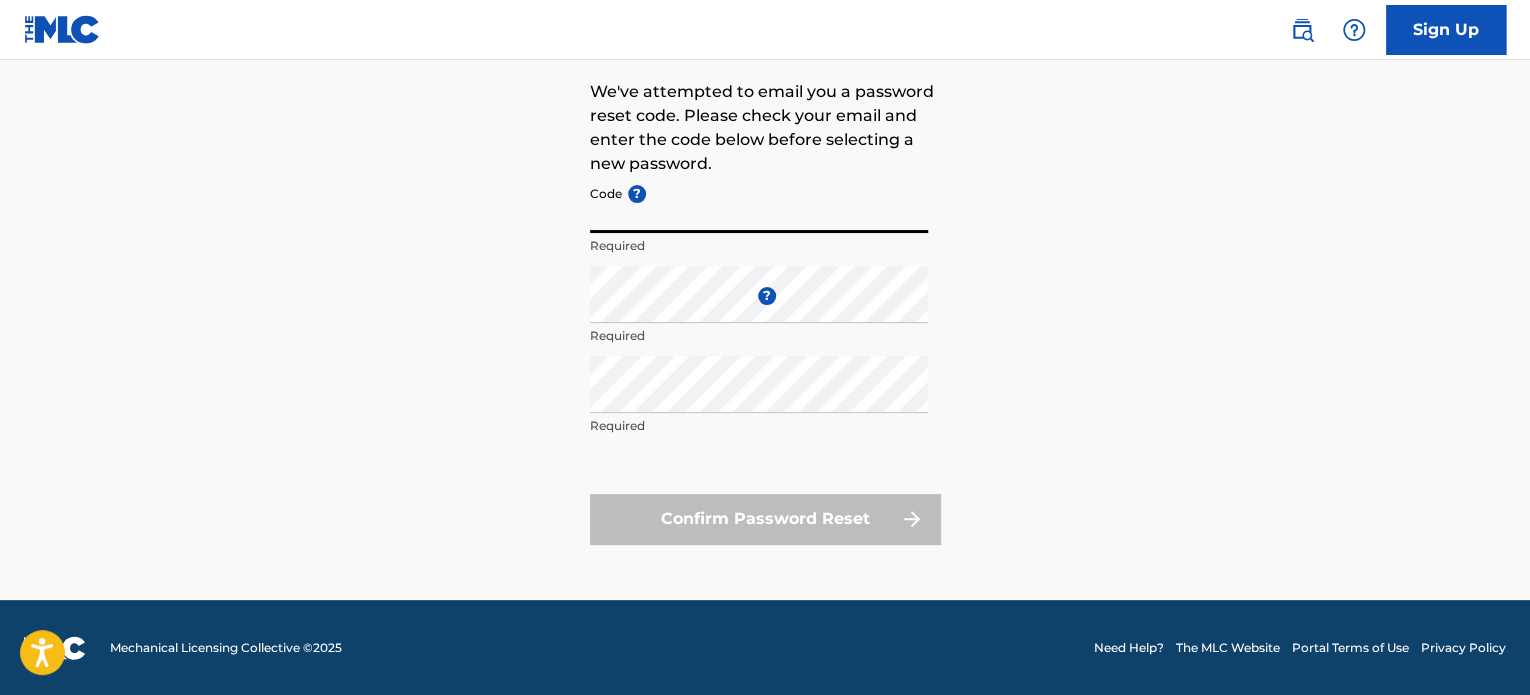 paste on "FP_1c596528de639e81748e8426b27e" 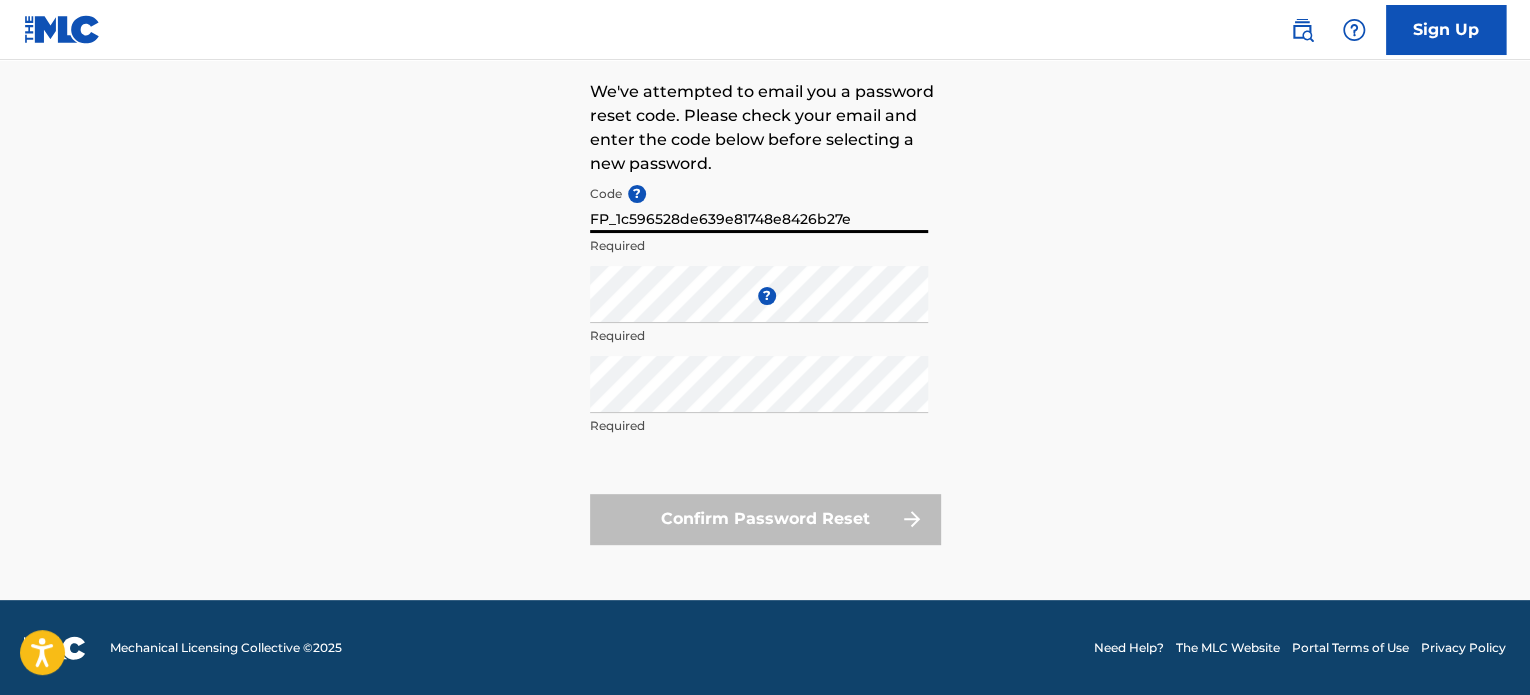 type on "FP_1c596528de639e81748e8426b27e" 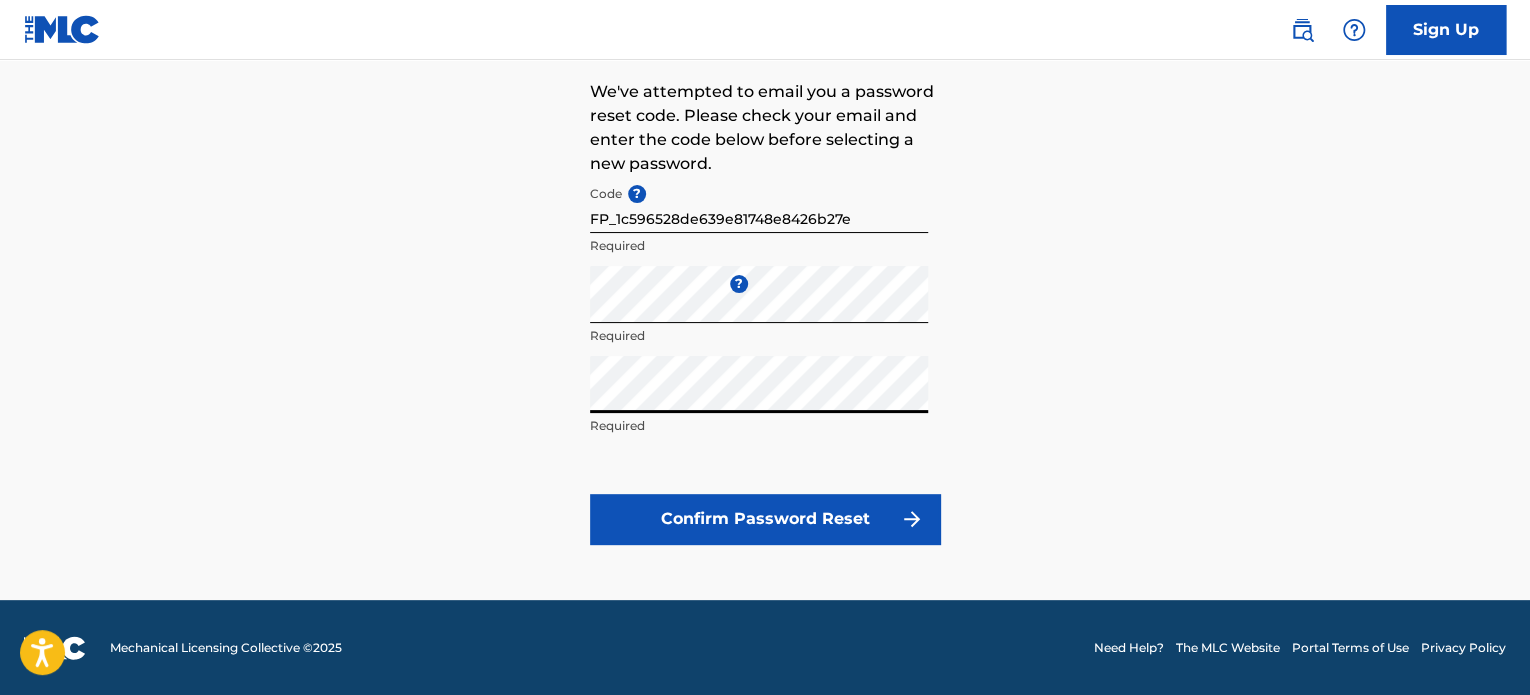 click on "Confirm Password Reset" at bounding box center [765, 519] 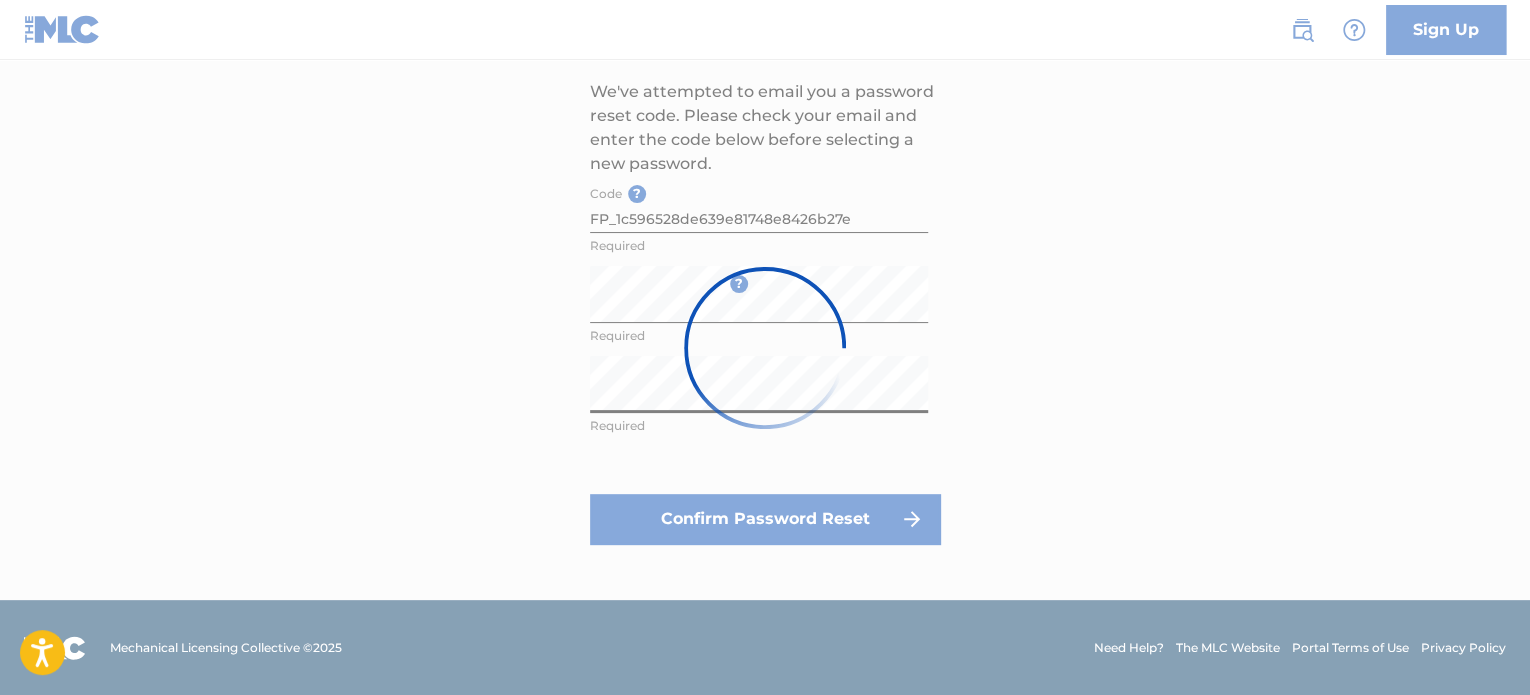 scroll, scrollTop: 0, scrollLeft: 0, axis: both 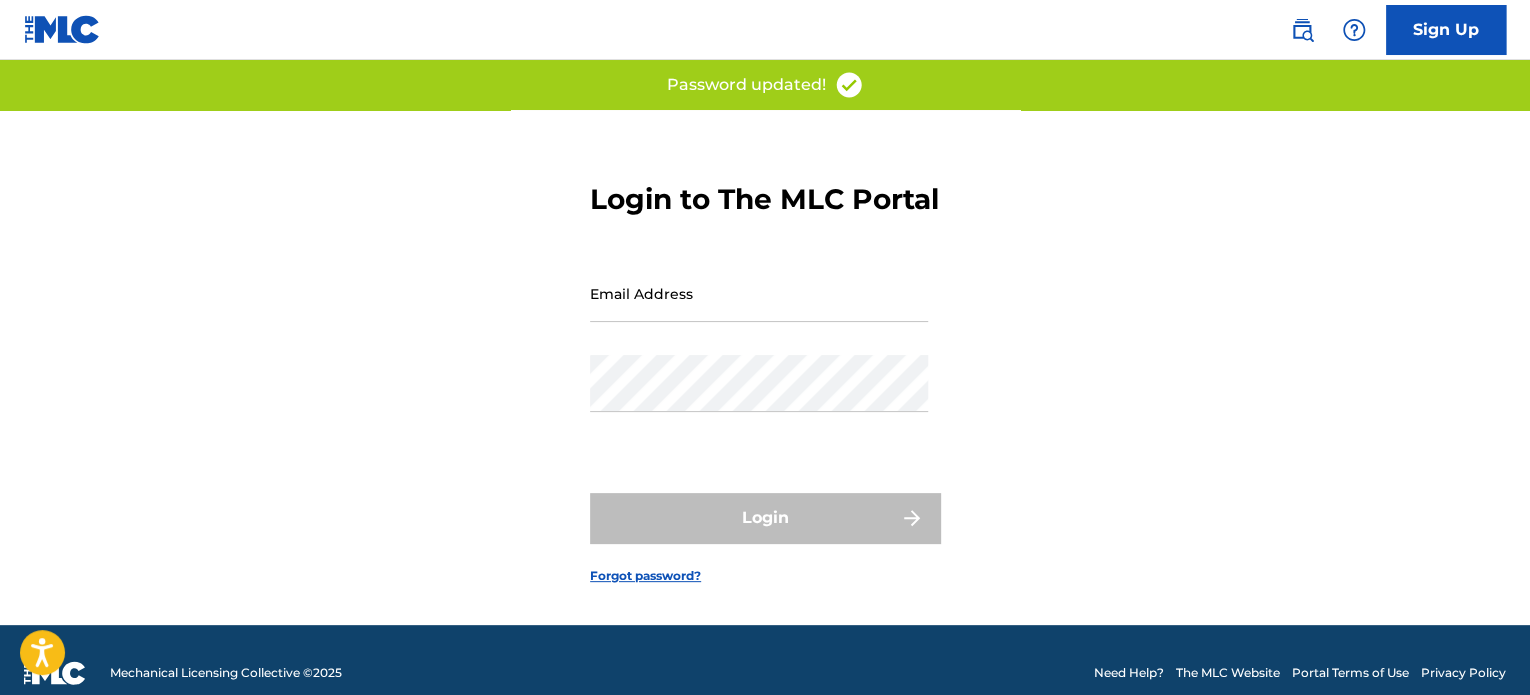 click on "Email Address" at bounding box center (759, 293) 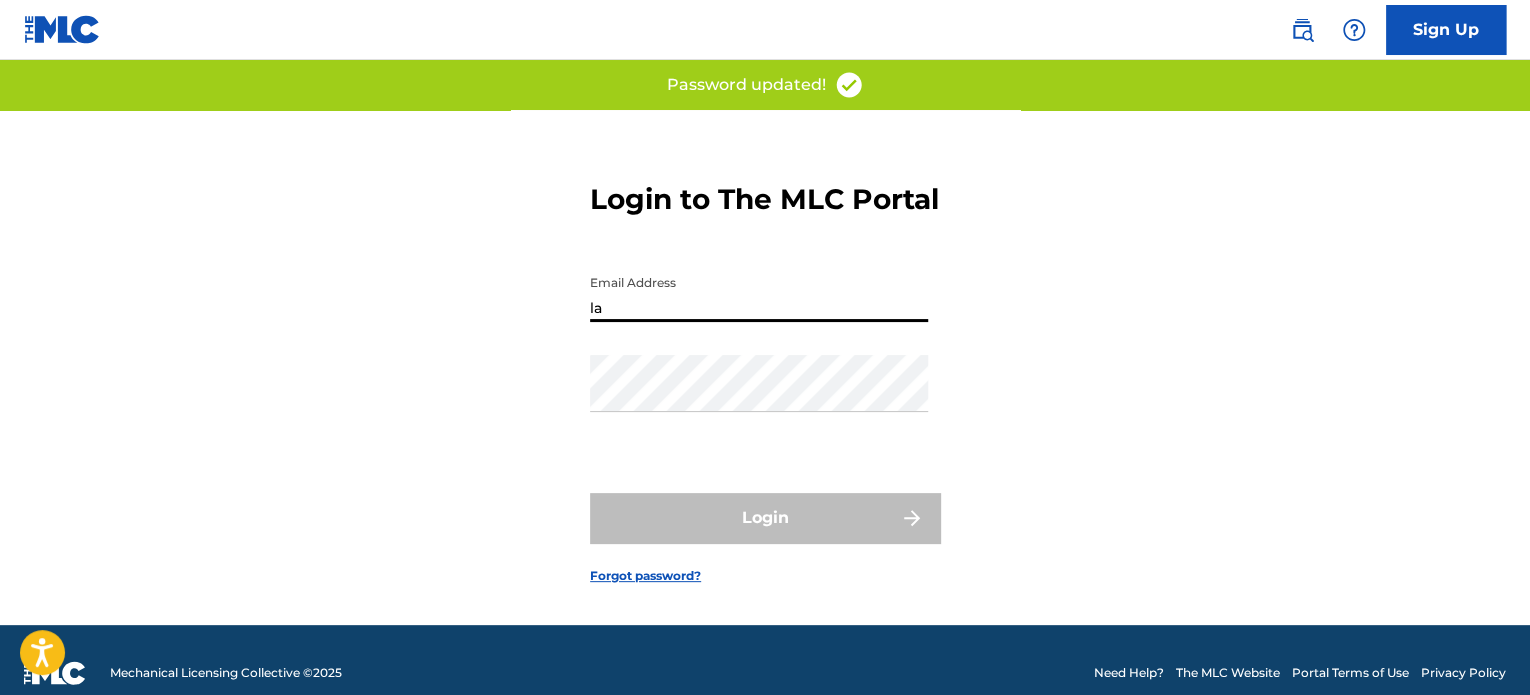 type on "[EMAIL_ADDRESS][DOMAIN_NAME]" 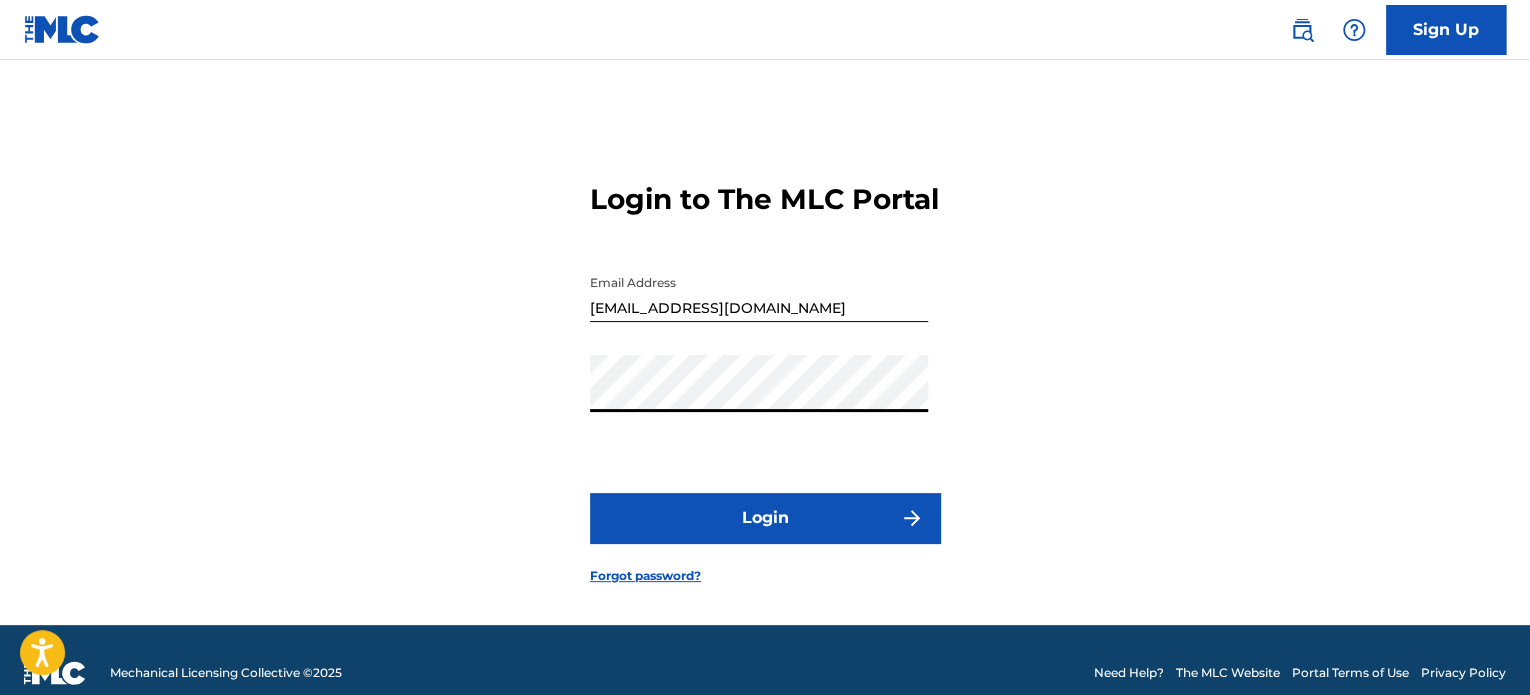 click on "Login" at bounding box center [765, 518] 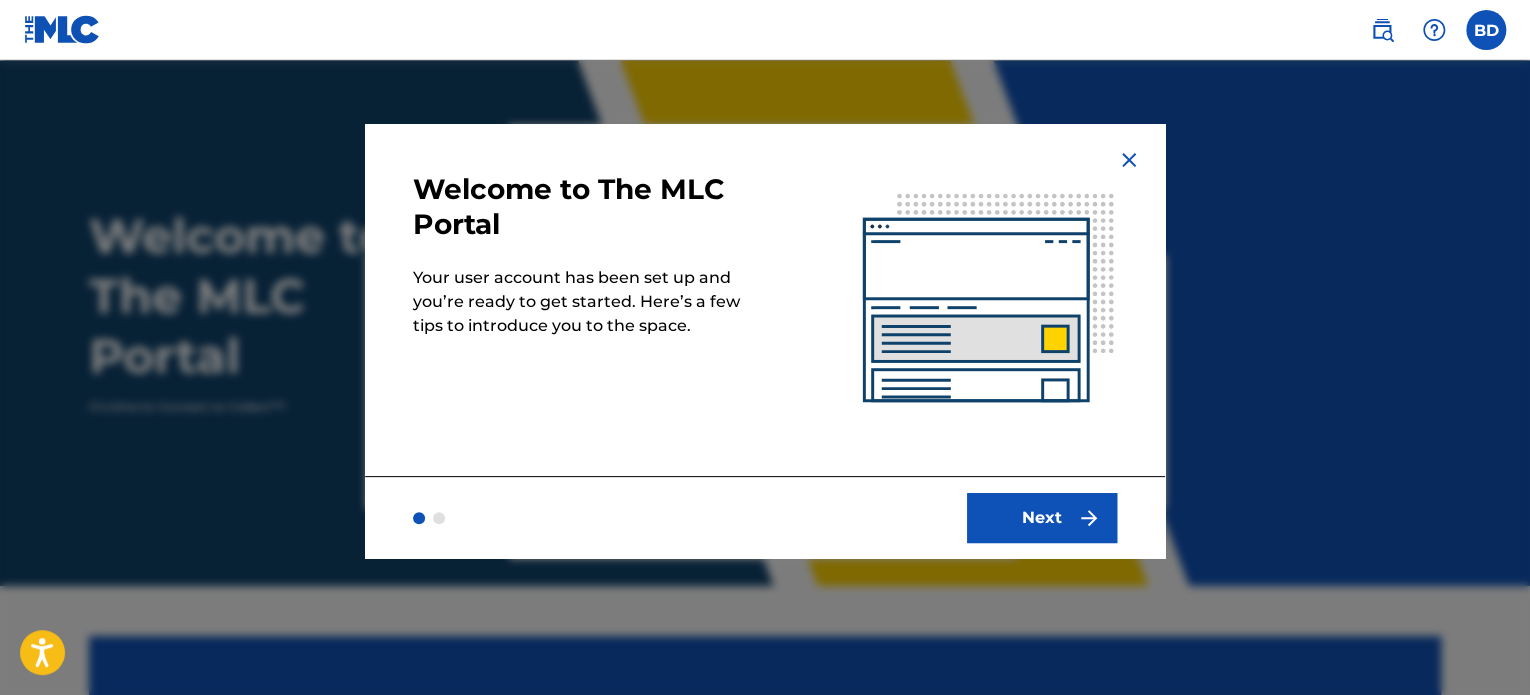 scroll, scrollTop: 0, scrollLeft: 0, axis: both 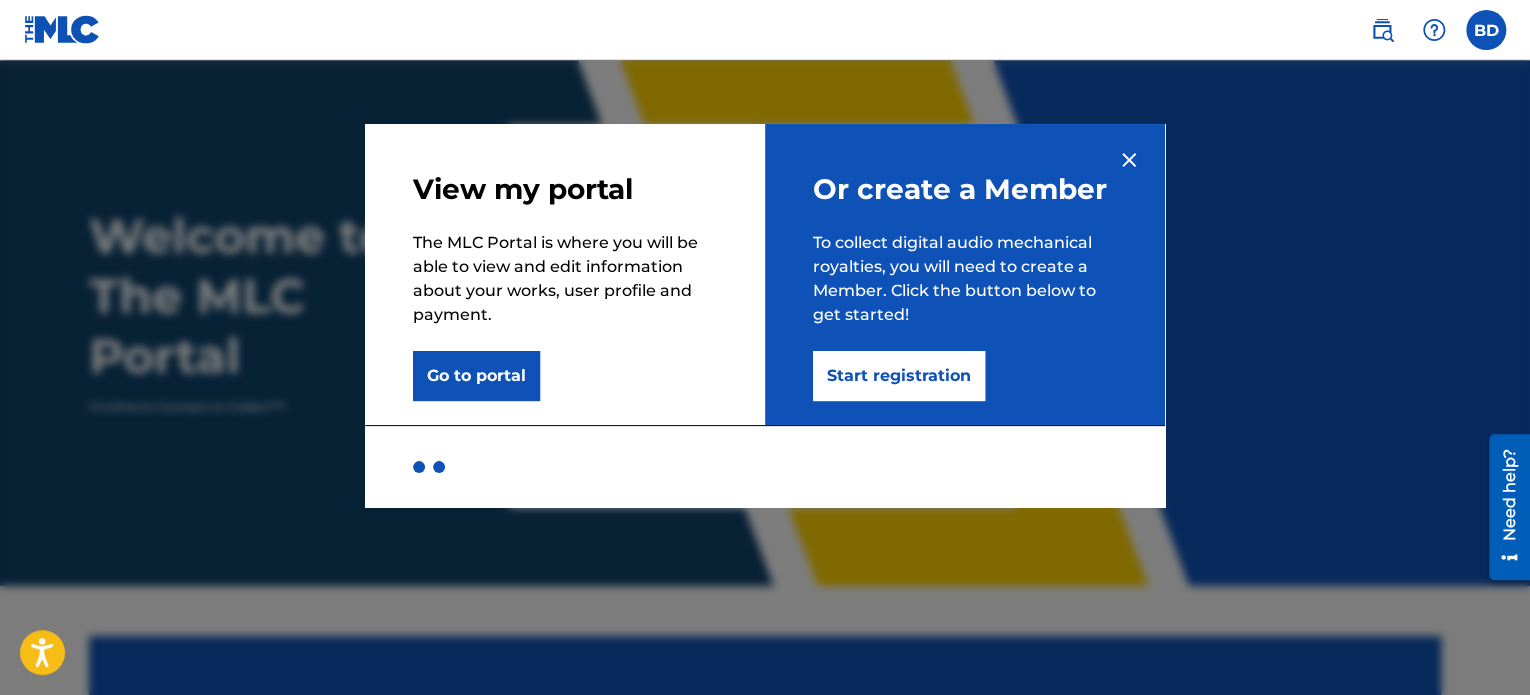 click on "Go to portal" at bounding box center (476, 376) 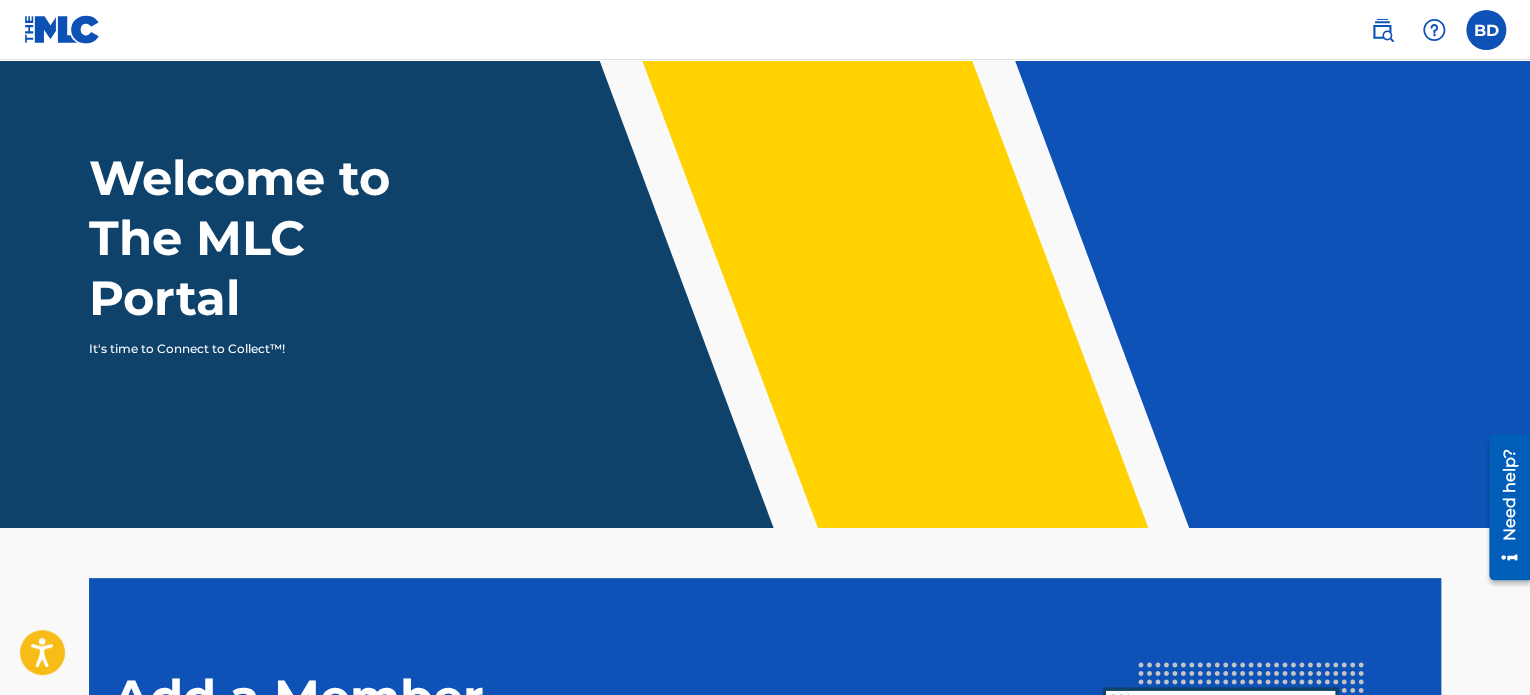 scroll, scrollTop: 0, scrollLeft: 0, axis: both 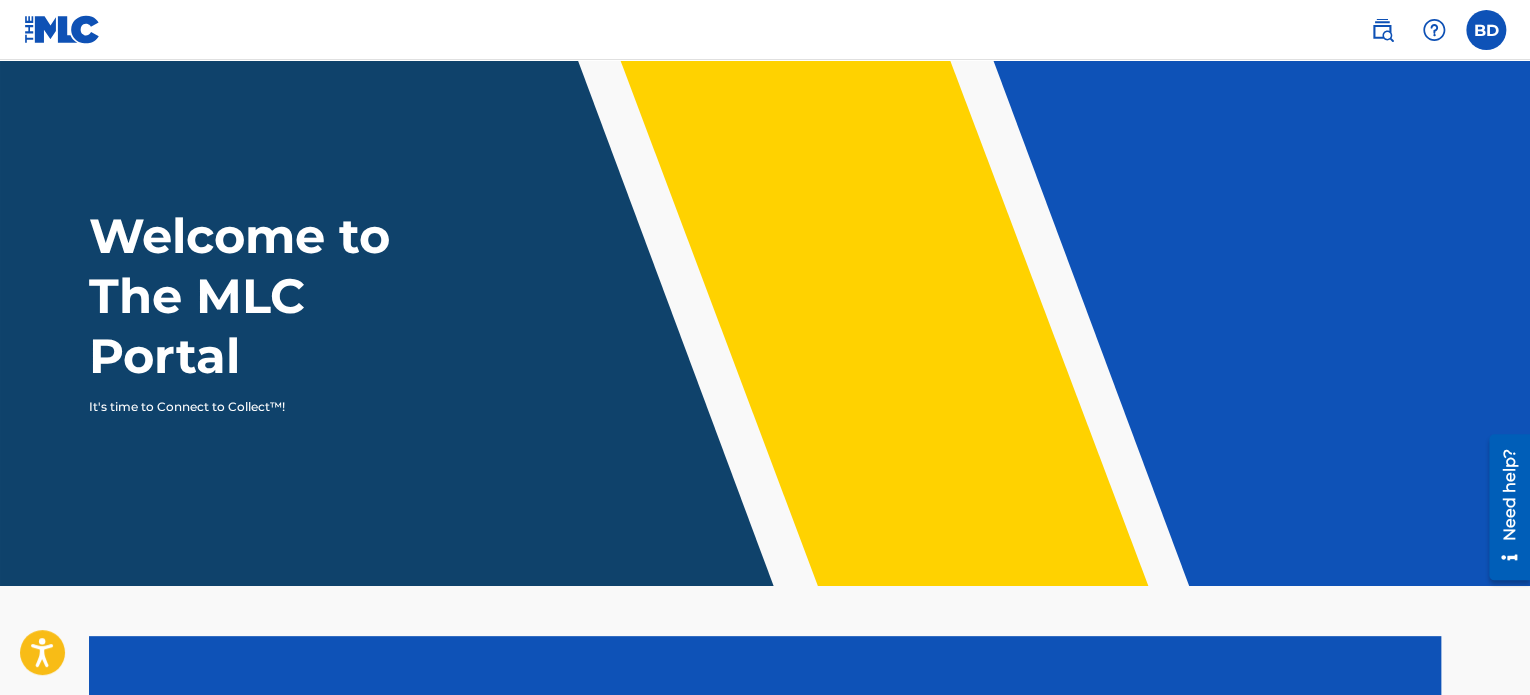 click at bounding box center [1486, 30] 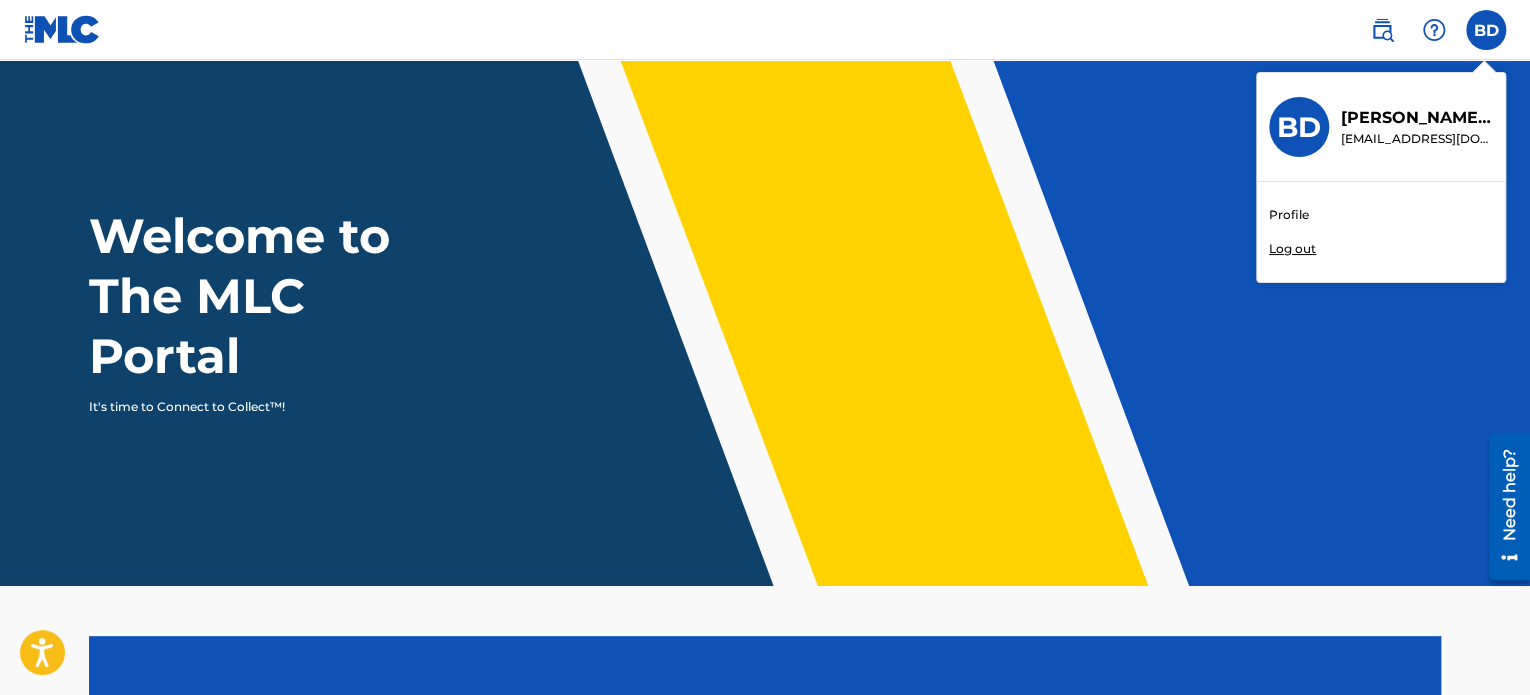click on "Profile Log out" at bounding box center [1381, 232] 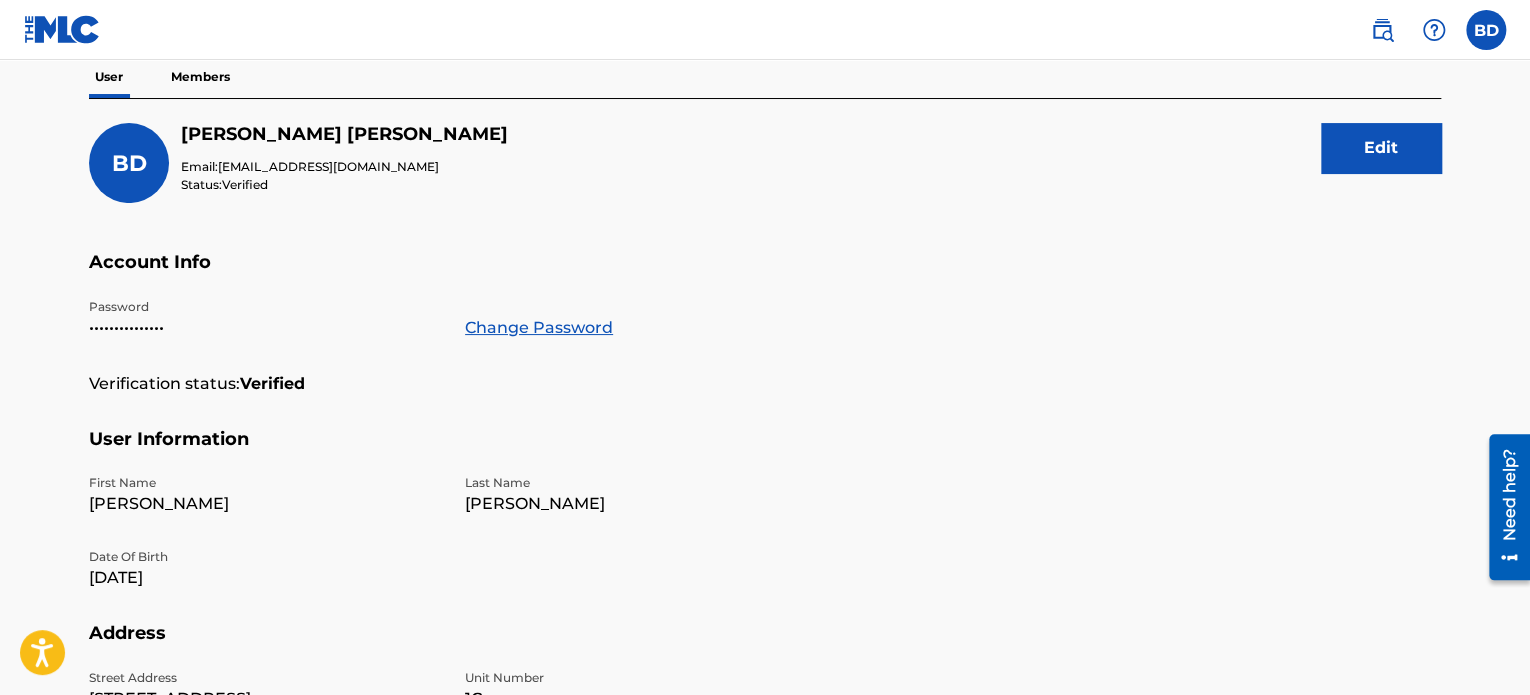 scroll, scrollTop: 0, scrollLeft: 0, axis: both 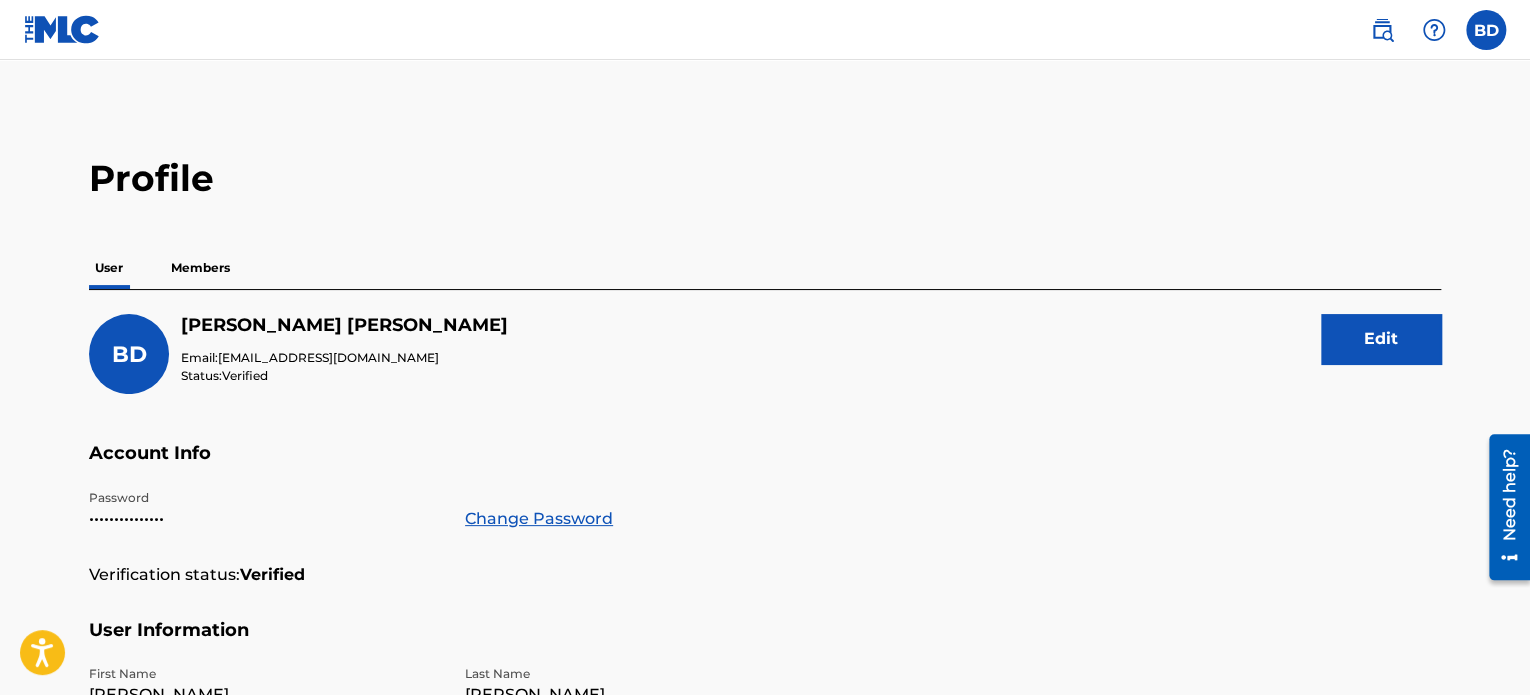 click on "Members" at bounding box center (200, 268) 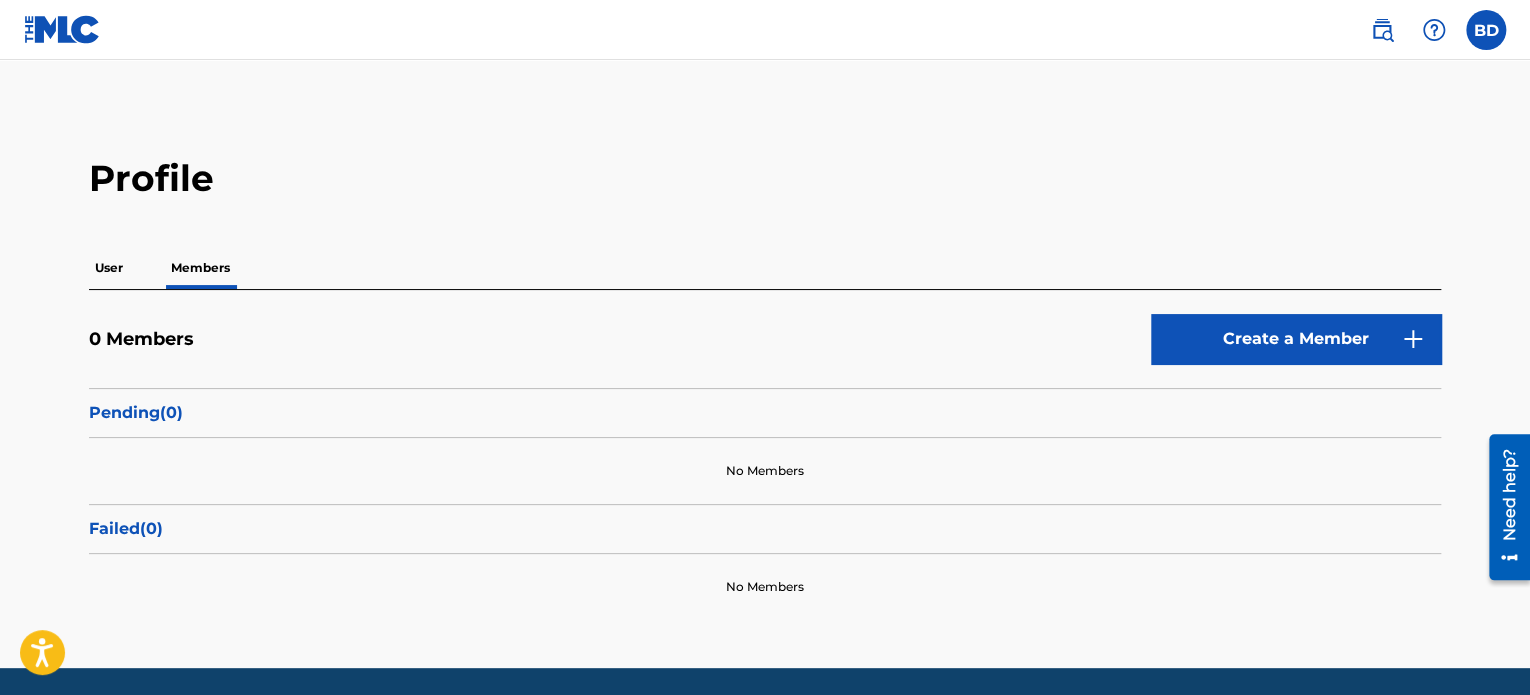 scroll, scrollTop: 0, scrollLeft: 0, axis: both 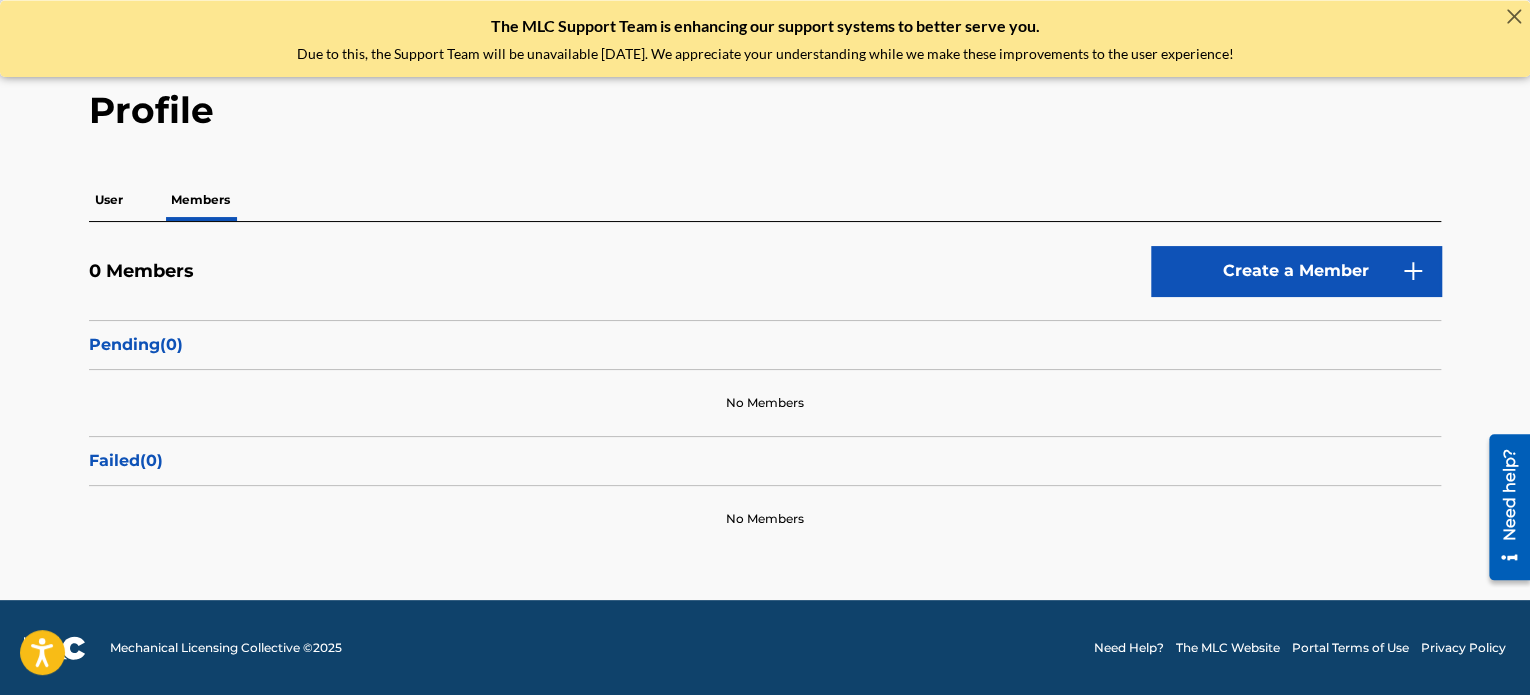 click on "0   Members Create a Member" at bounding box center [765, 283] 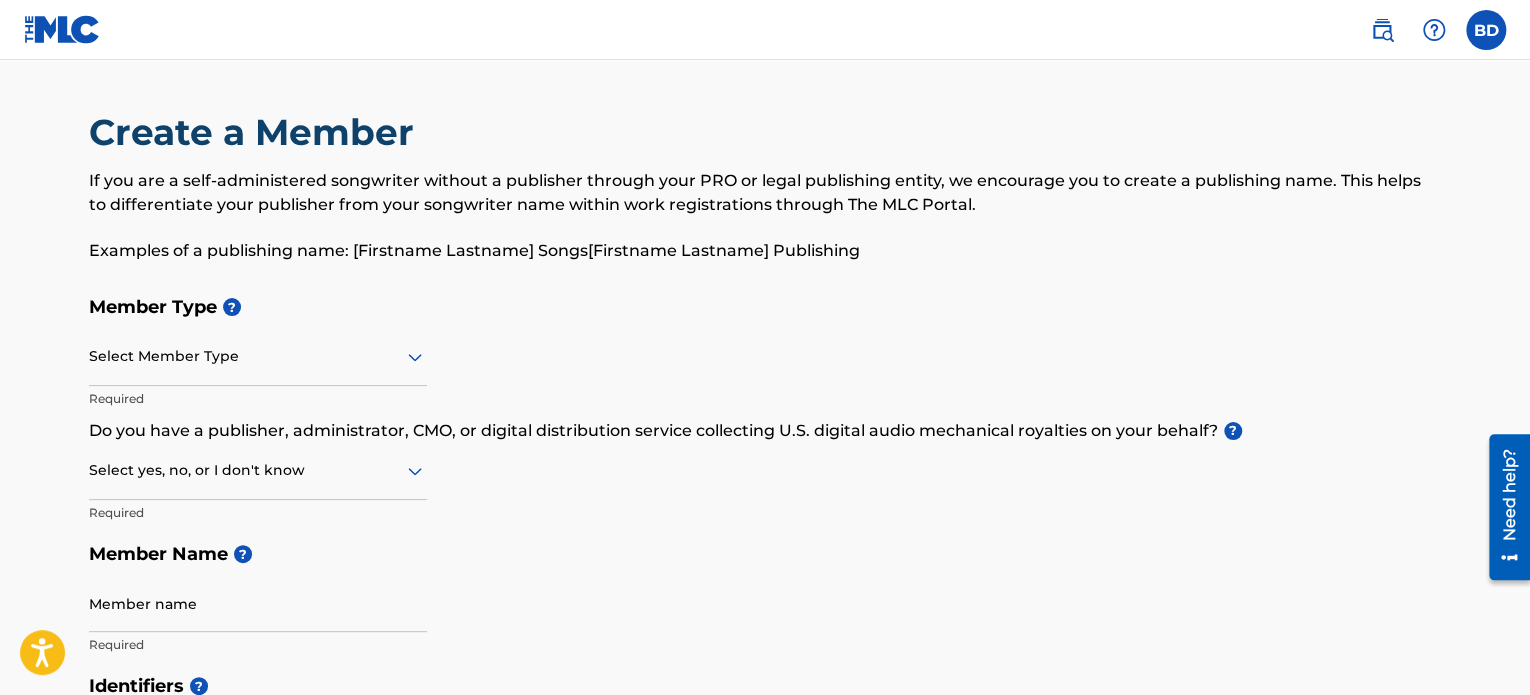 scroll, scrollTop: 200, scrollLeft: 0, axis: vertical 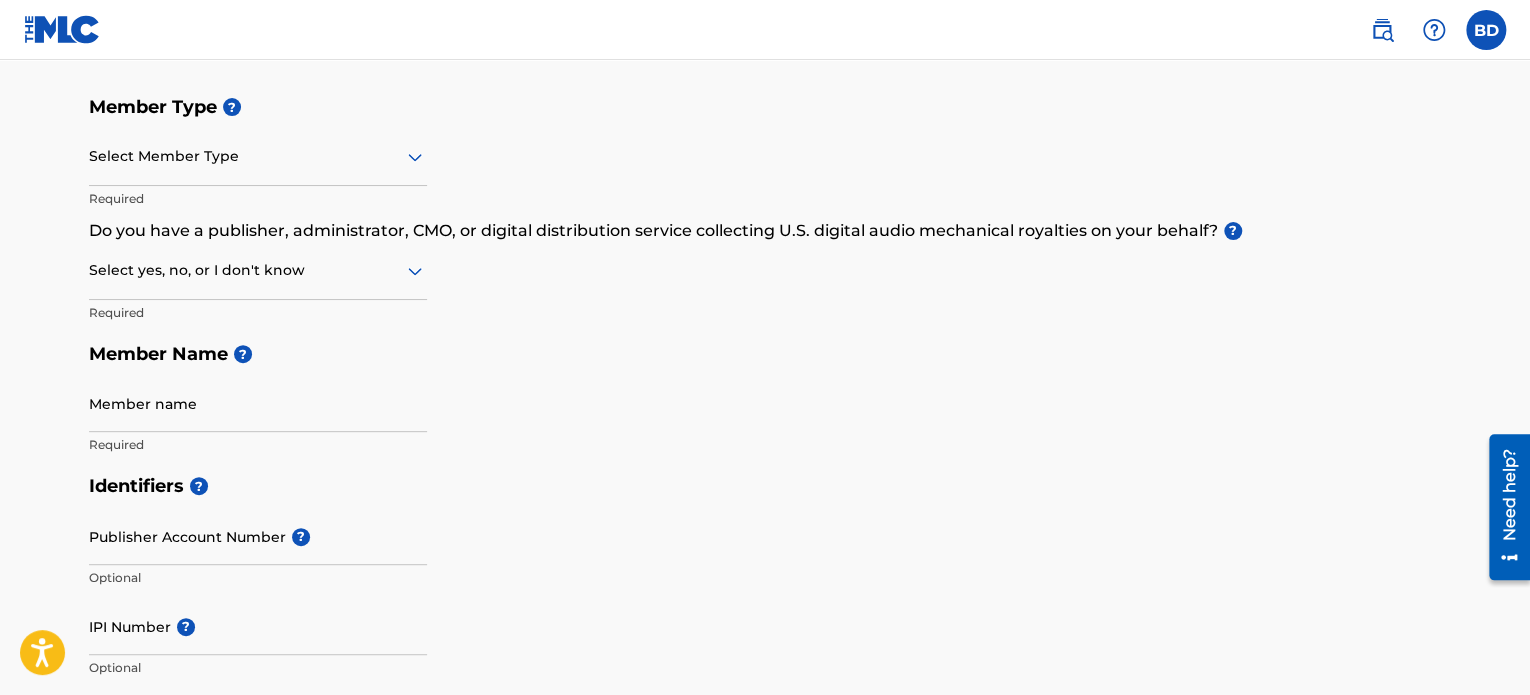 click at bounding box center [258, 156] 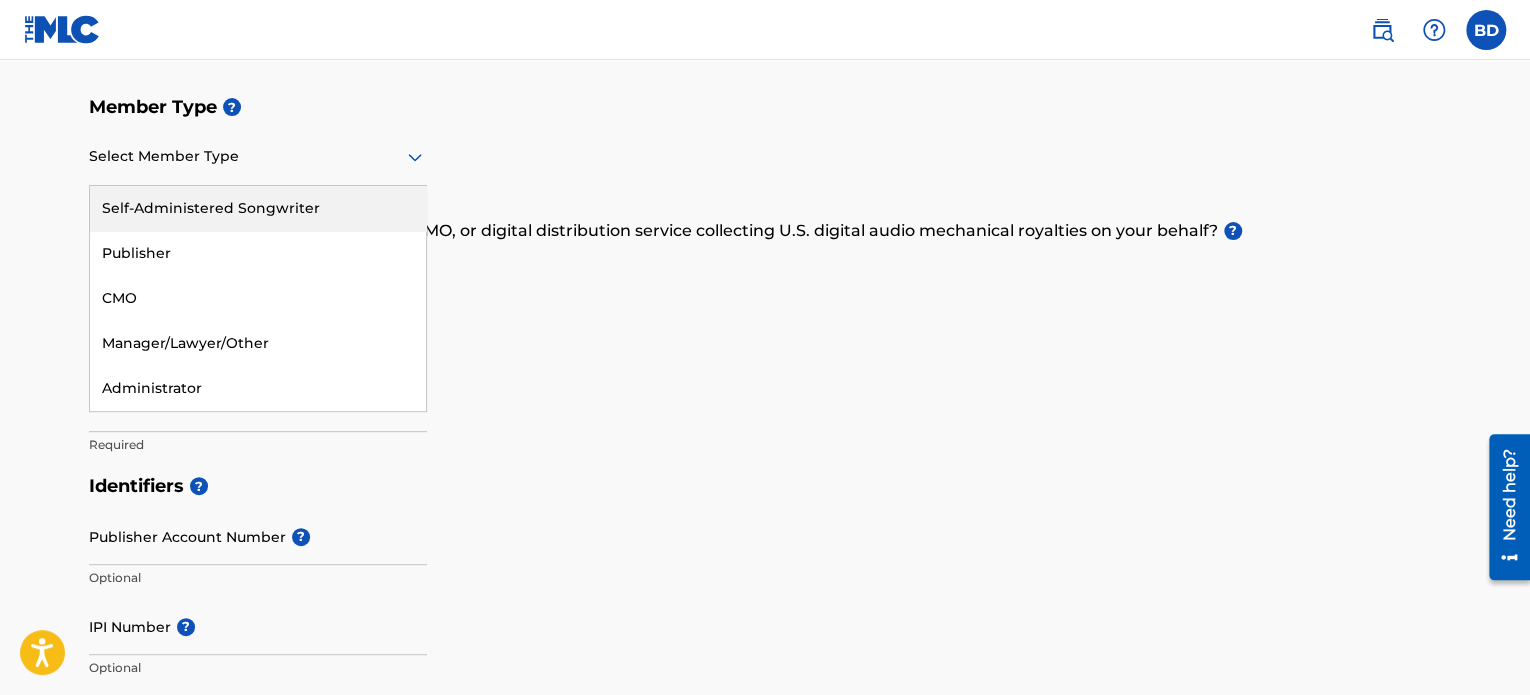 click on "Self-Administered Songwriter" at bounding box center [258, 208] 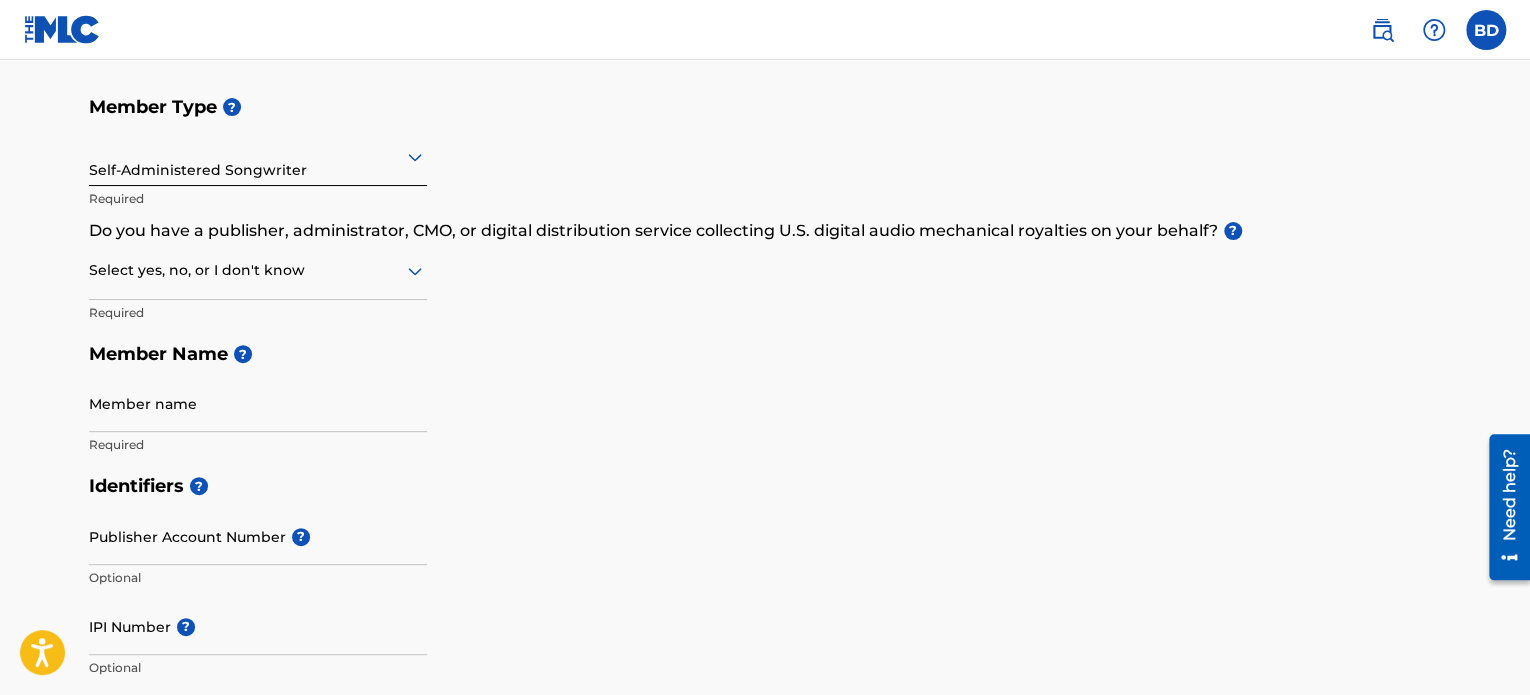 click at bounding box center [258, 270] 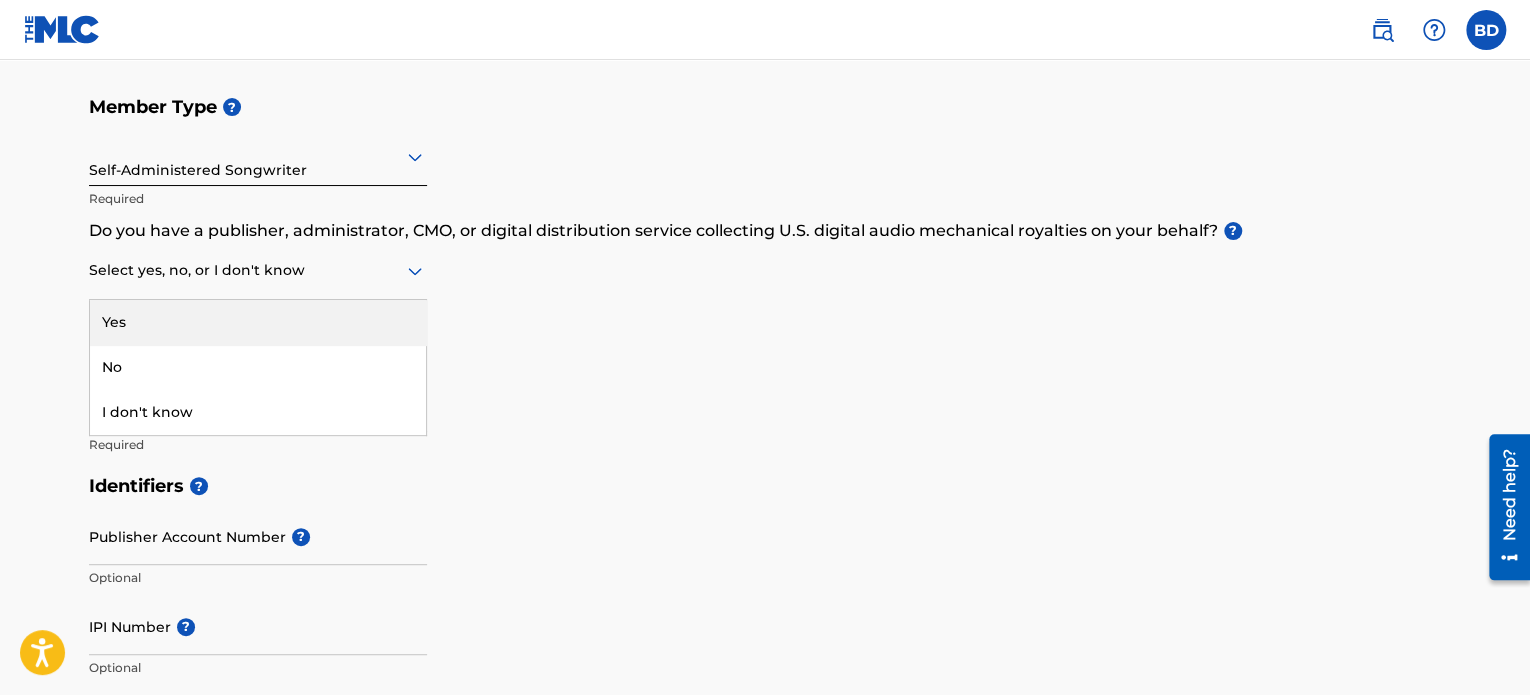click at bounding box center [258, 270] 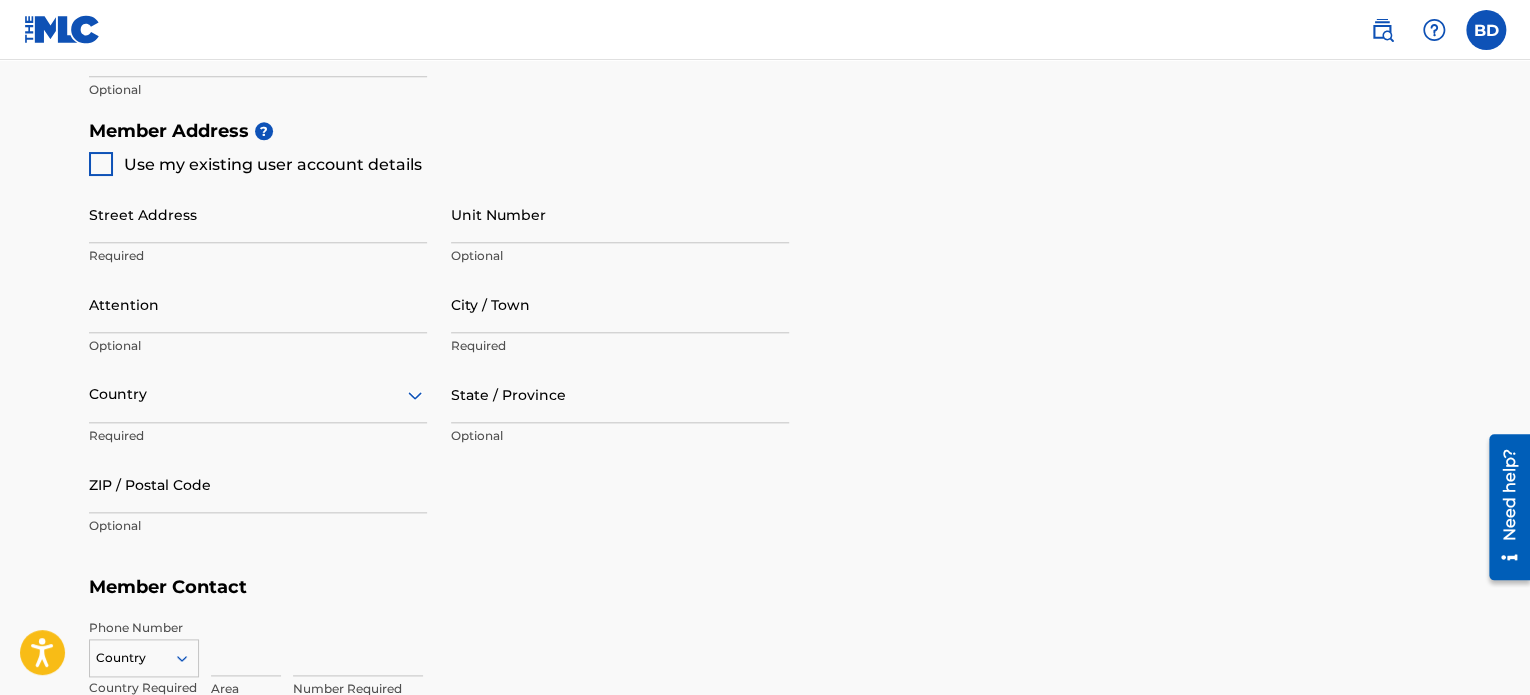 scroll, scrollTop: 800, scrollLeft: 0, axis: vertical 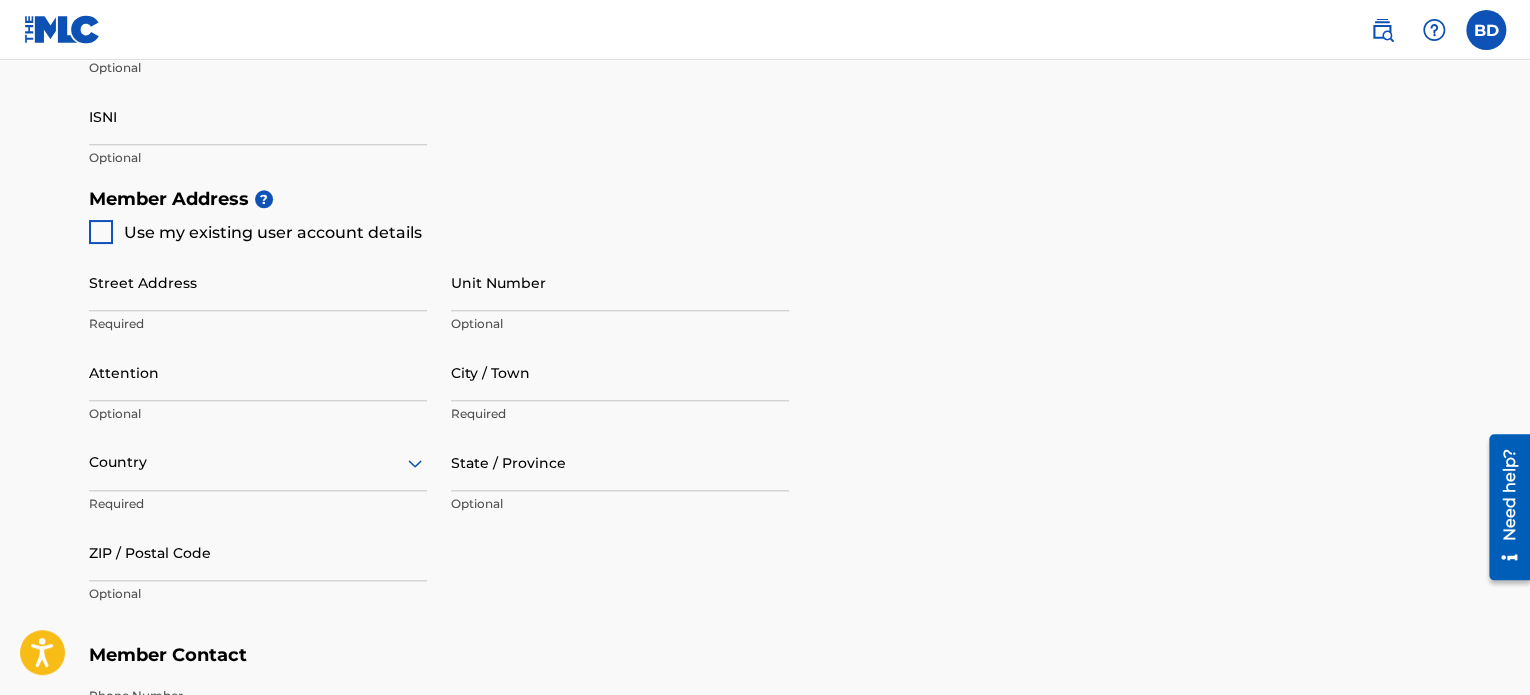 click at bounding box center (101, 232) 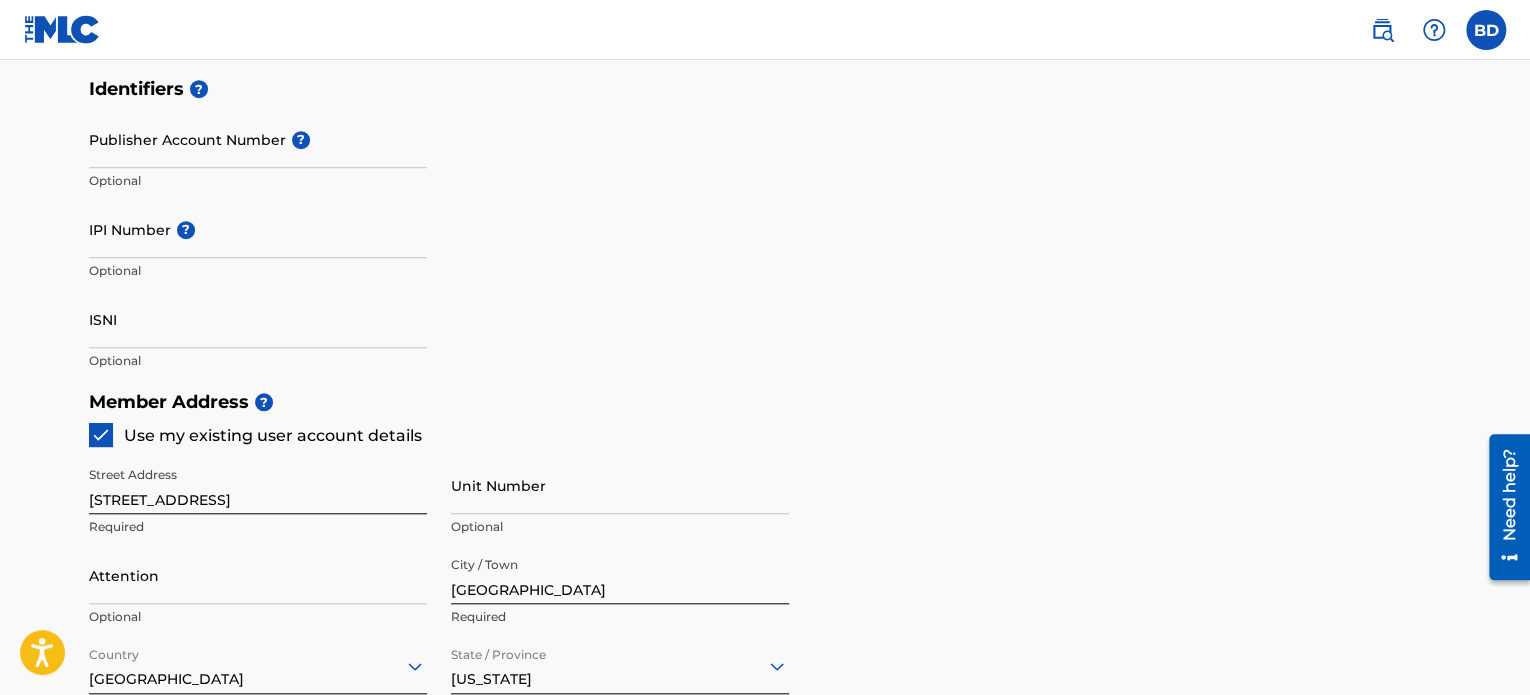 scroll, scrollTop: 500, scrollLeft: 0, axis: vertical 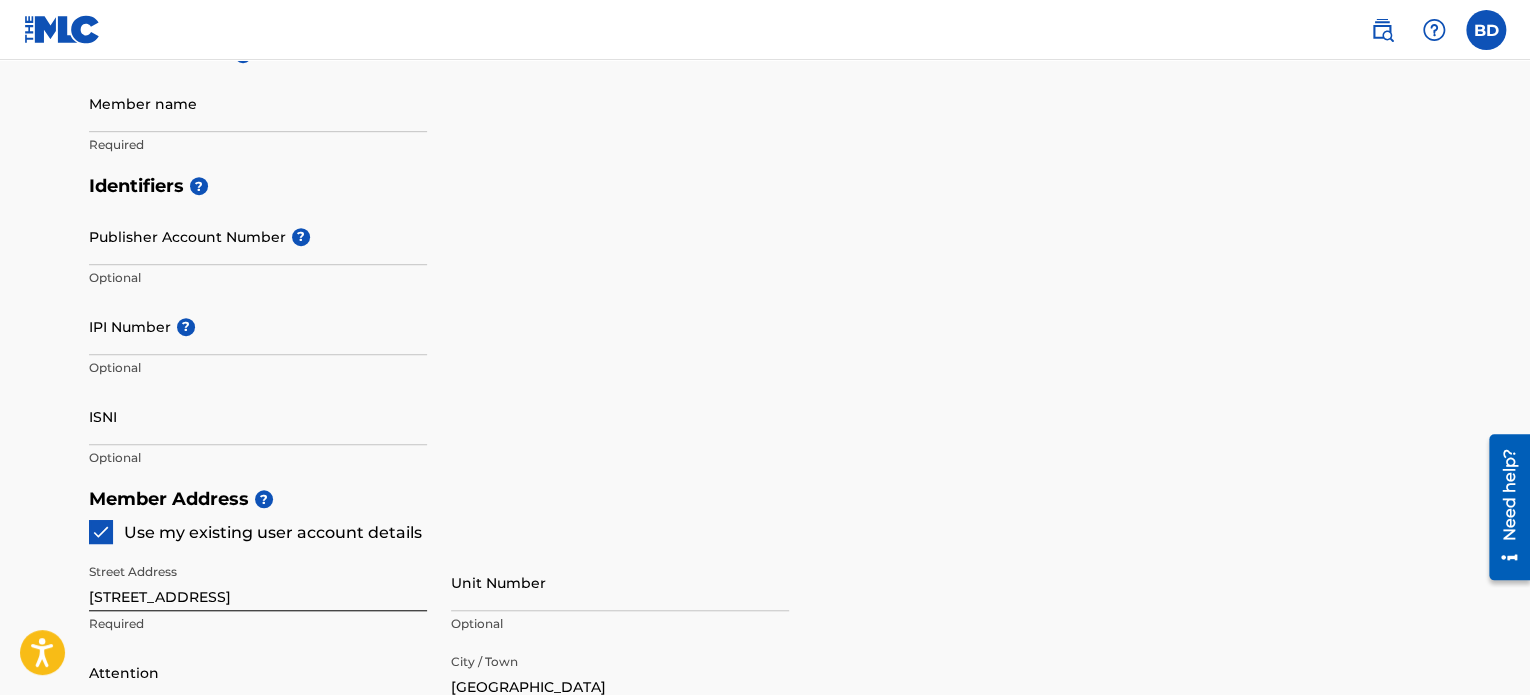 click on "IPI Number ?" at bounding box center (258, 326) 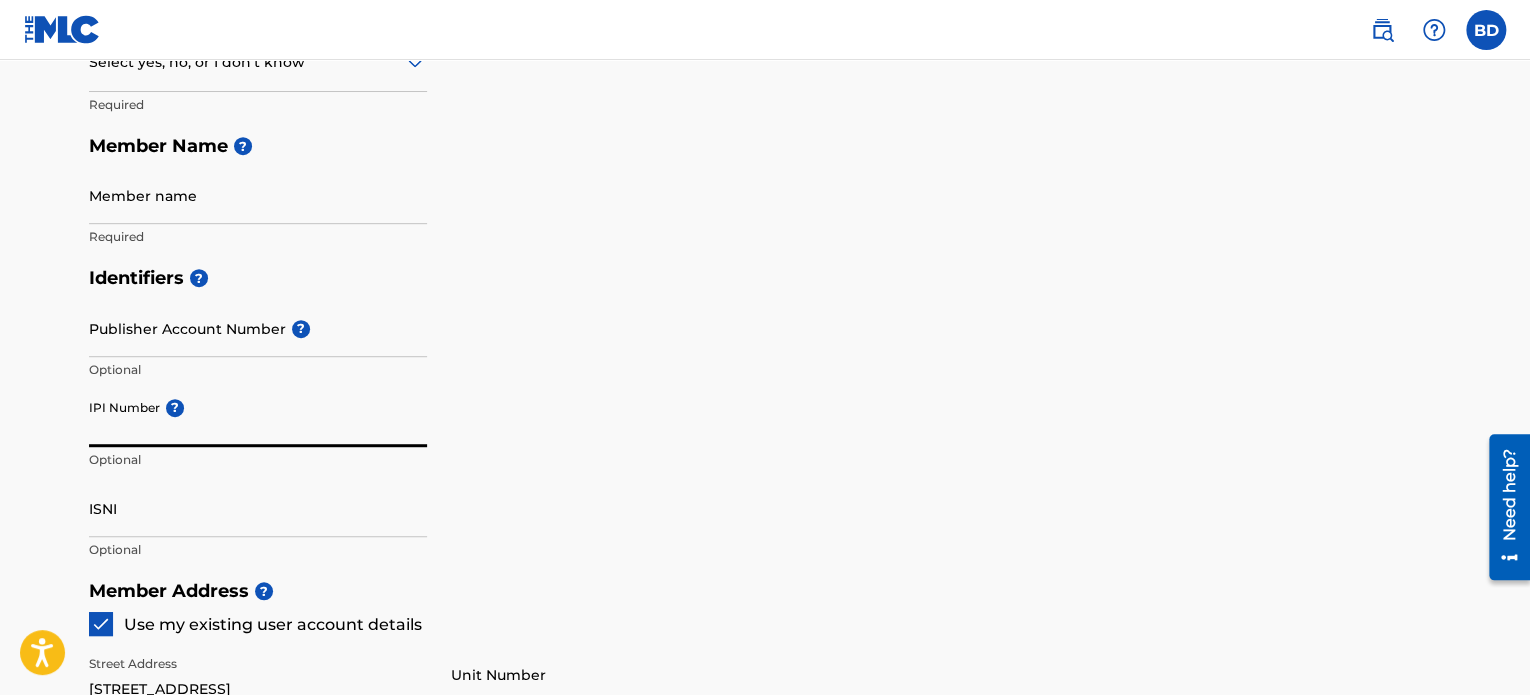 scroll, scrollTop: 300, scrollLeft: 0, axis: vertical 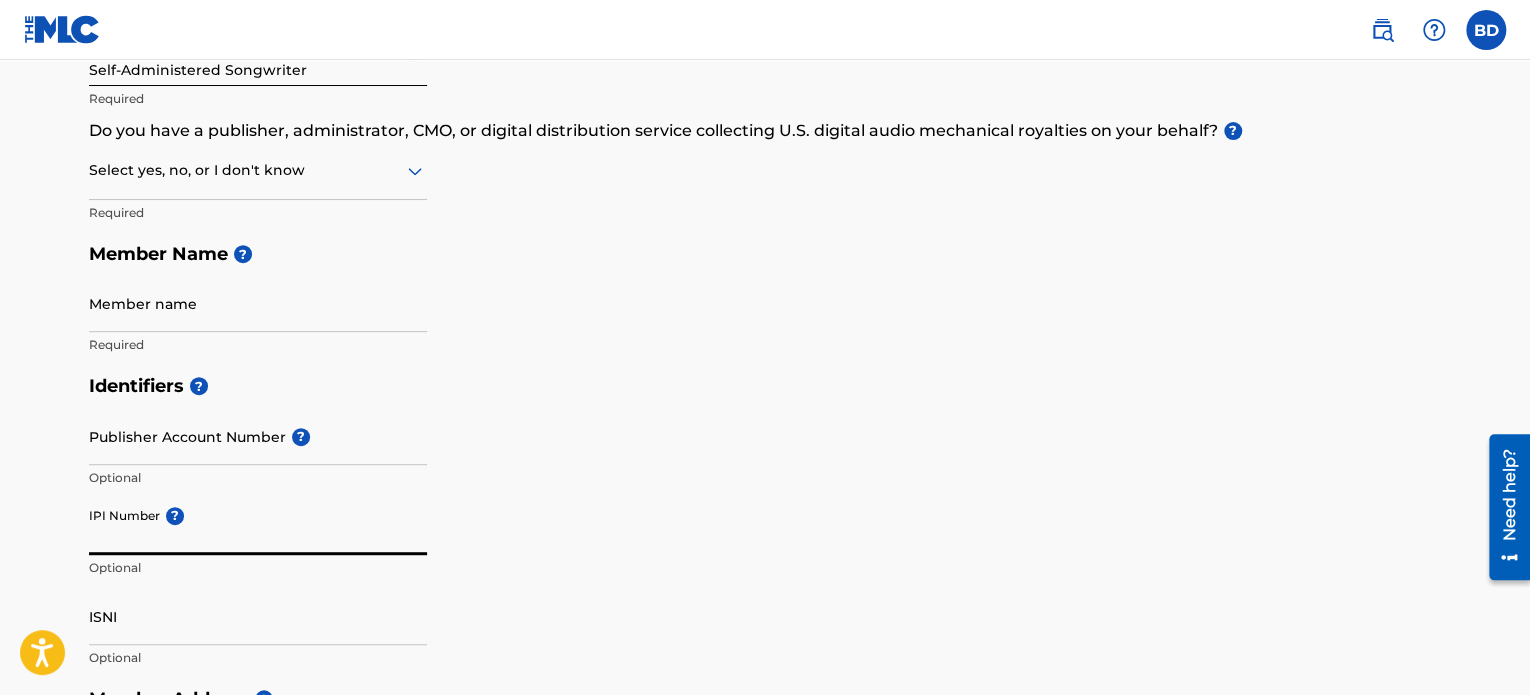 click on "Publisher Account Number ?" at bounding box center (258, 436) 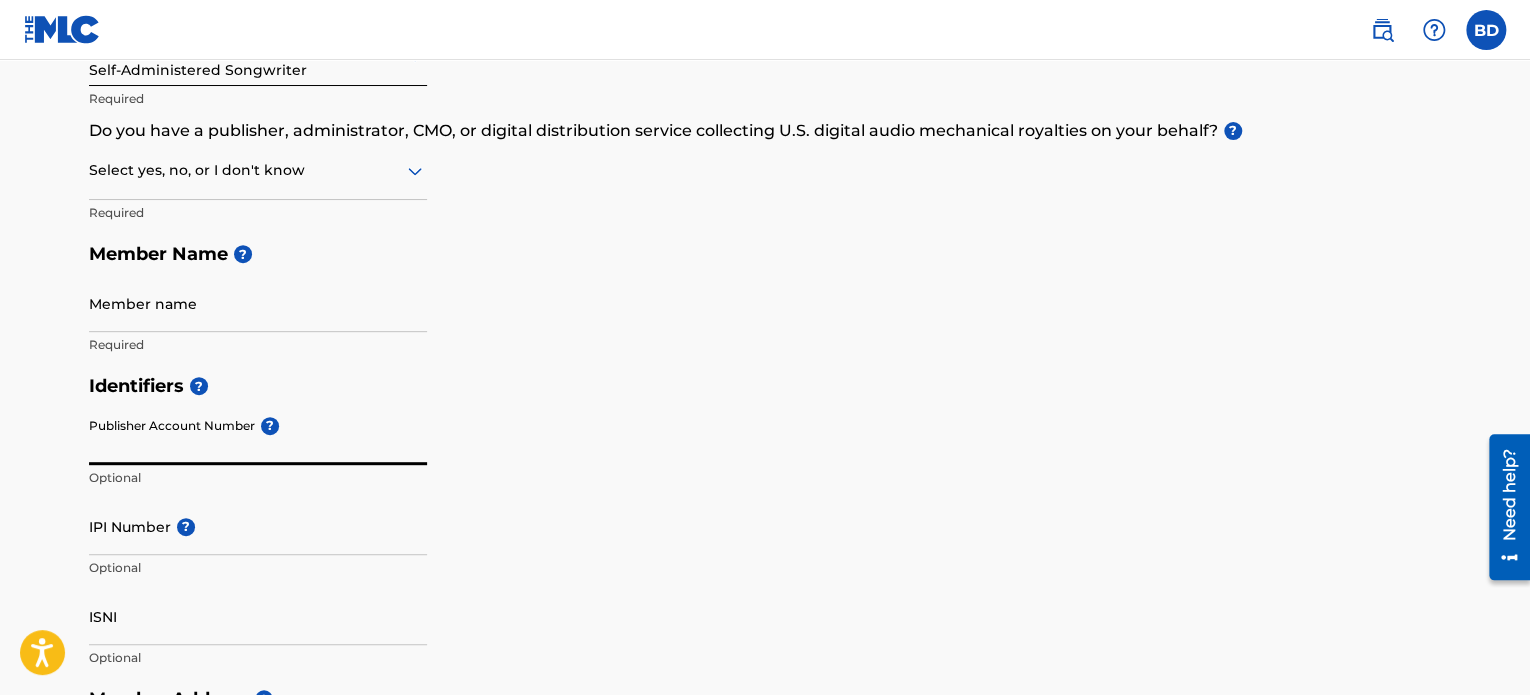 click on "Identifiers ?" at bounding box center (765, 386) 